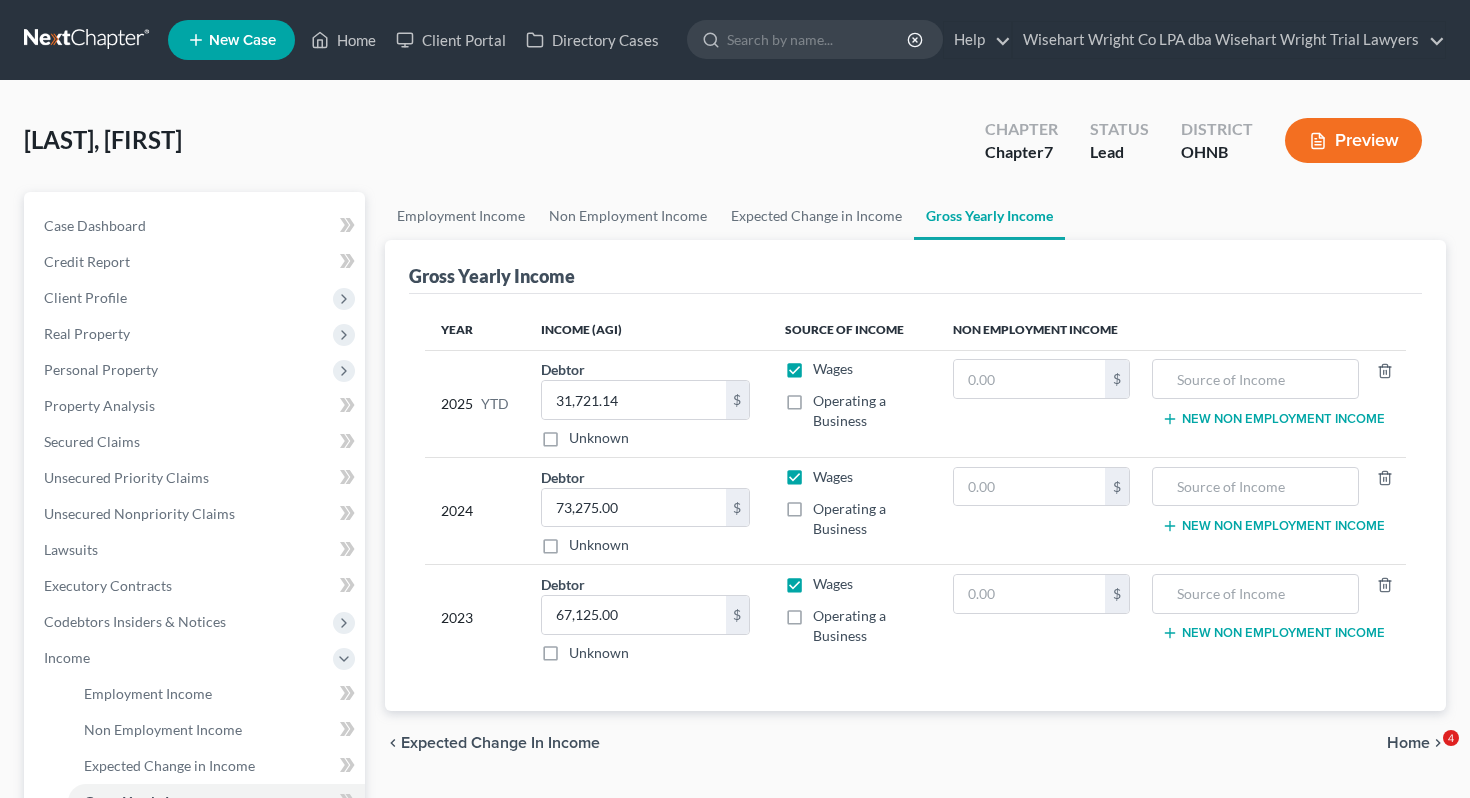 scroll, scrollTop: 0, scrollLeft: 0, axis: both 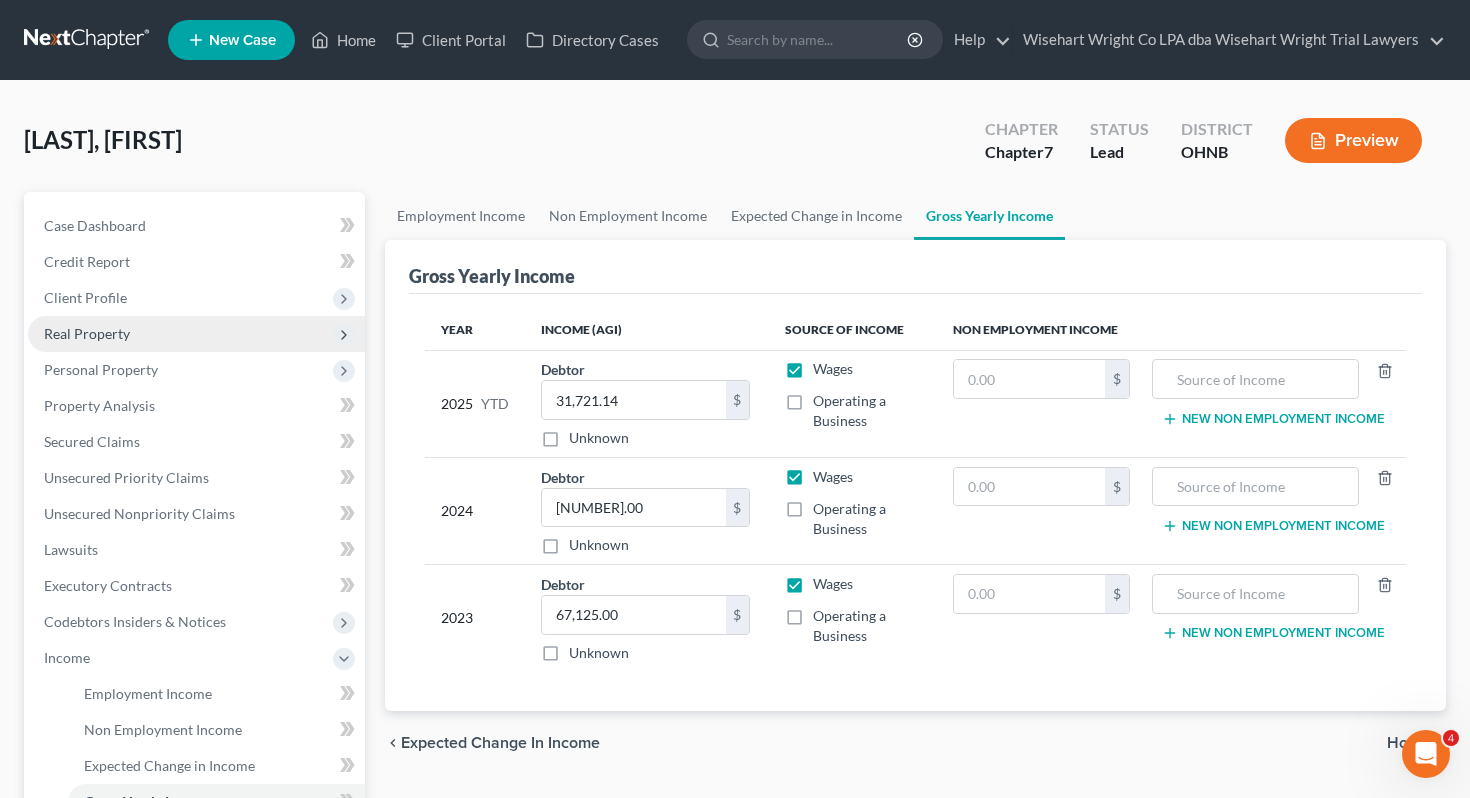 click on "Real Property" at bounding box center [196, 334] 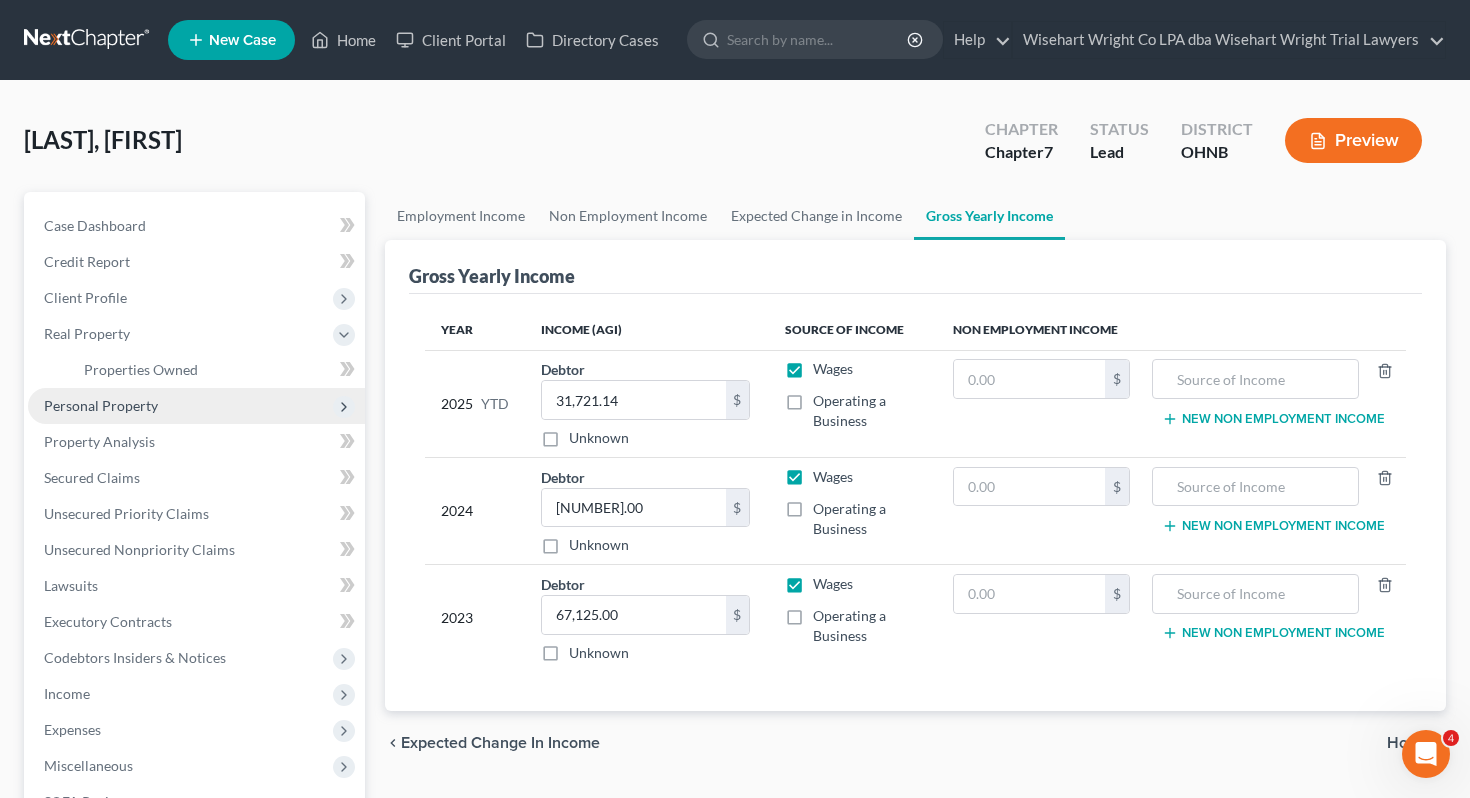 click on "Personal Property" at bounding box center [101, 405] 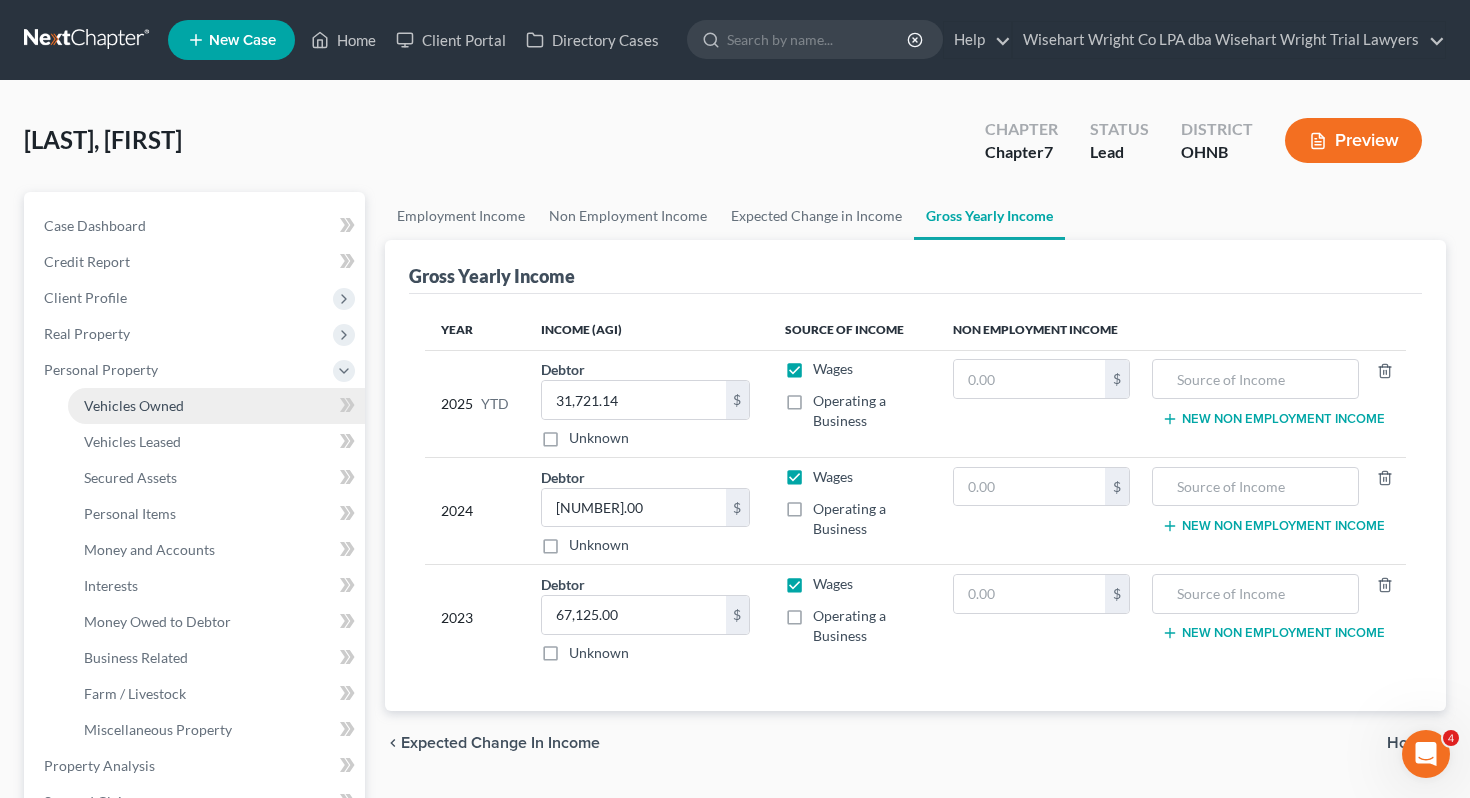 click on "Vehicles Owned" at bounding box center [134, 405] 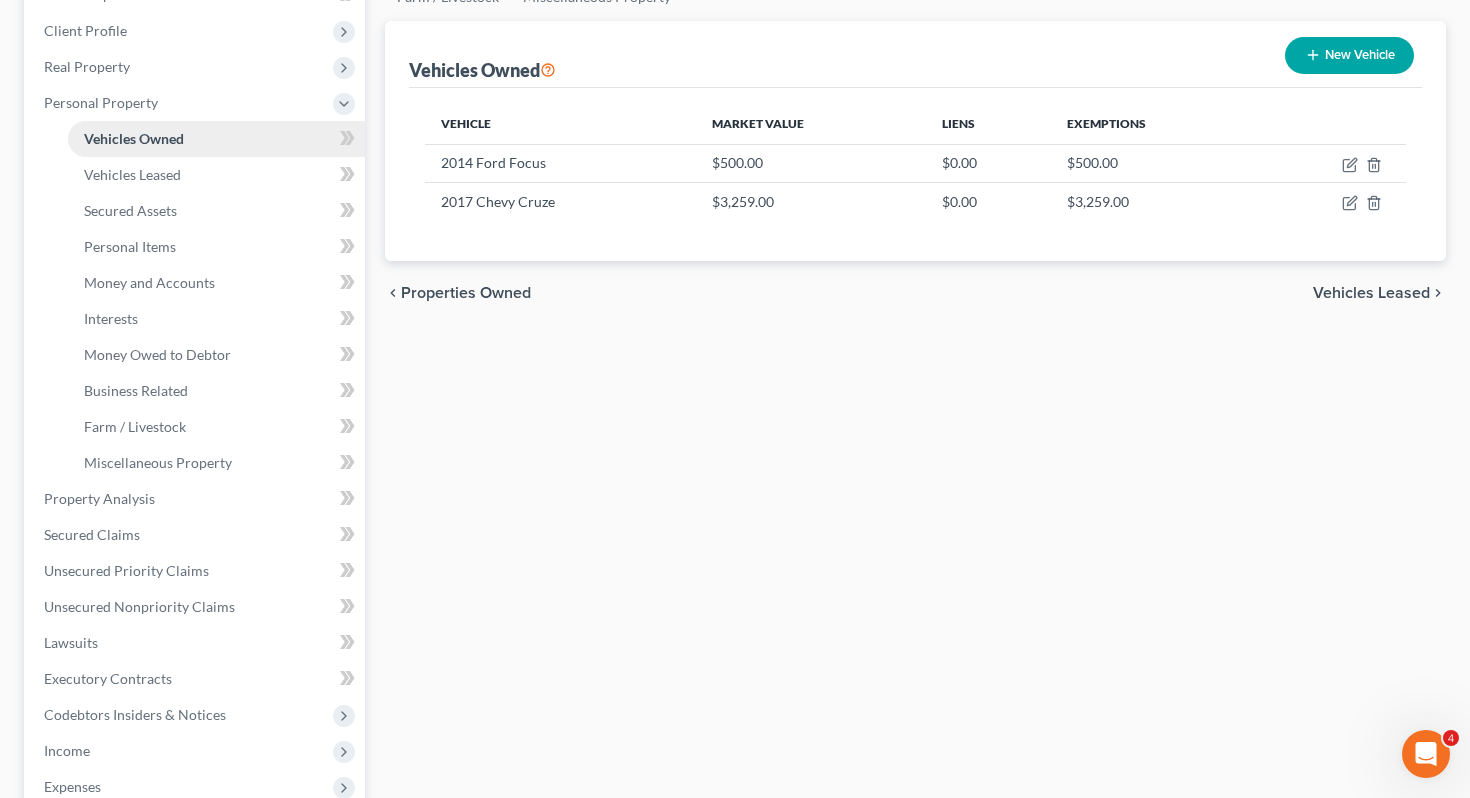 scroll, scrollTop: 516, scrollLeft: 0, axis: vertical 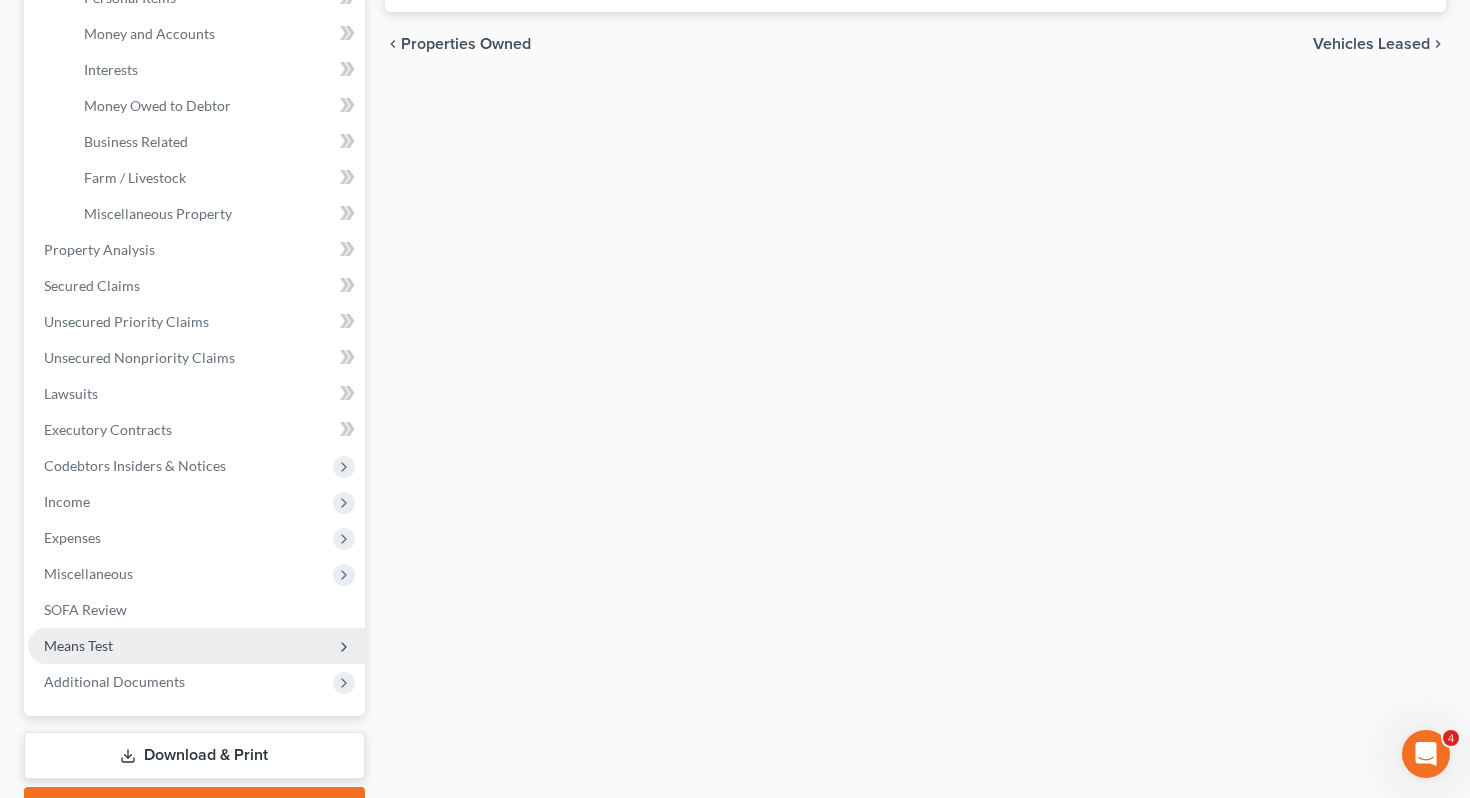 click on "Means Test" at bounding box center [196, 646] 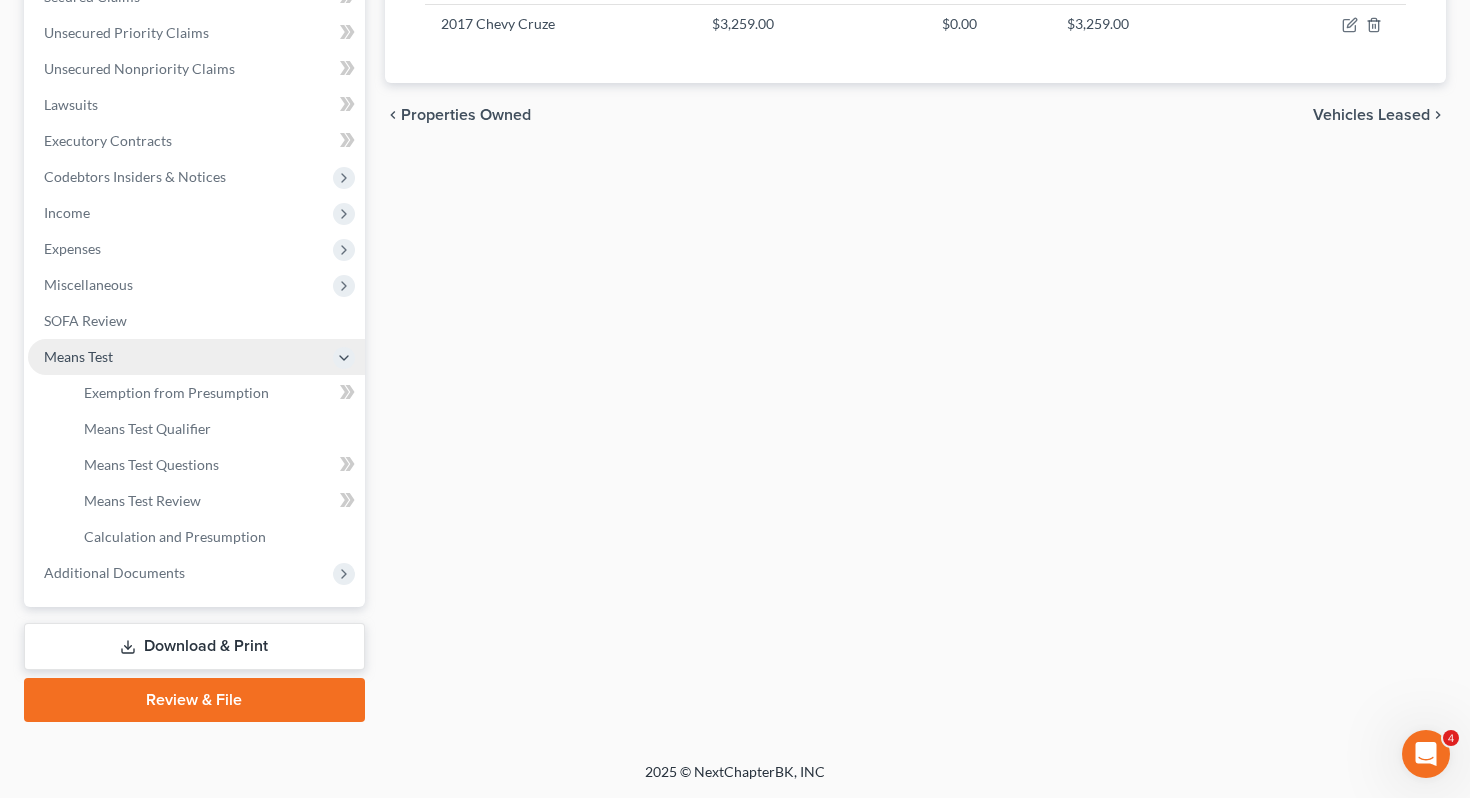 scroll, scrollTop: 443, scrollLeft: 0, axis: vertical 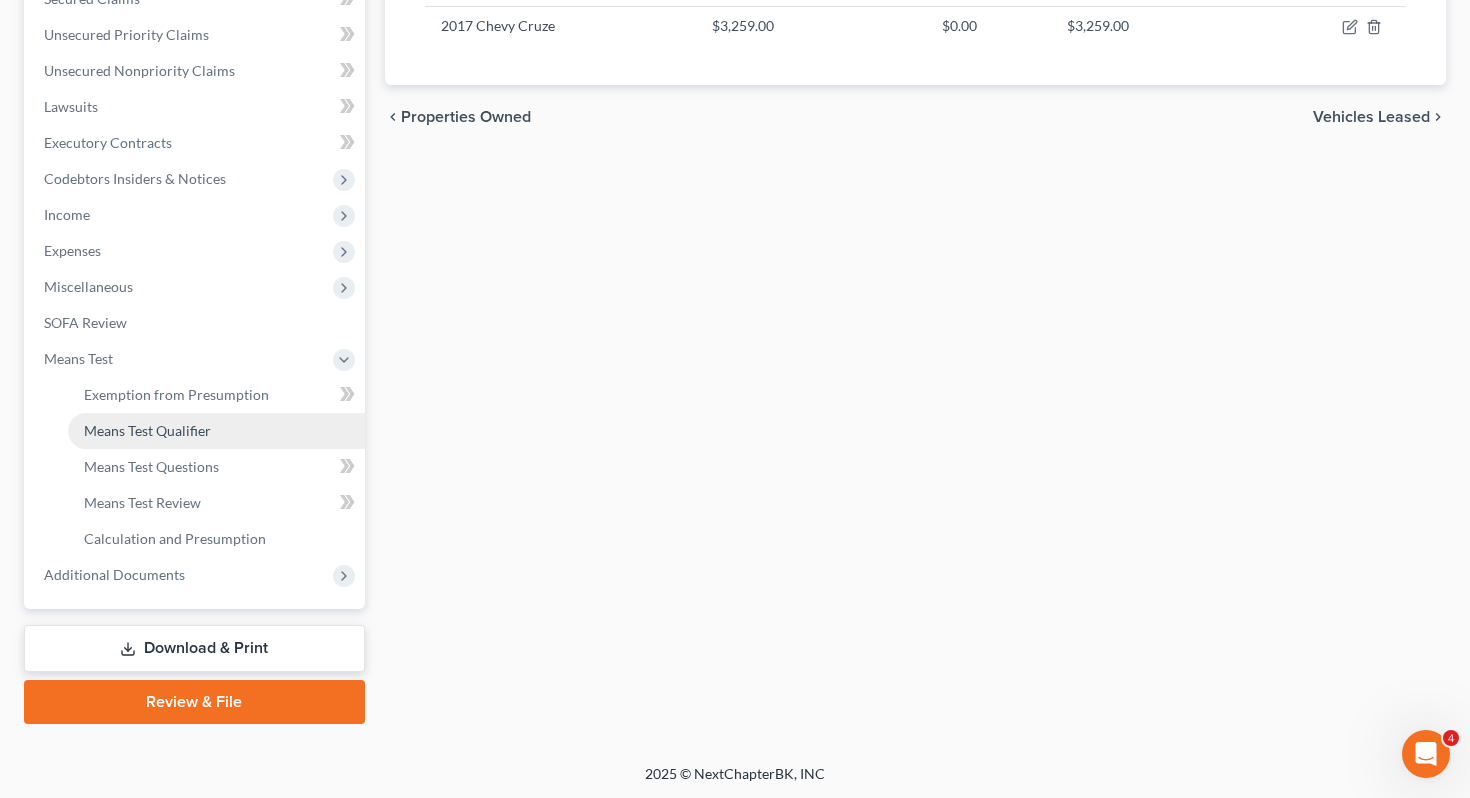 click on "Means Test Qualifier" at bounding box center (216, 431) 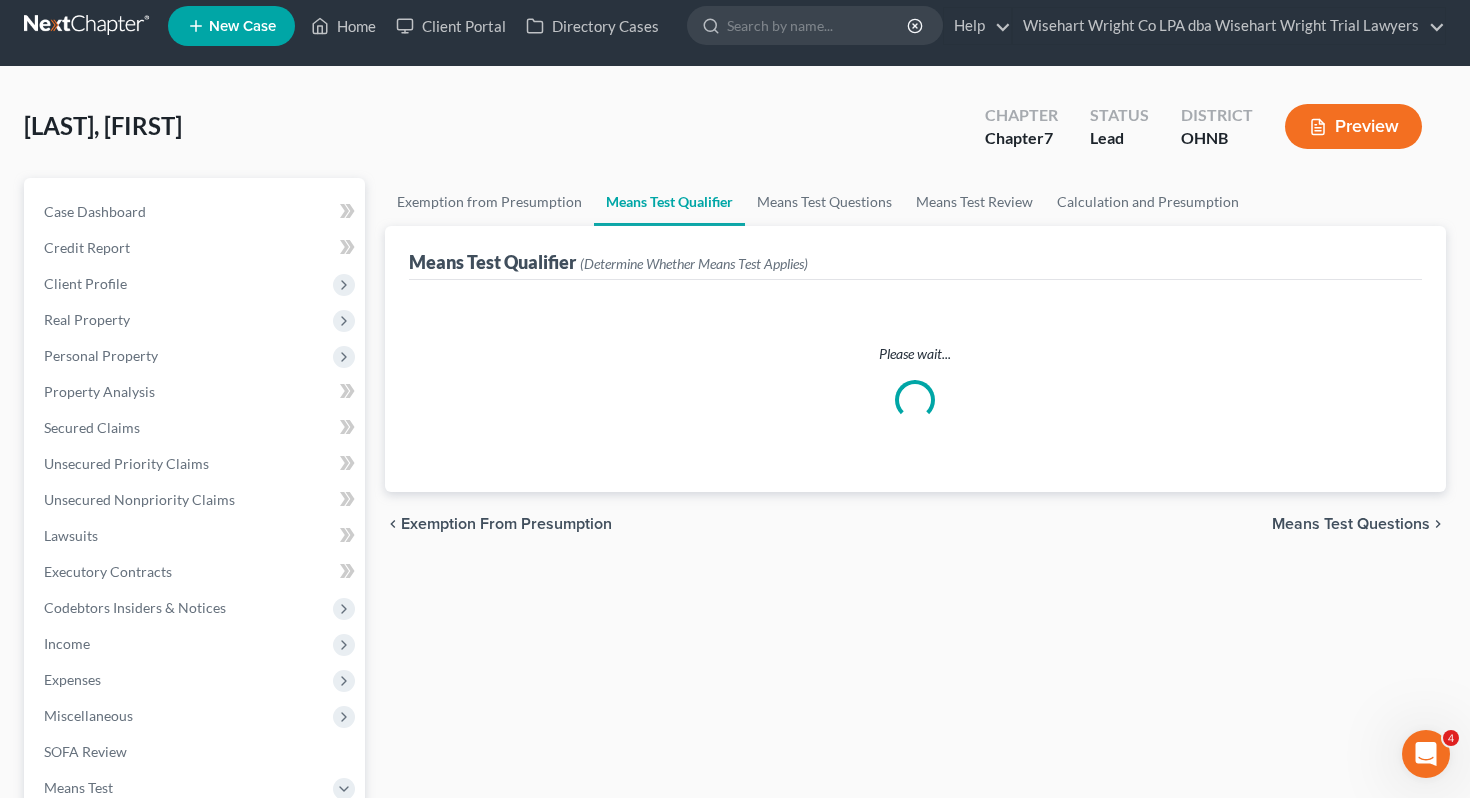 scroll, scrollTop: 0, scrollLeft: 0, axis: both 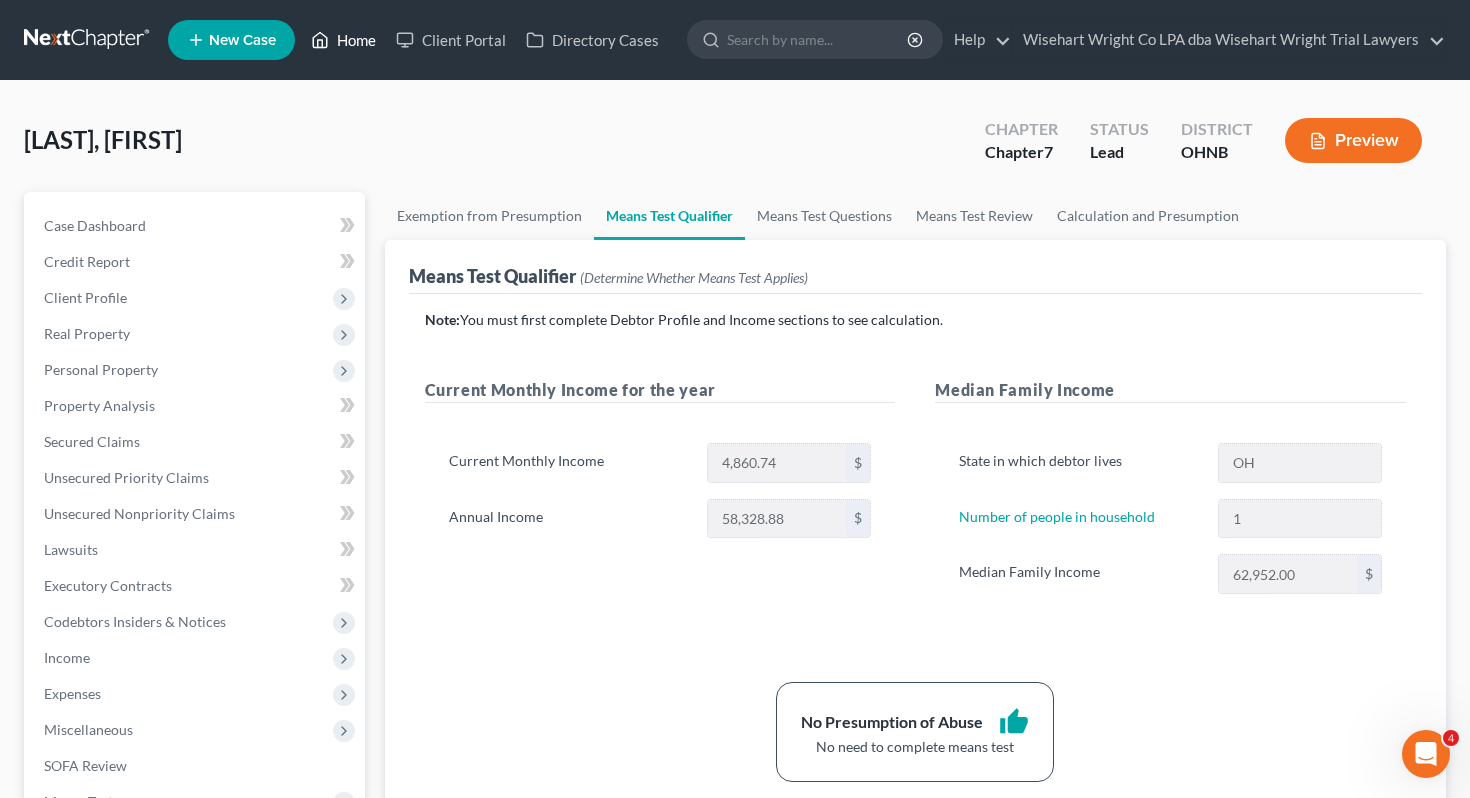 click on "Home" at bounding box center [343, 40] 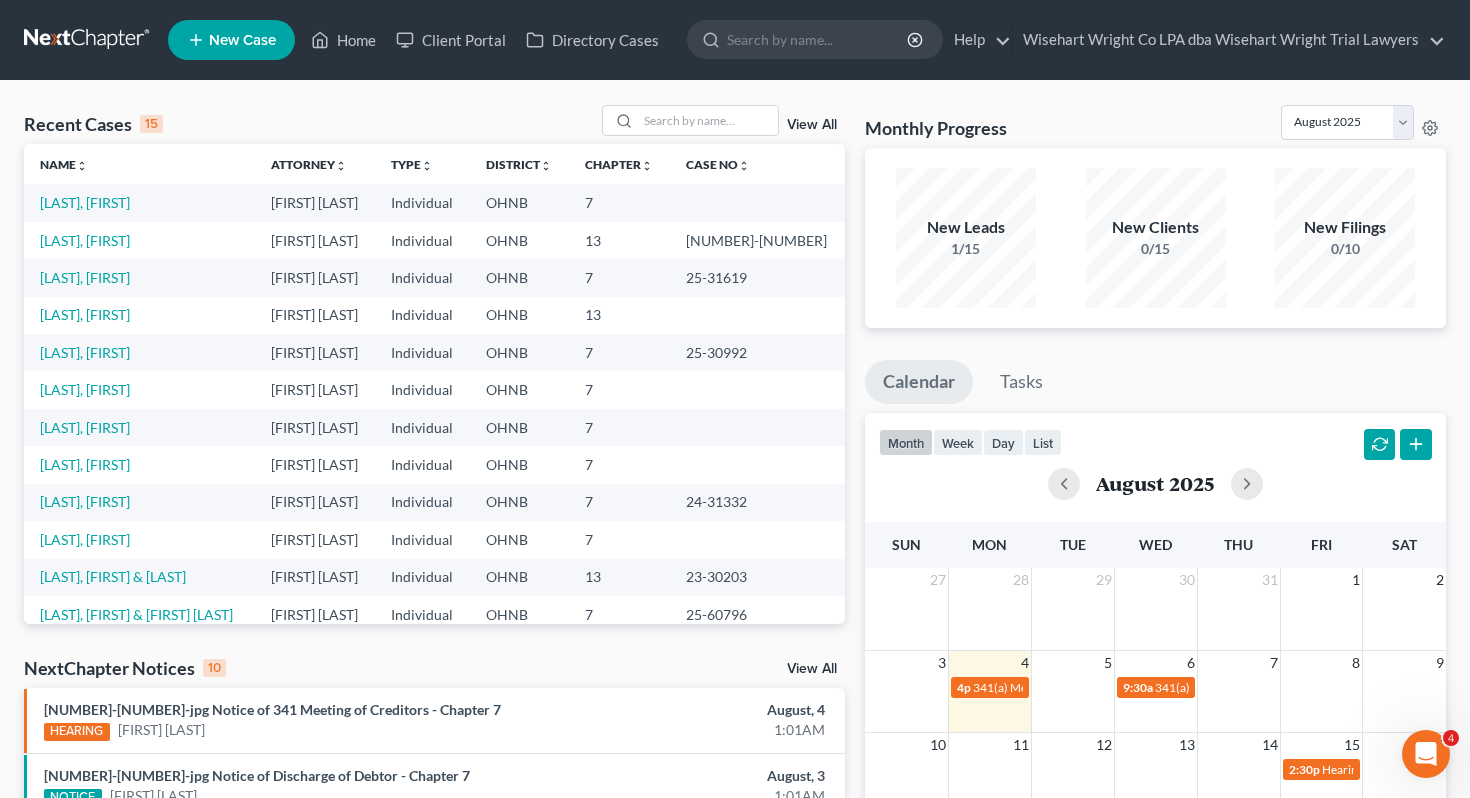 click on "New Case" at bounding box center [242, 40] 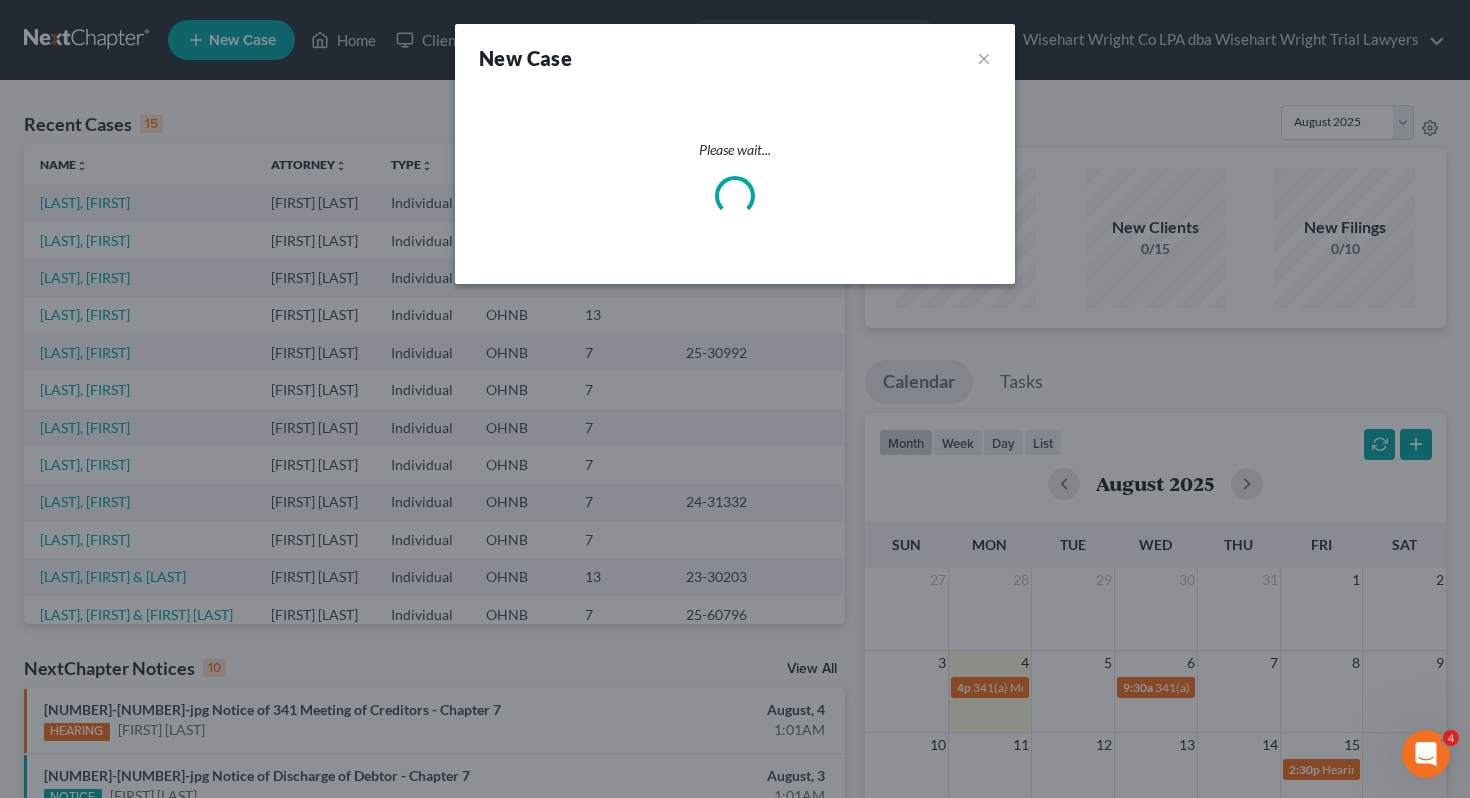 select on "61" 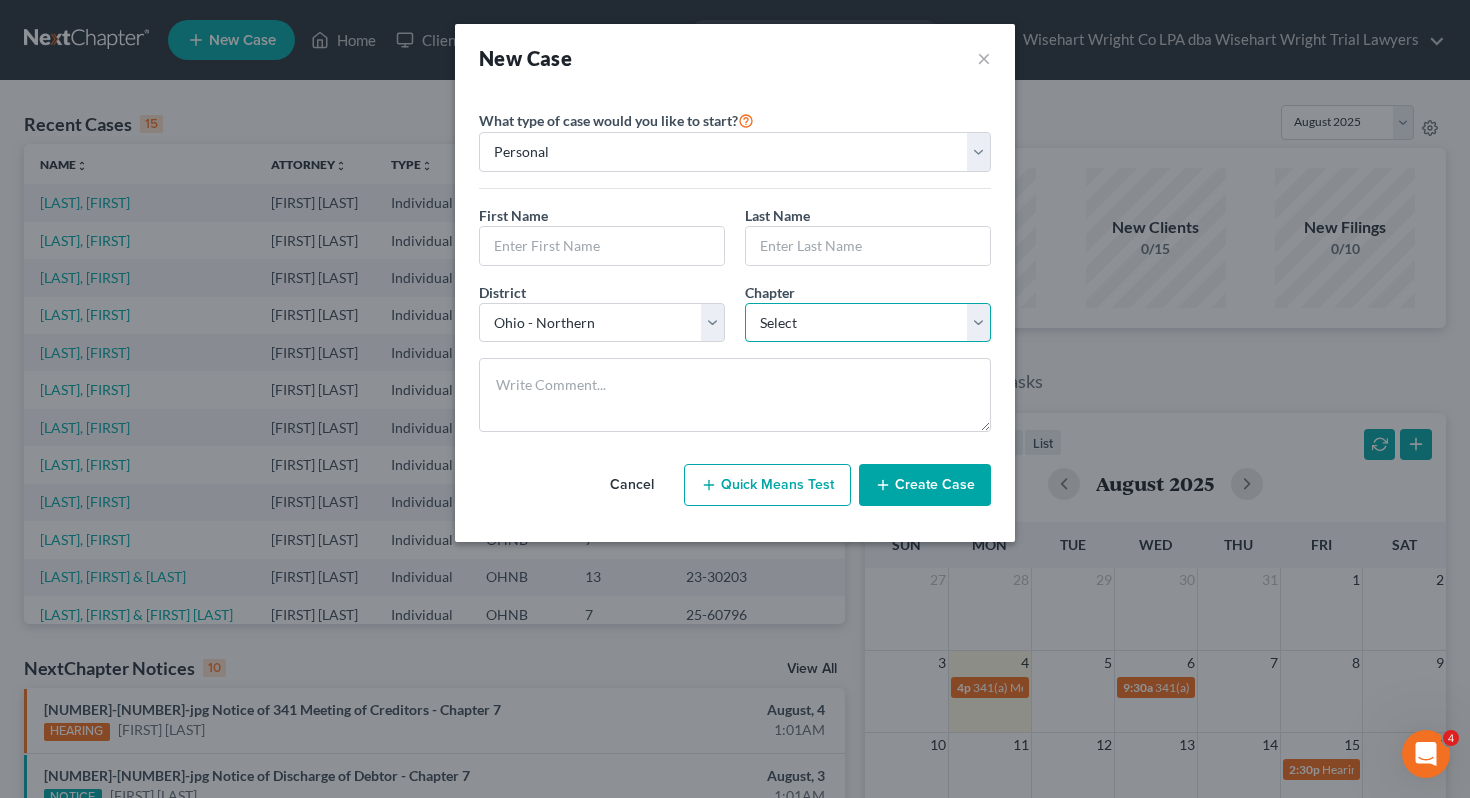 click on "Select 7 11 12 13" at bounding box center (868, 323) 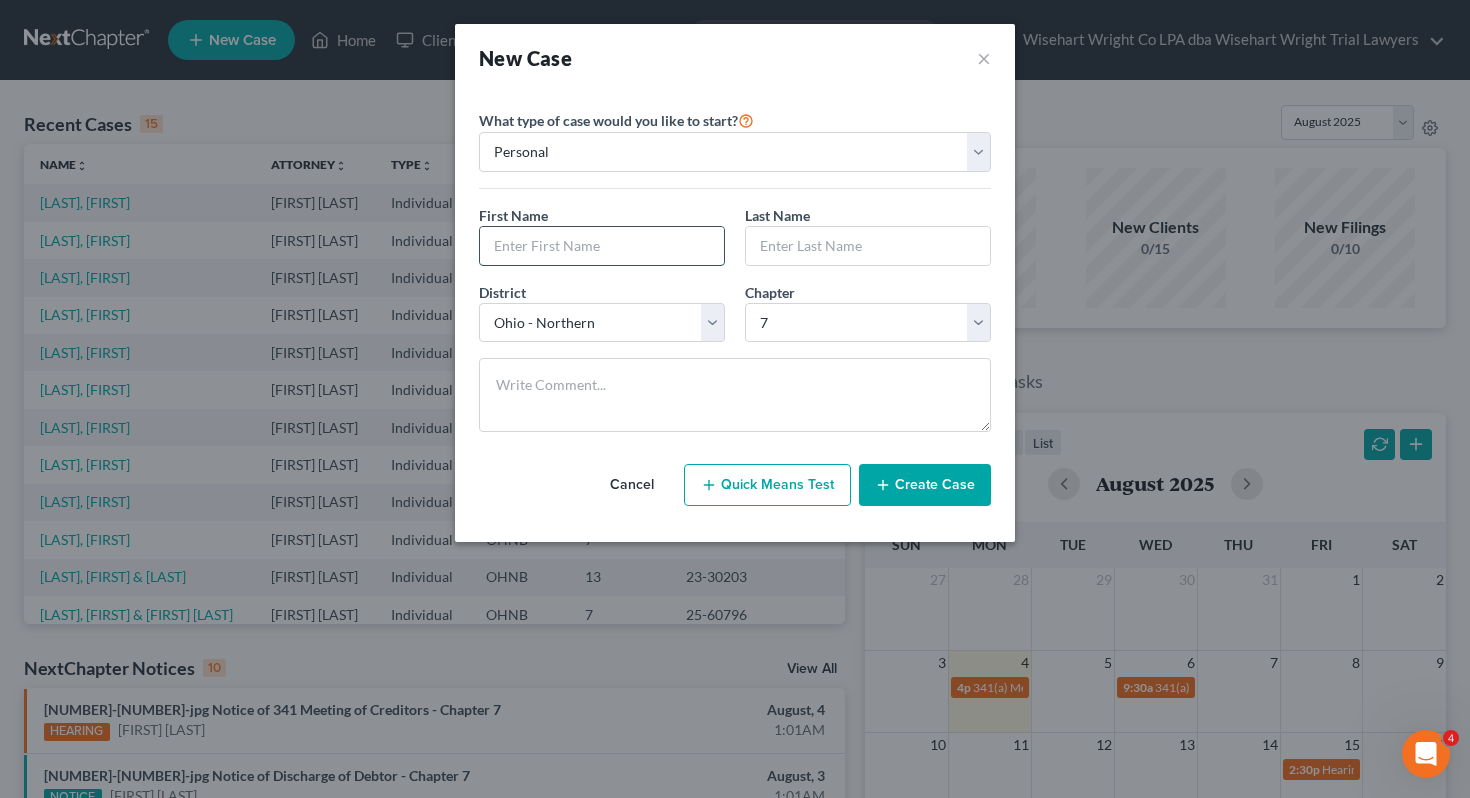 click at bounding box center [602, 246] 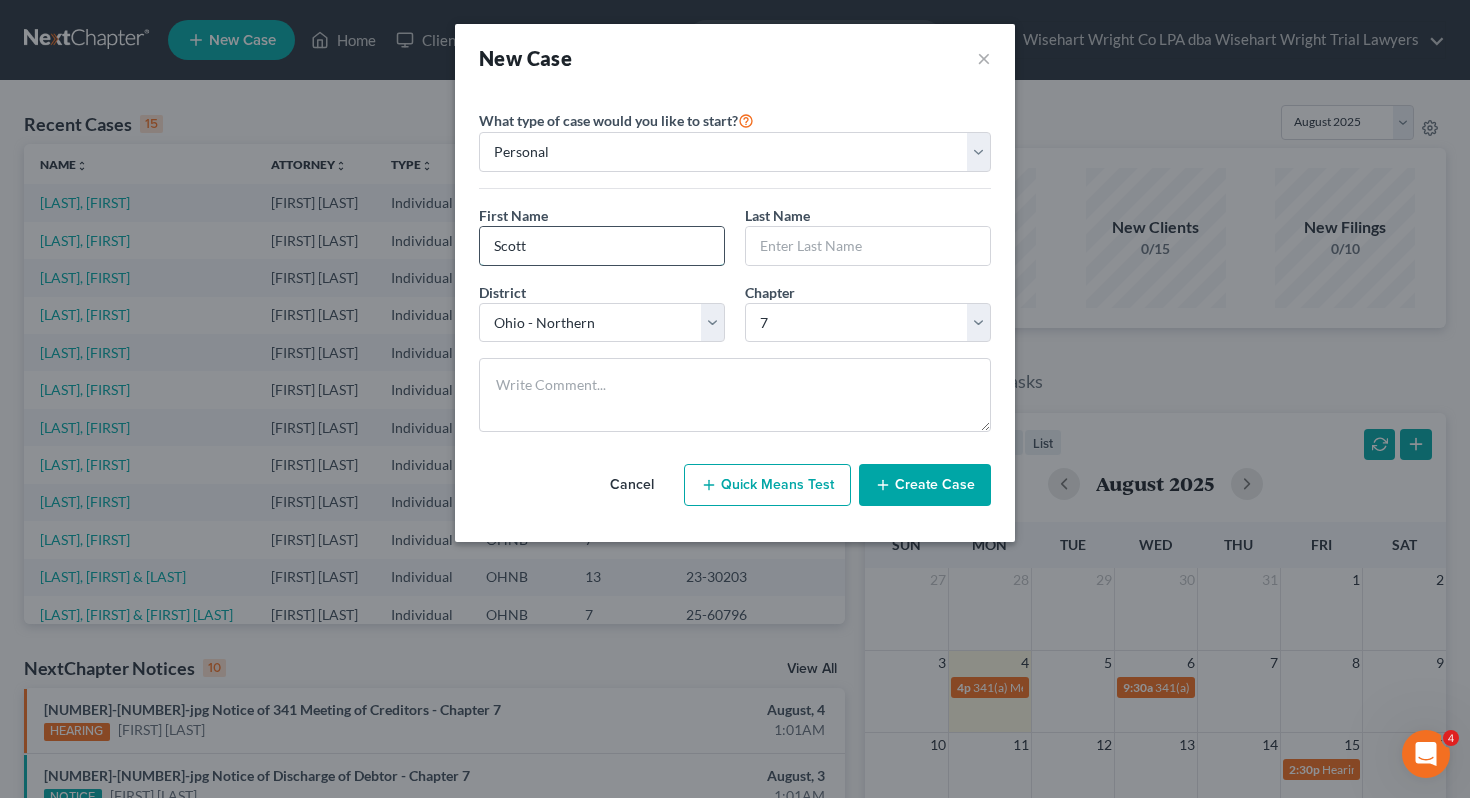 type on "Scott" 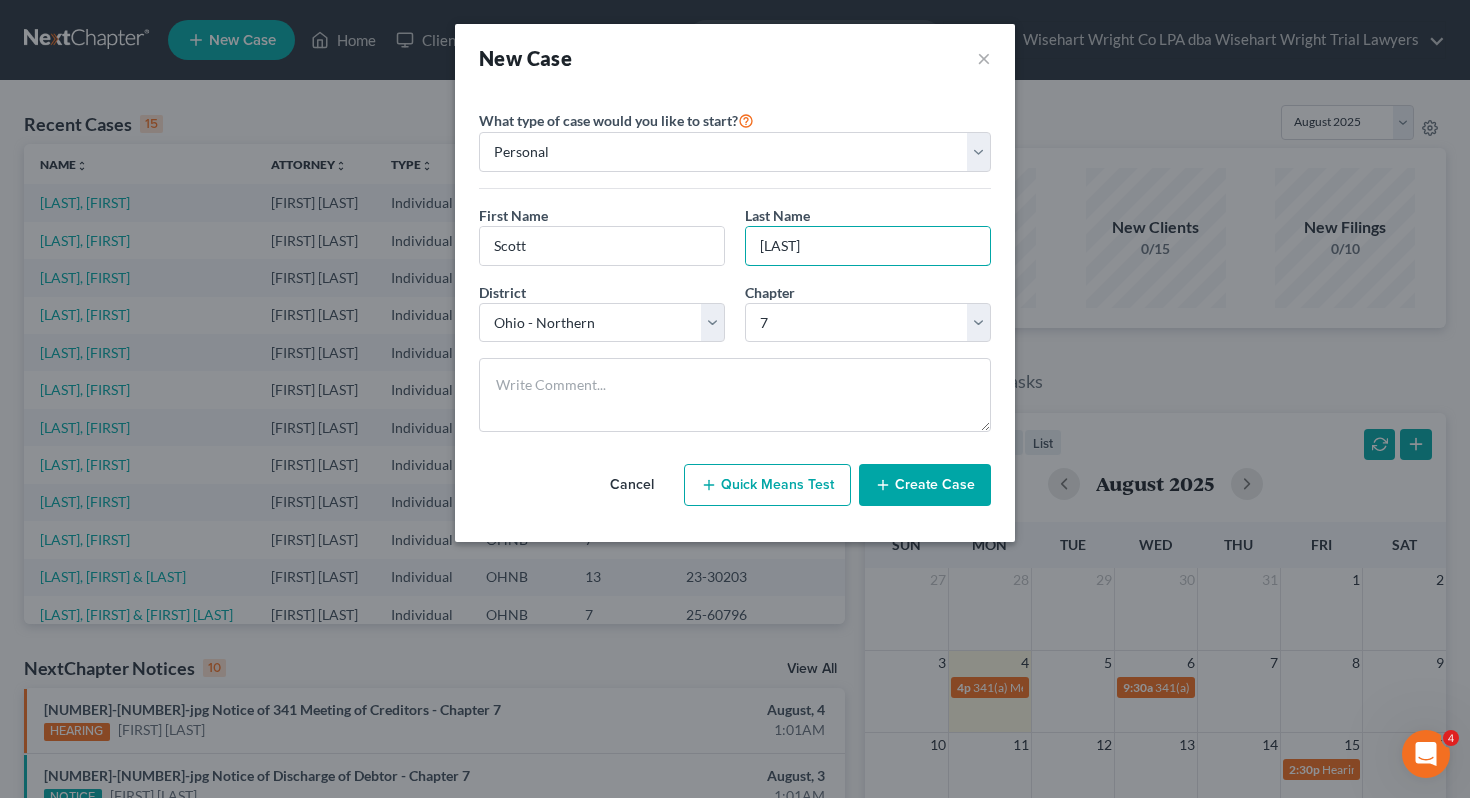 type on "[LAST]" 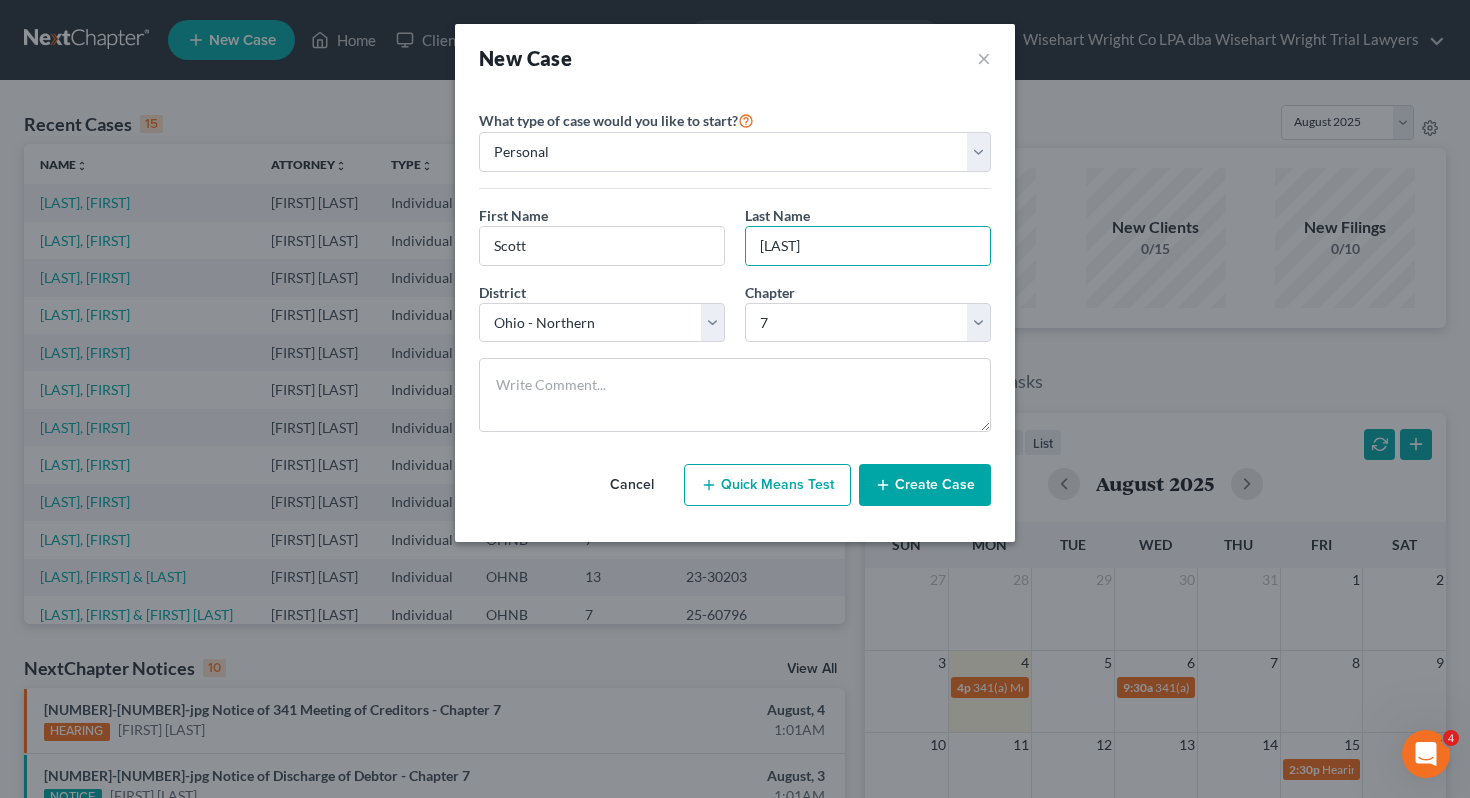 click on "Create Case" at bounding box center (925, 485) 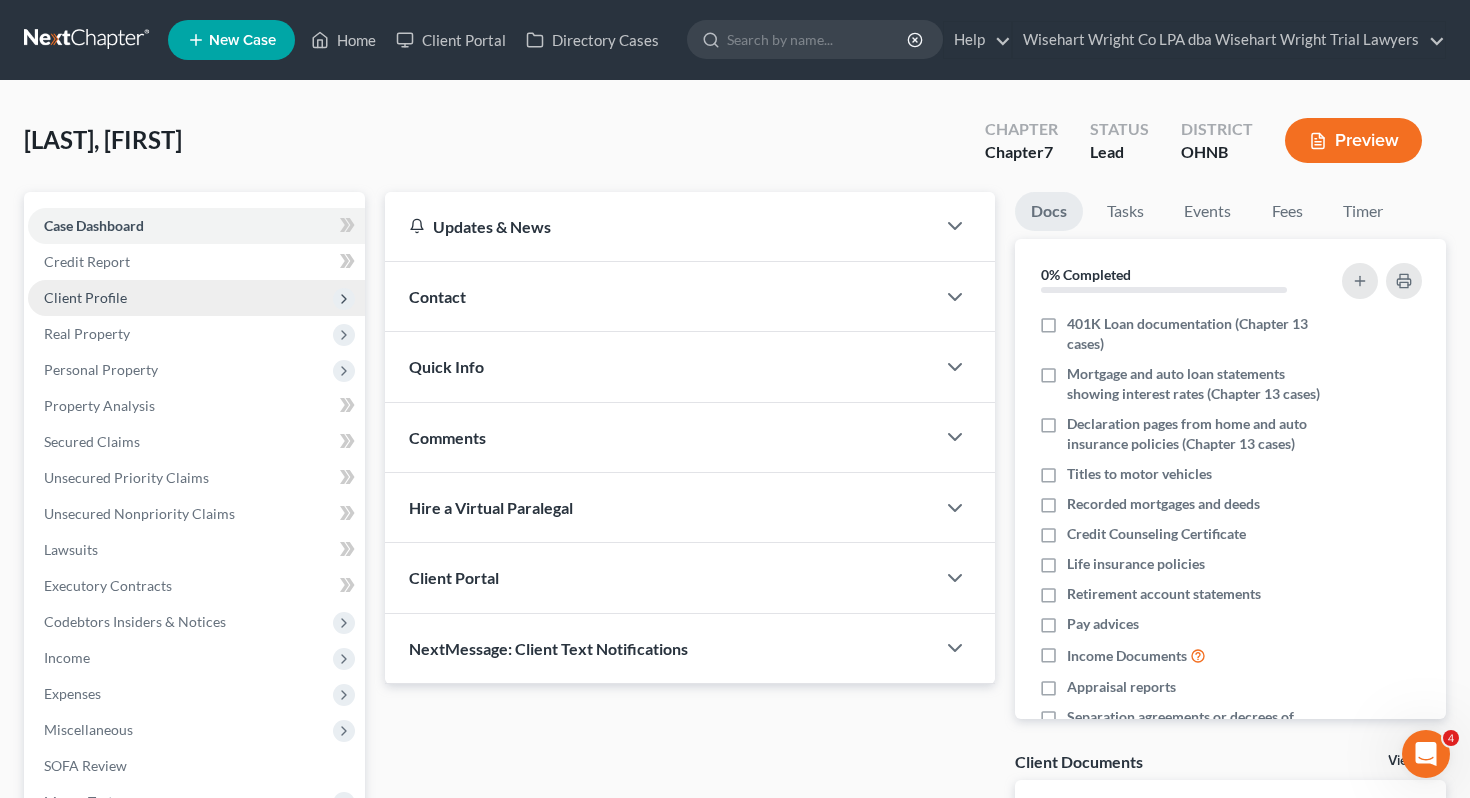 click on "Client Profile" at bounding box center (196, 298) 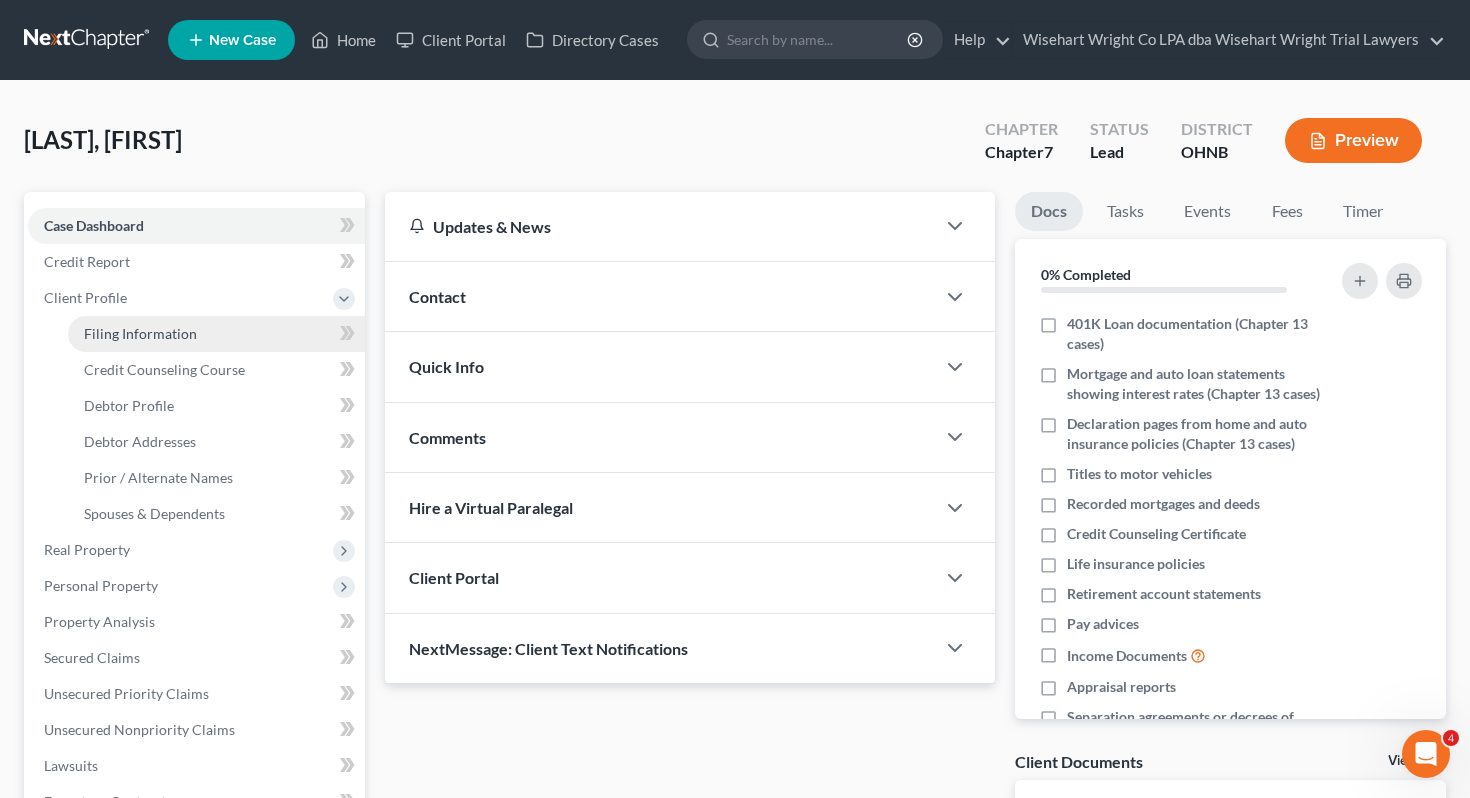 click on "Filing Information" at bounding box center (140, 333) 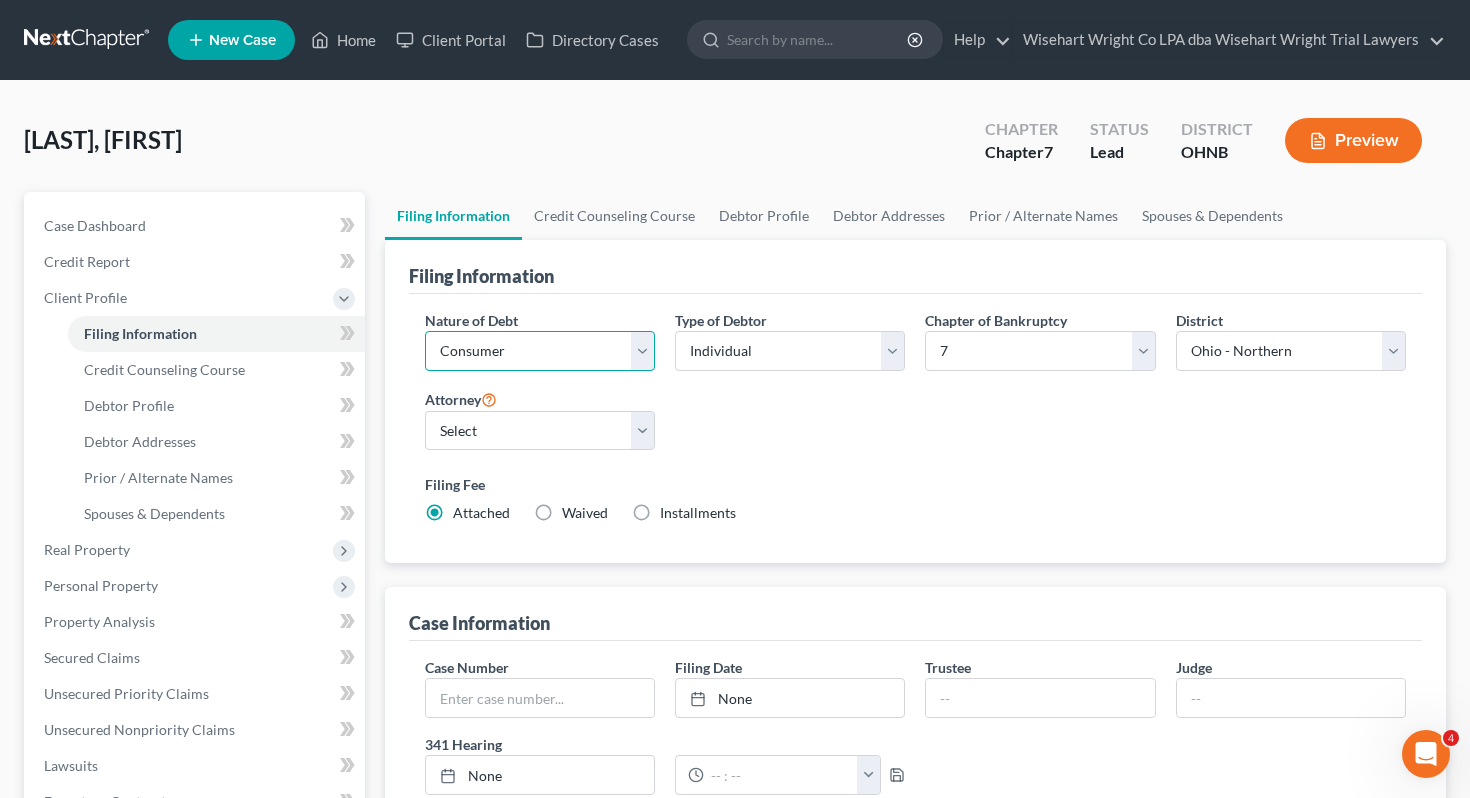 click on "Select Business Consumer Other" at bounding box center (540, 351) 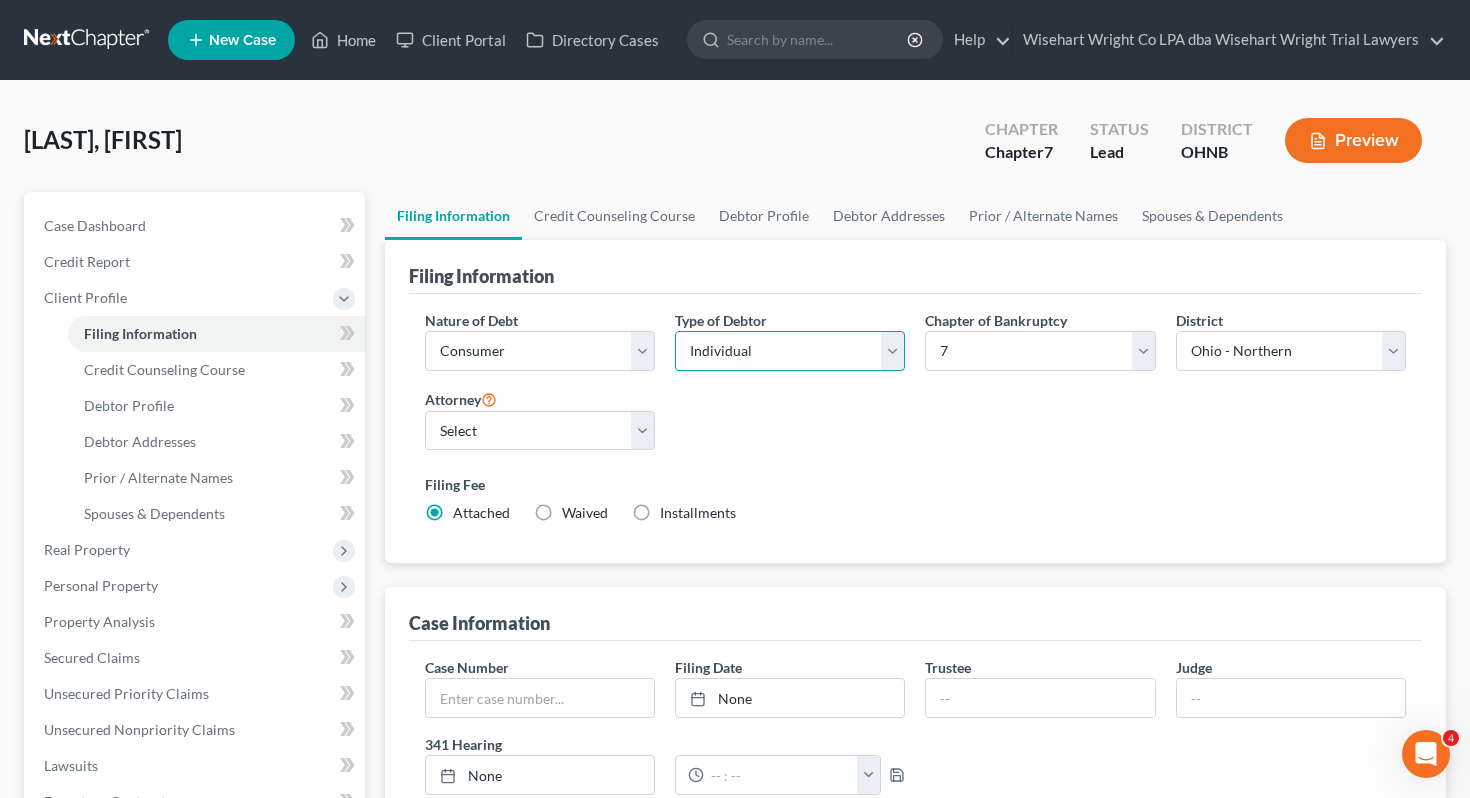 click on "Select Individual Joint" at bounding box center [790, 351] 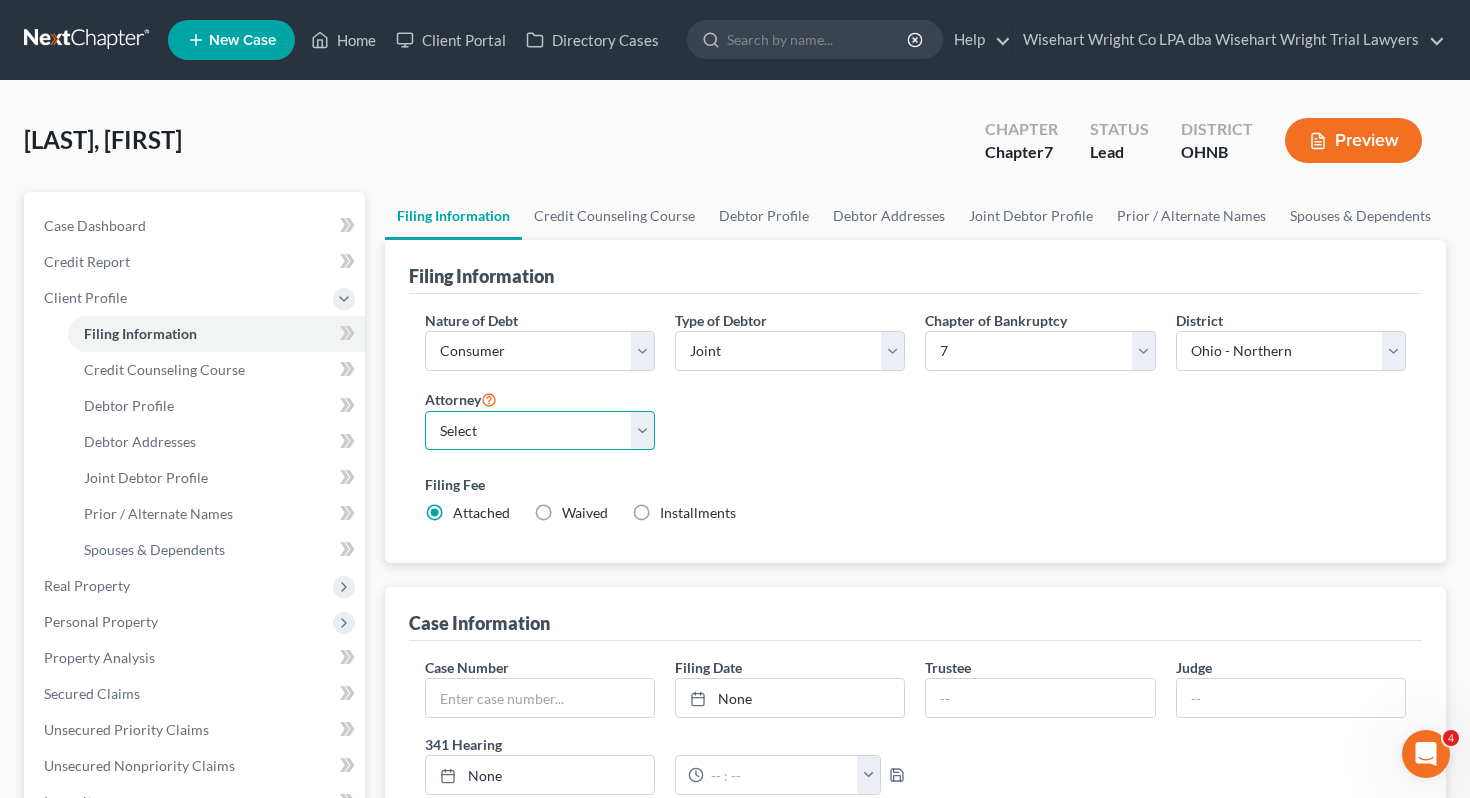 click on "Select [FIRST] [LAST] - OHNB" at bounding box center [540, 431] 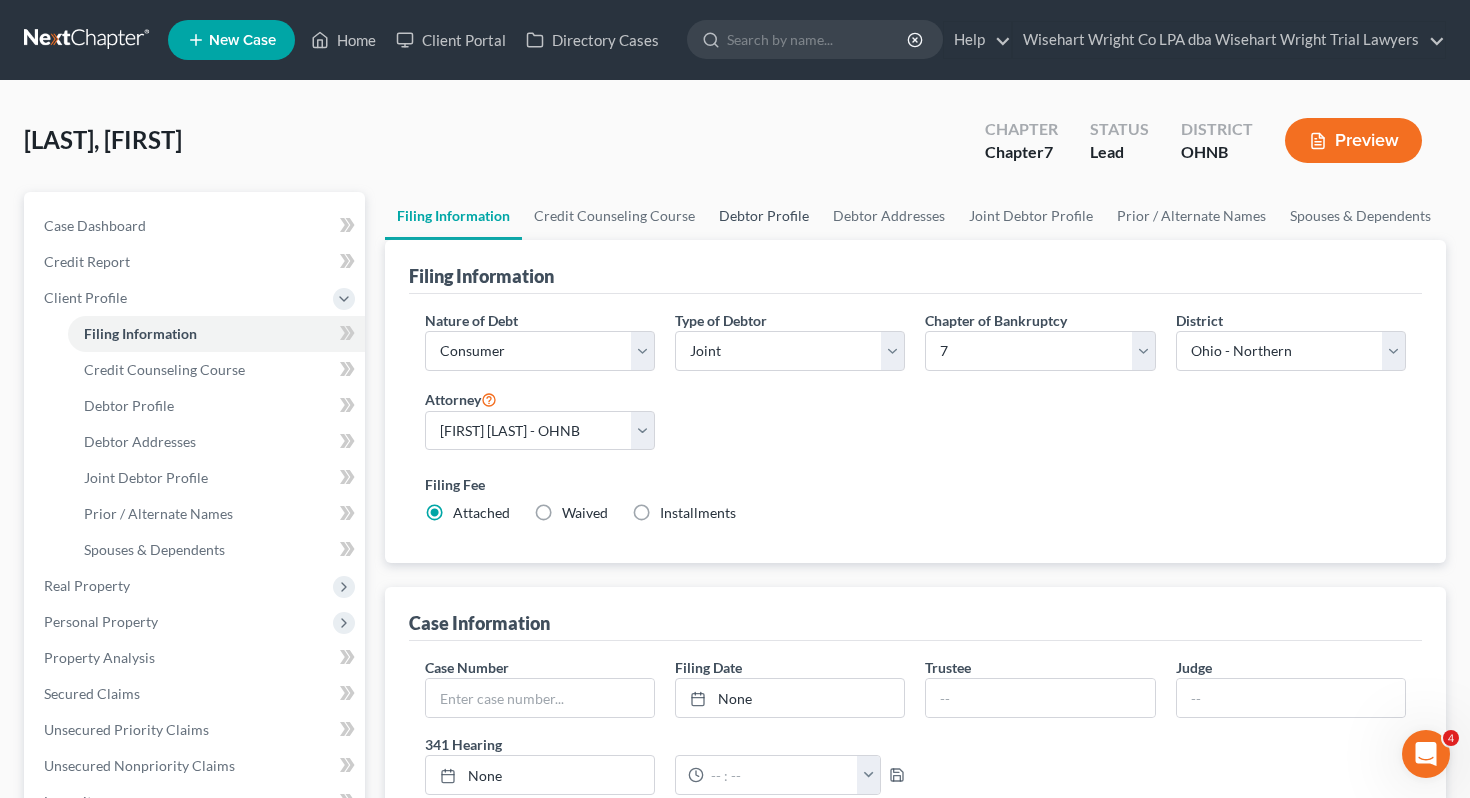 click on "Debtor Profile" at bounding box center (764, 216) 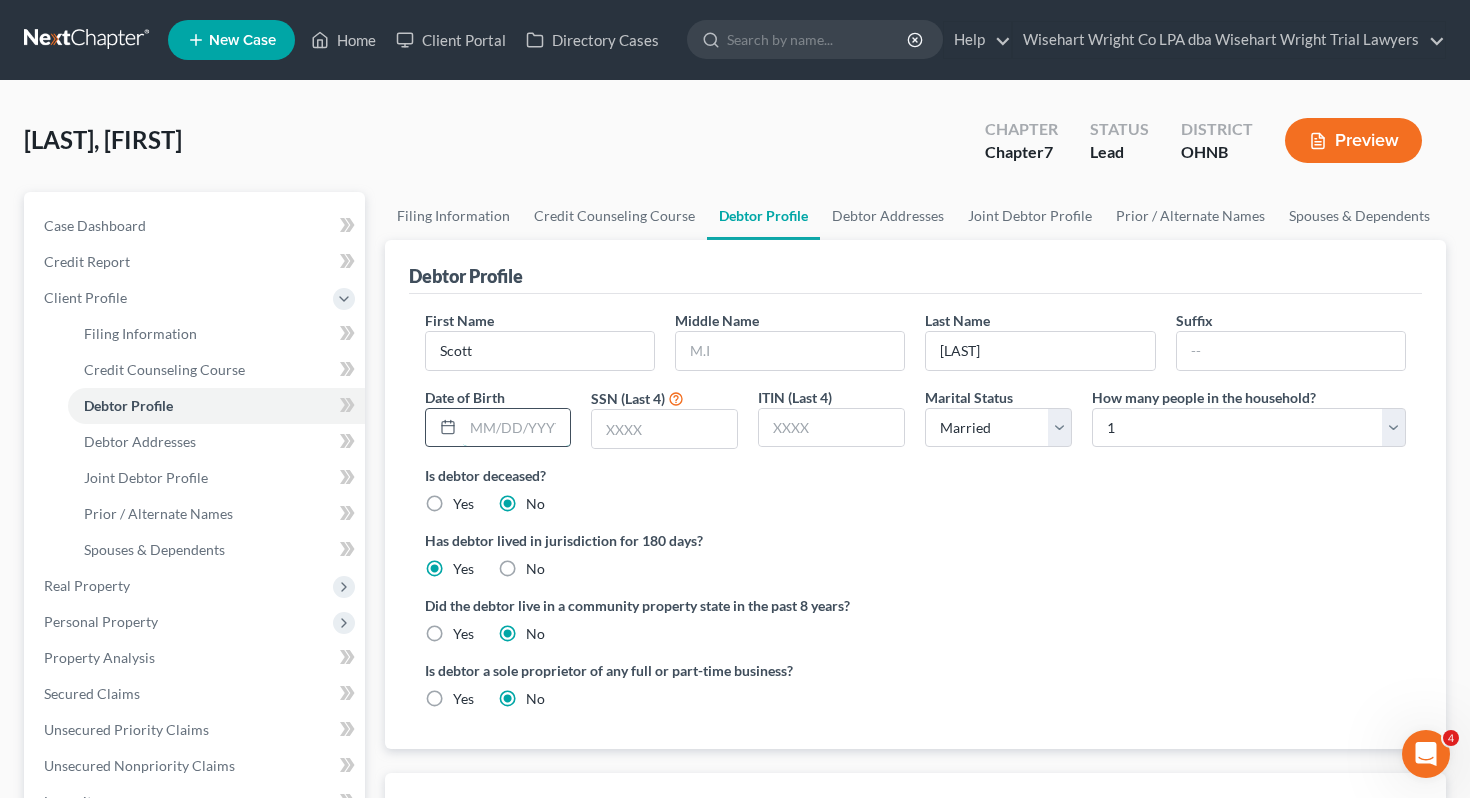 click at bounding box center [517, 428] 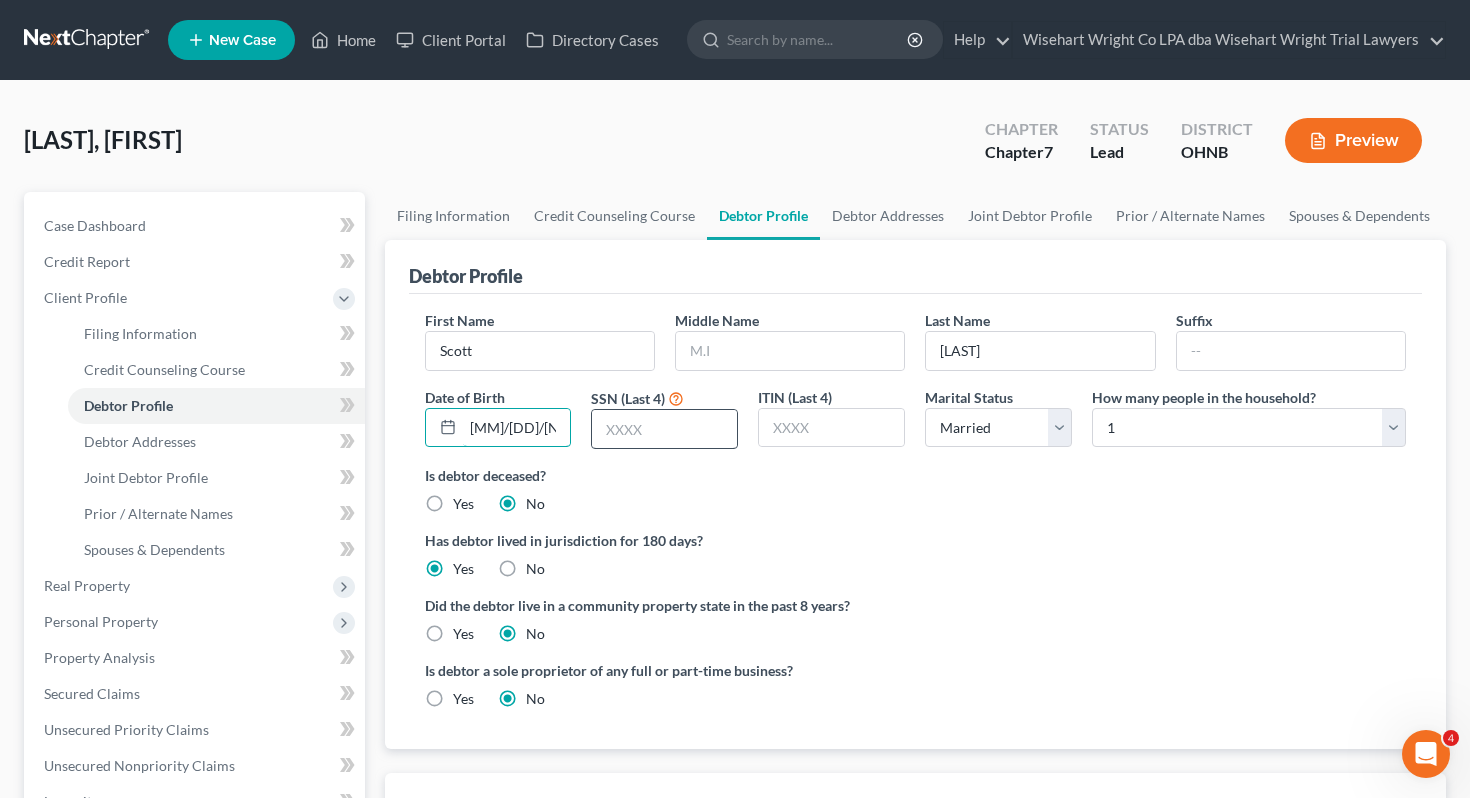 type on "[MM]/[DD]/[NUMBER]" 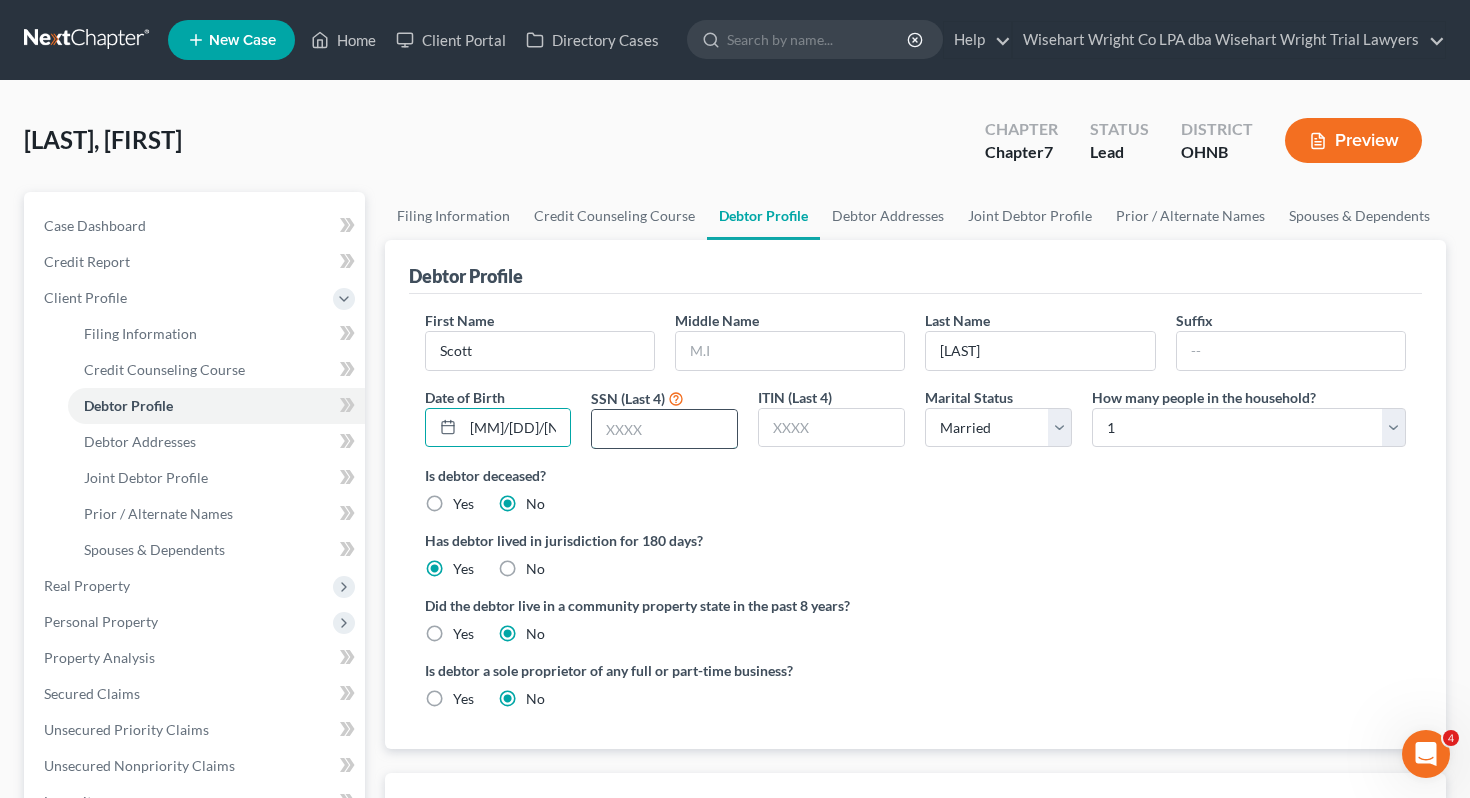 click at bounding box center (664, 429) 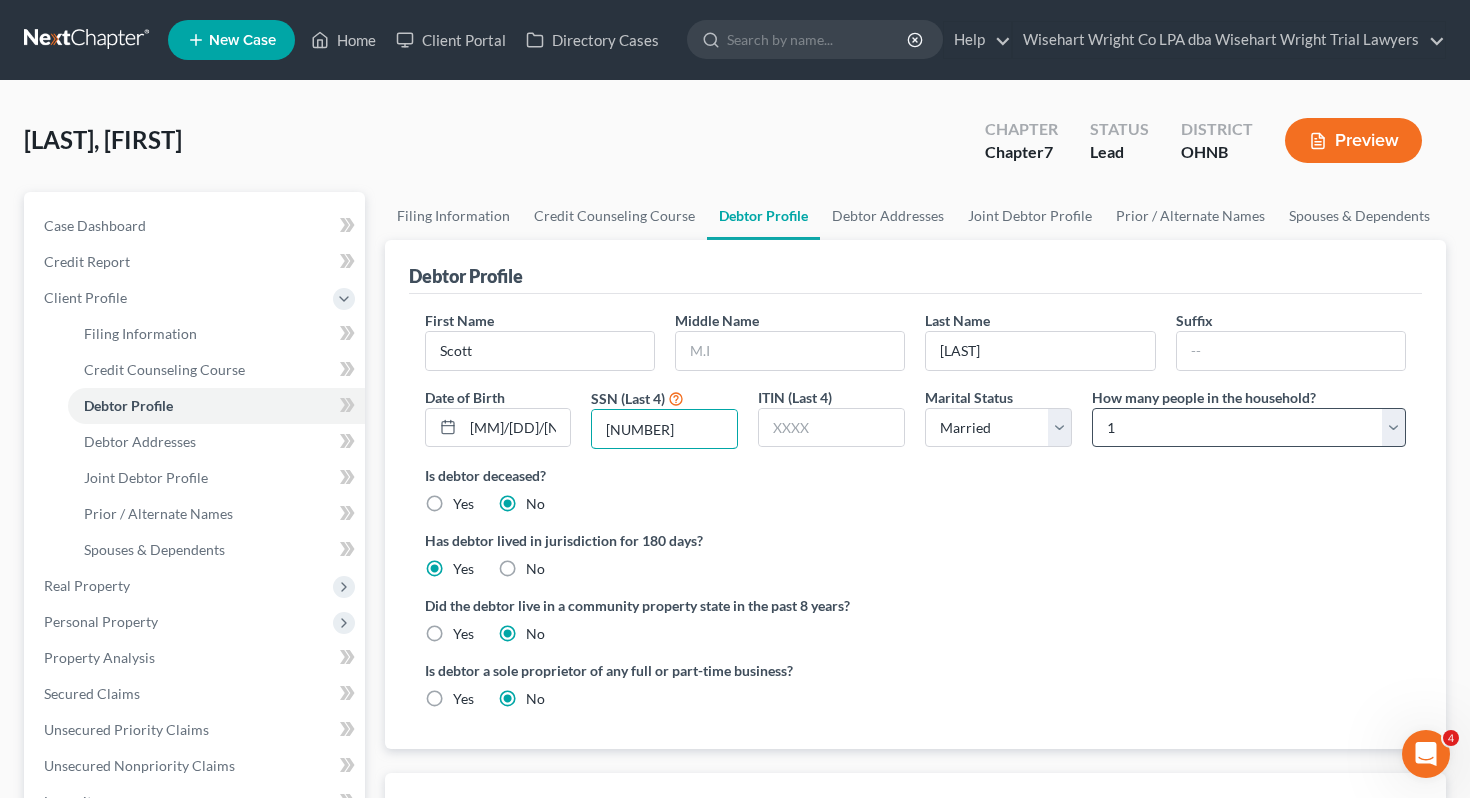 type on "[NUMBER]" 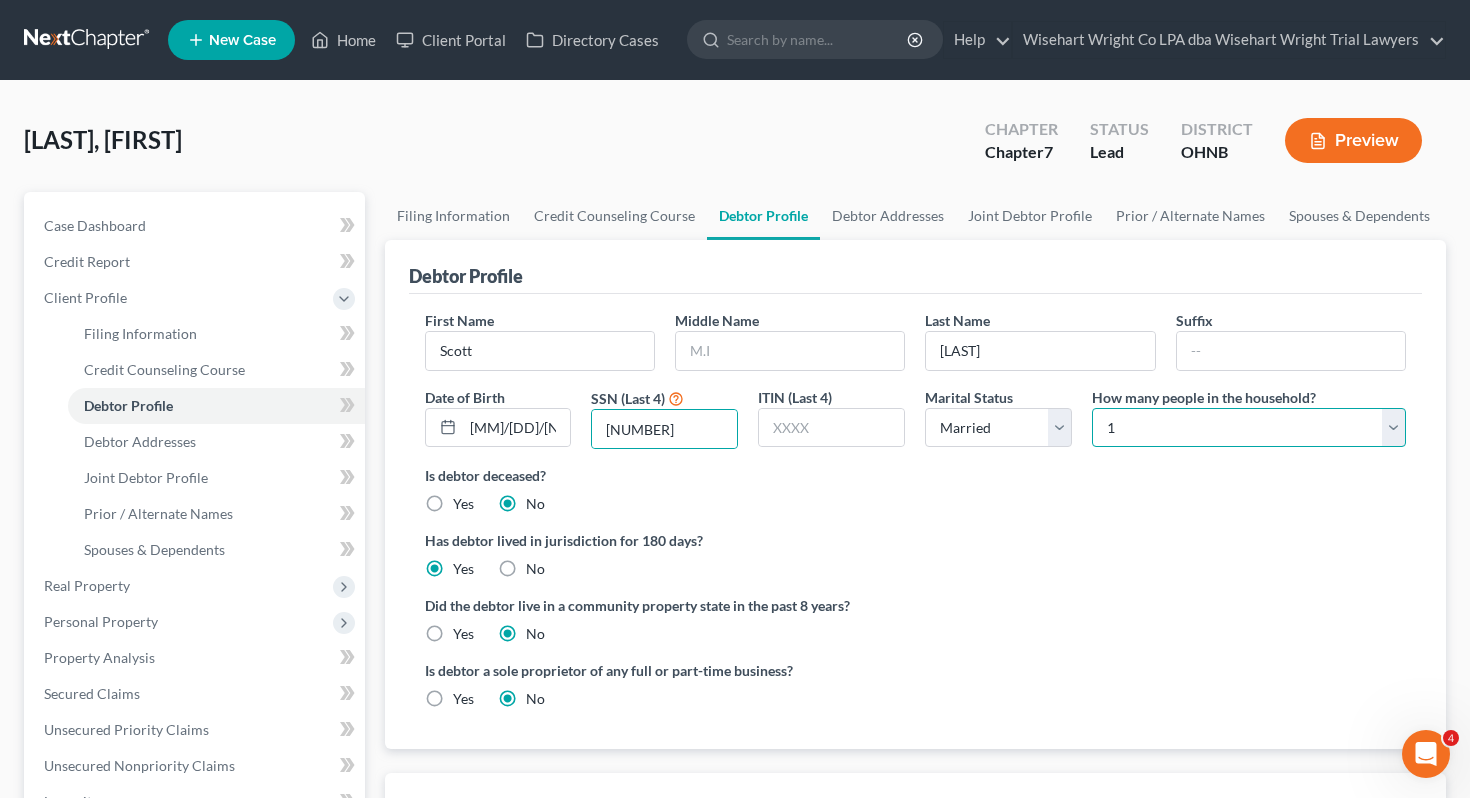 click on "Select 1 2 3 4 5 6 7 8 9 10 11 12 13 14 15 16 17 18 19 20" at bounding box center (1249, 428) 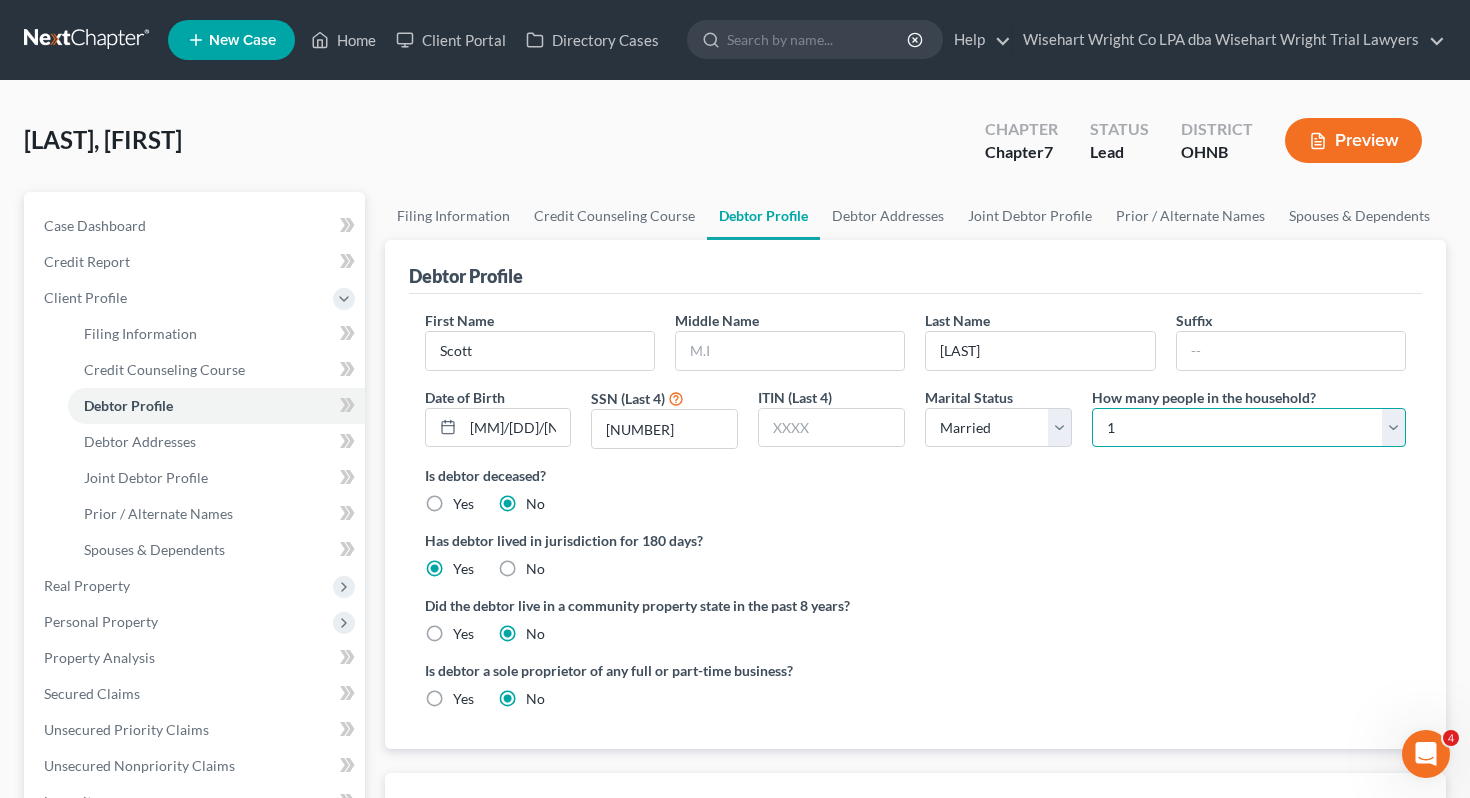 select on "1" 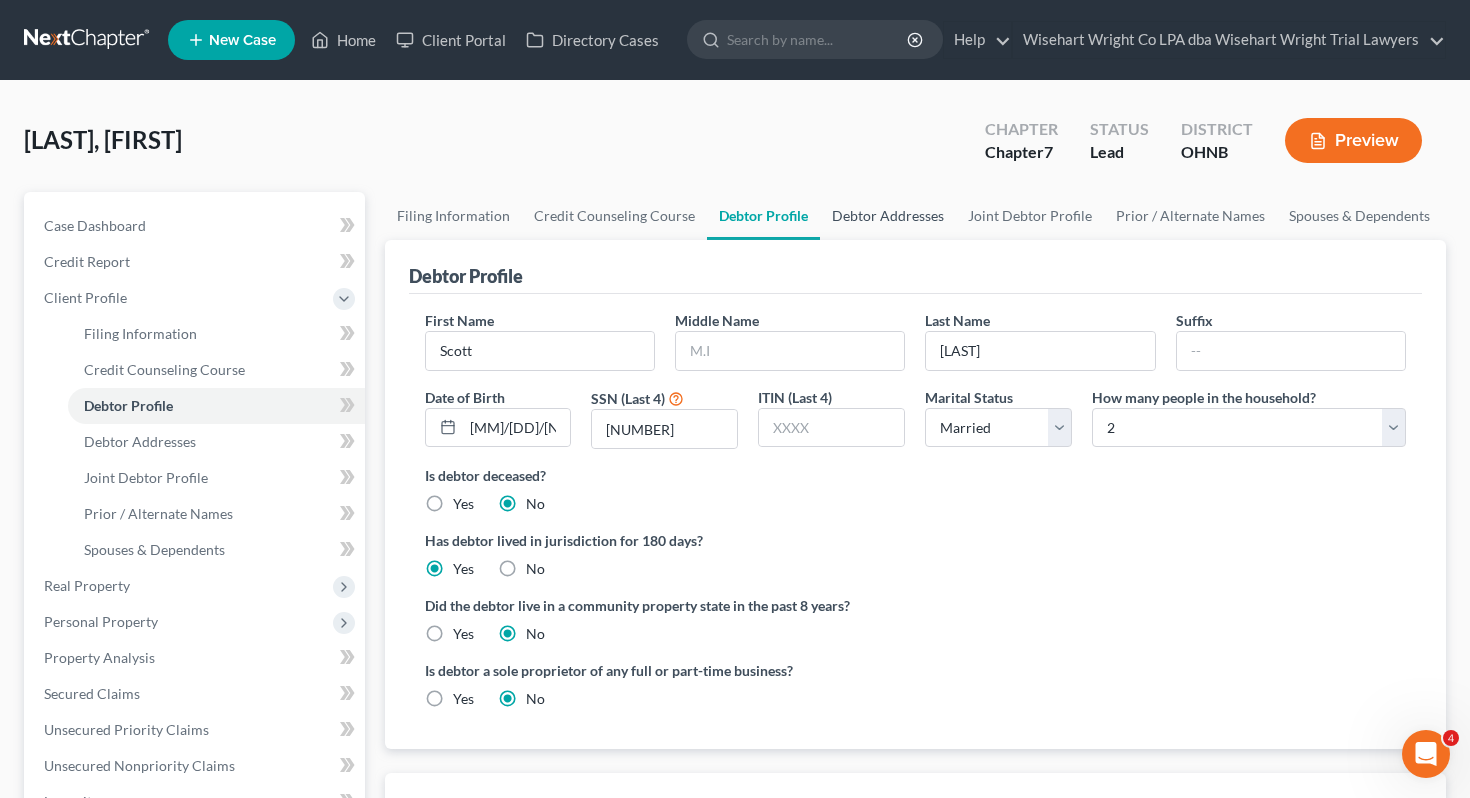 click on "Debtor Addresses" at bounding box center [888, 216] 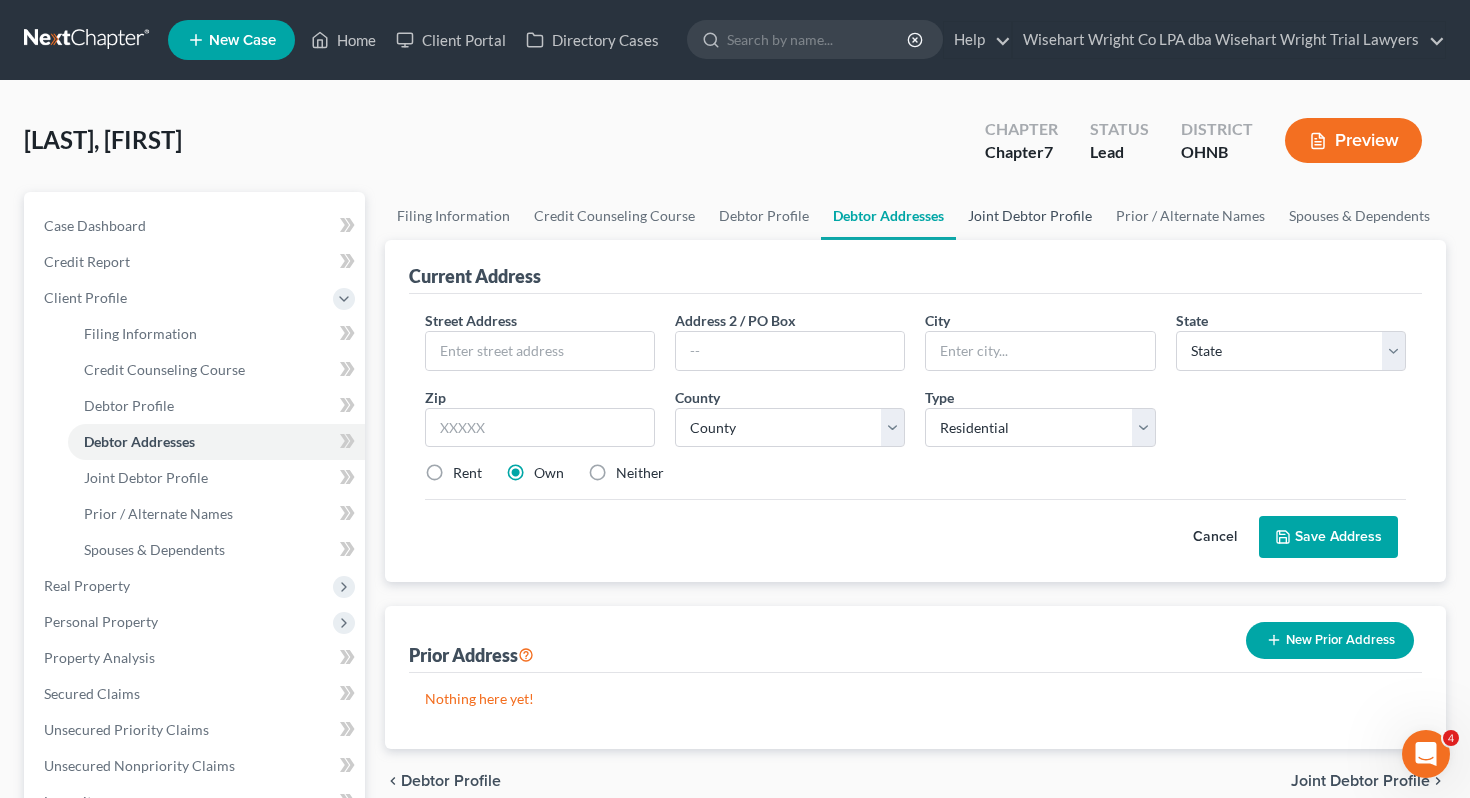 click on "Joint Debtor Profile" at bounding box center (1030, 216) 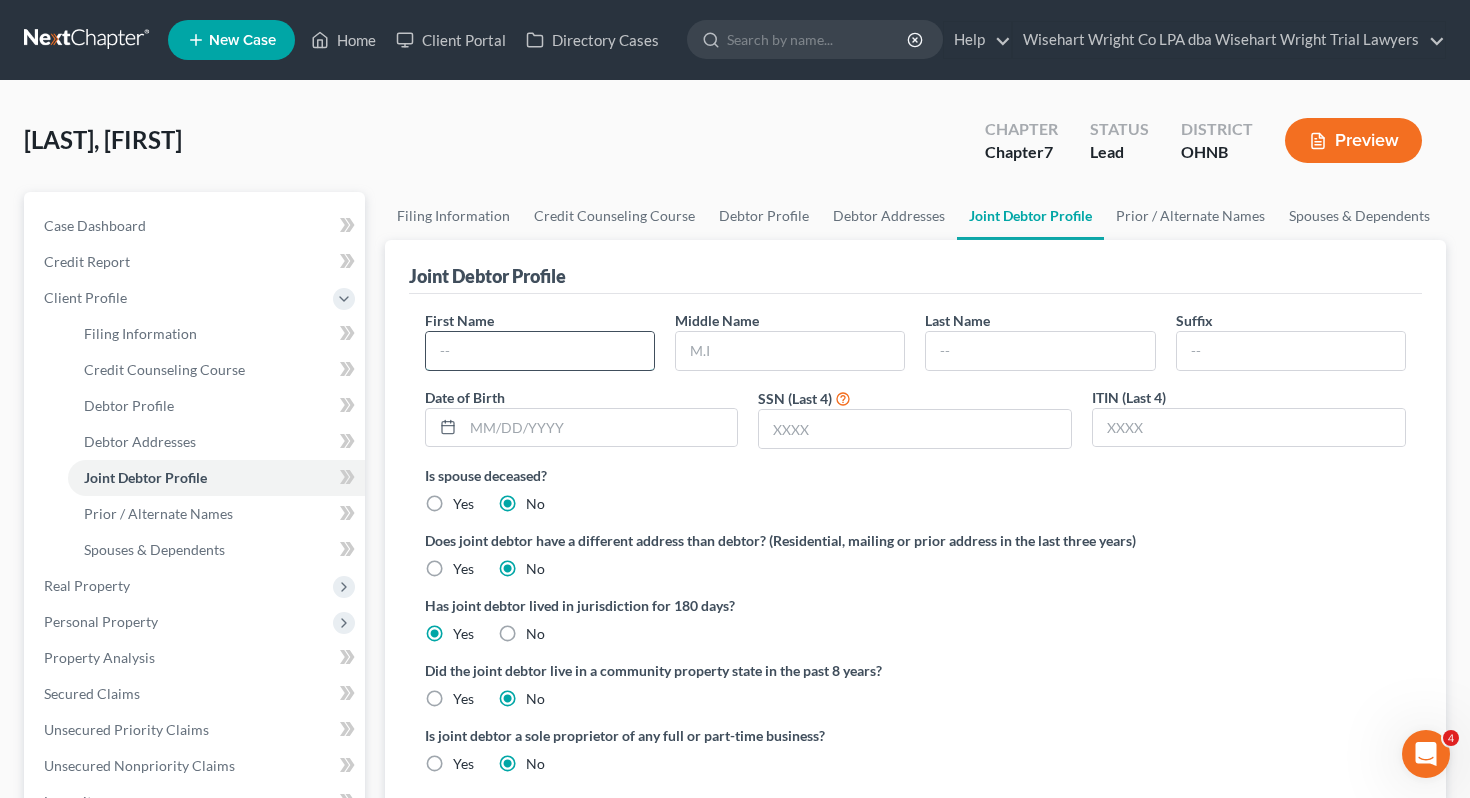 click at bounding box center (540, 351) 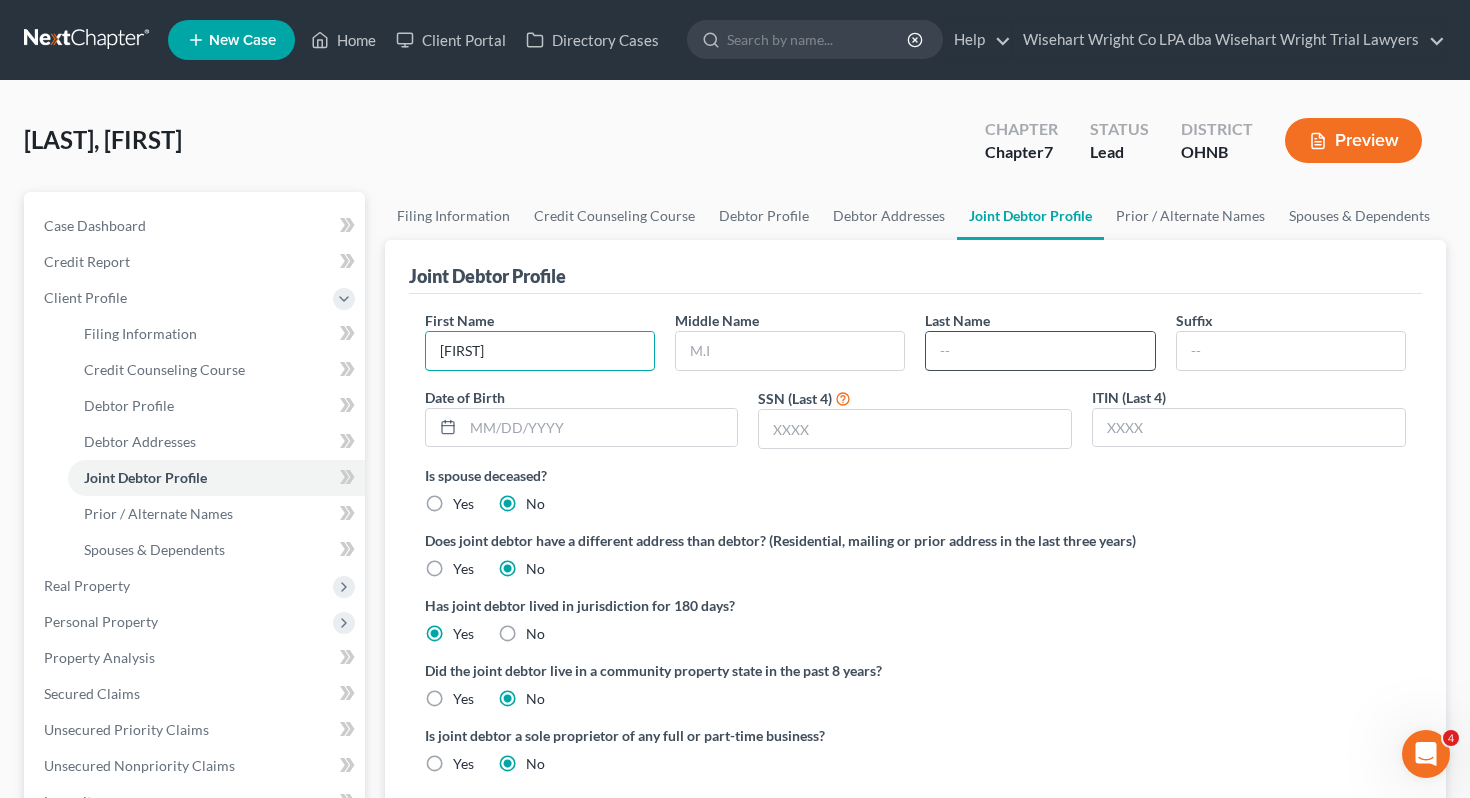 type on "[FIRST]" 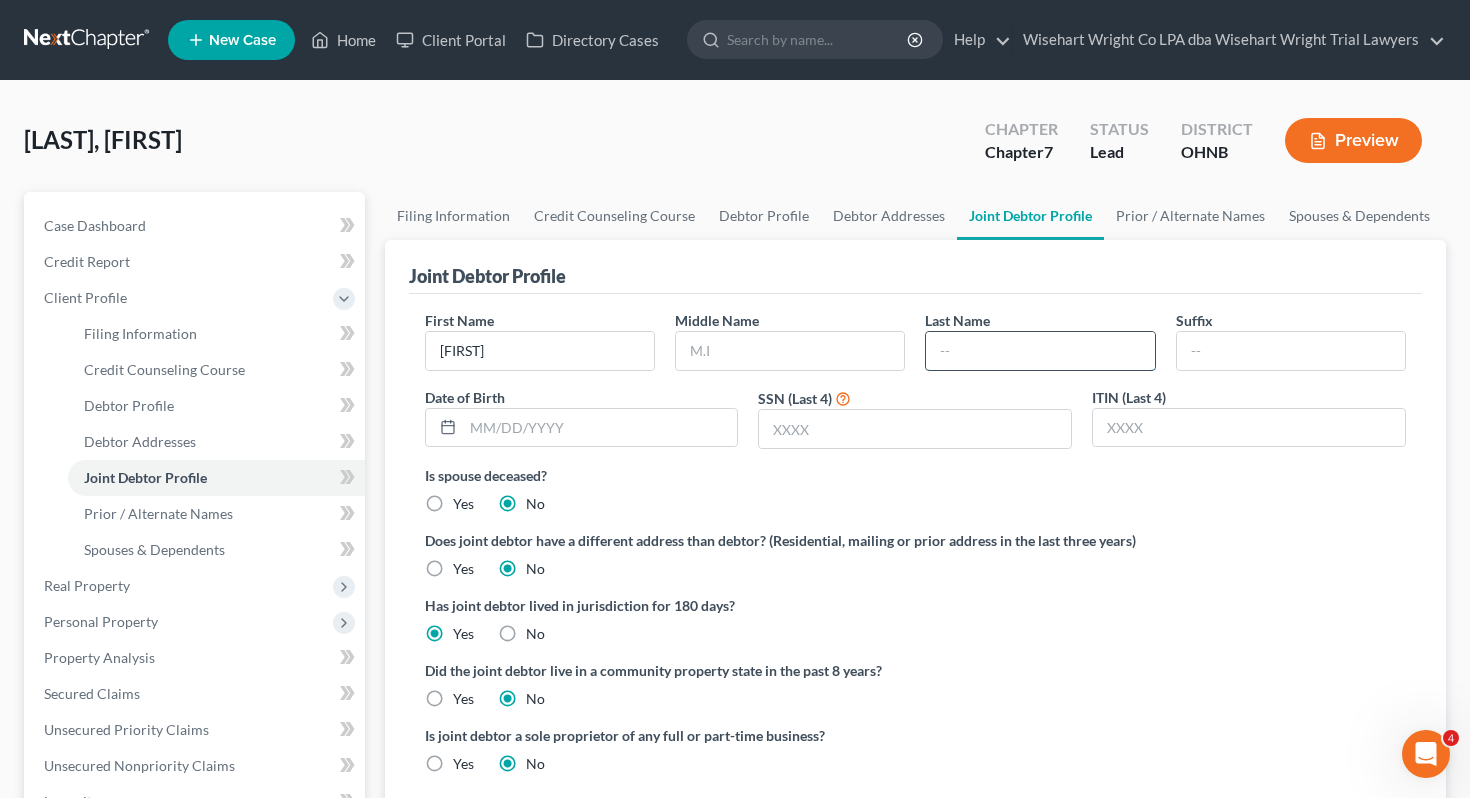 click at bounding box center (1040, 351) 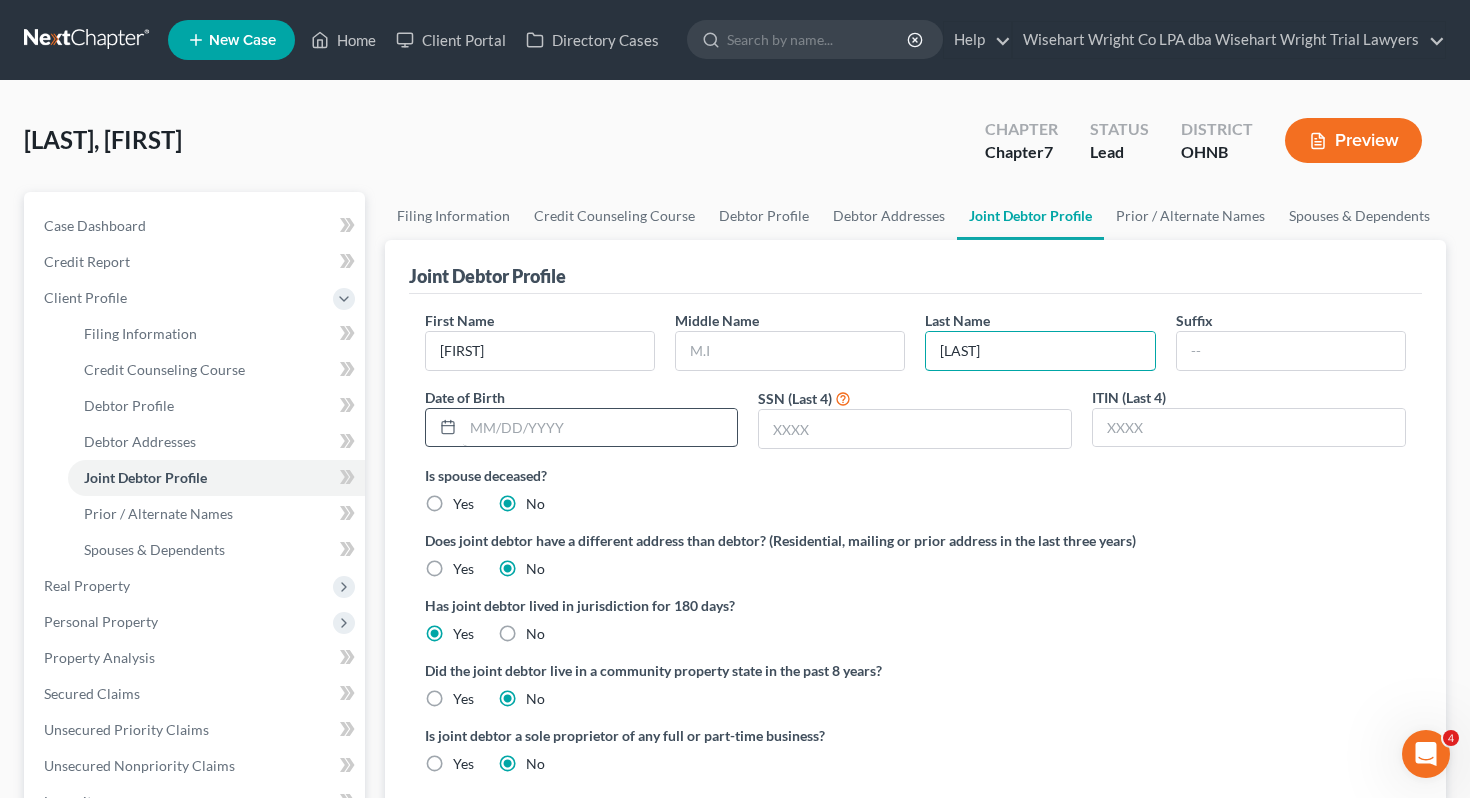 type on "[LAST]" 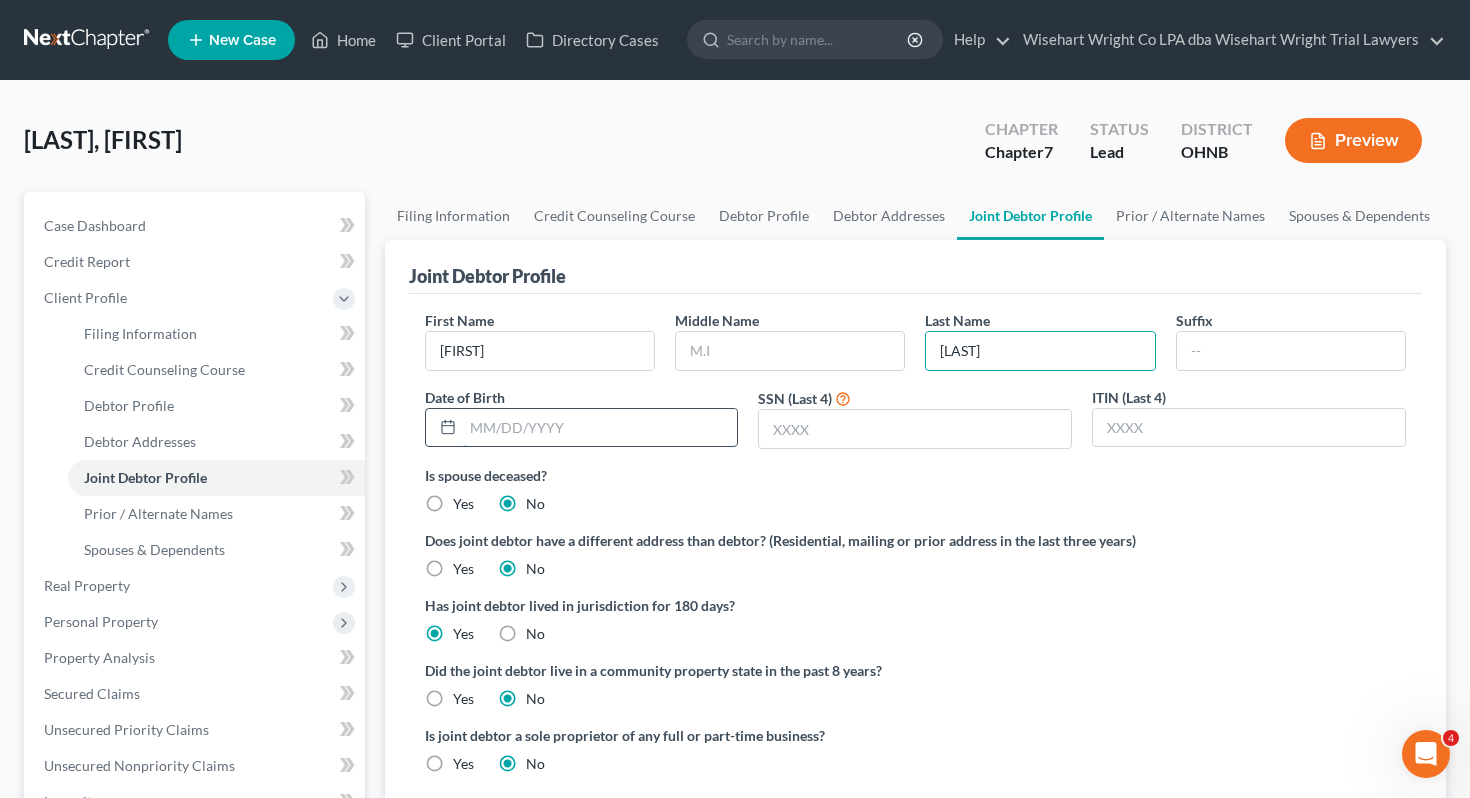 click at bounding box center (600, 428) 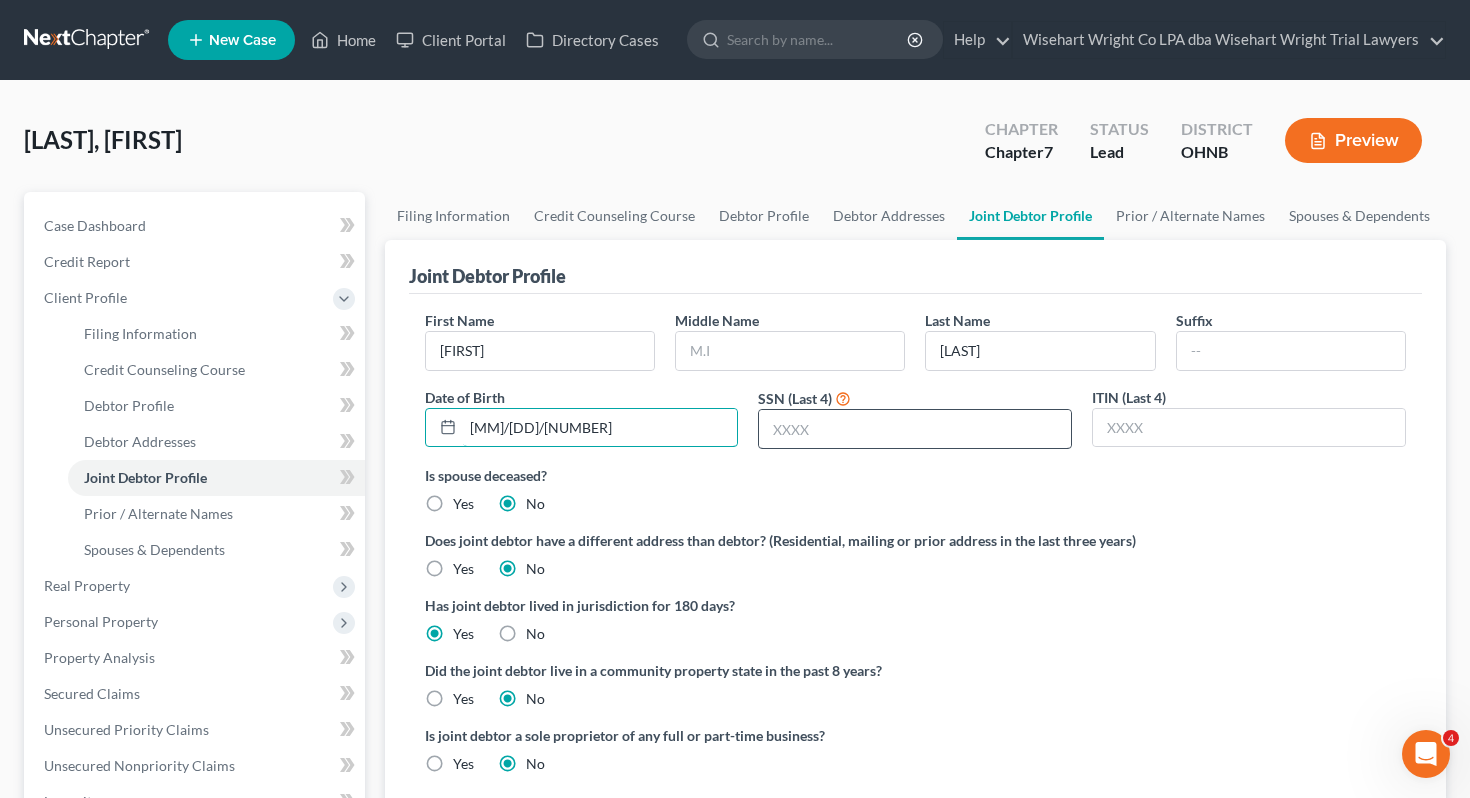 type on "[MM]/[DD]/[NUMBER]" 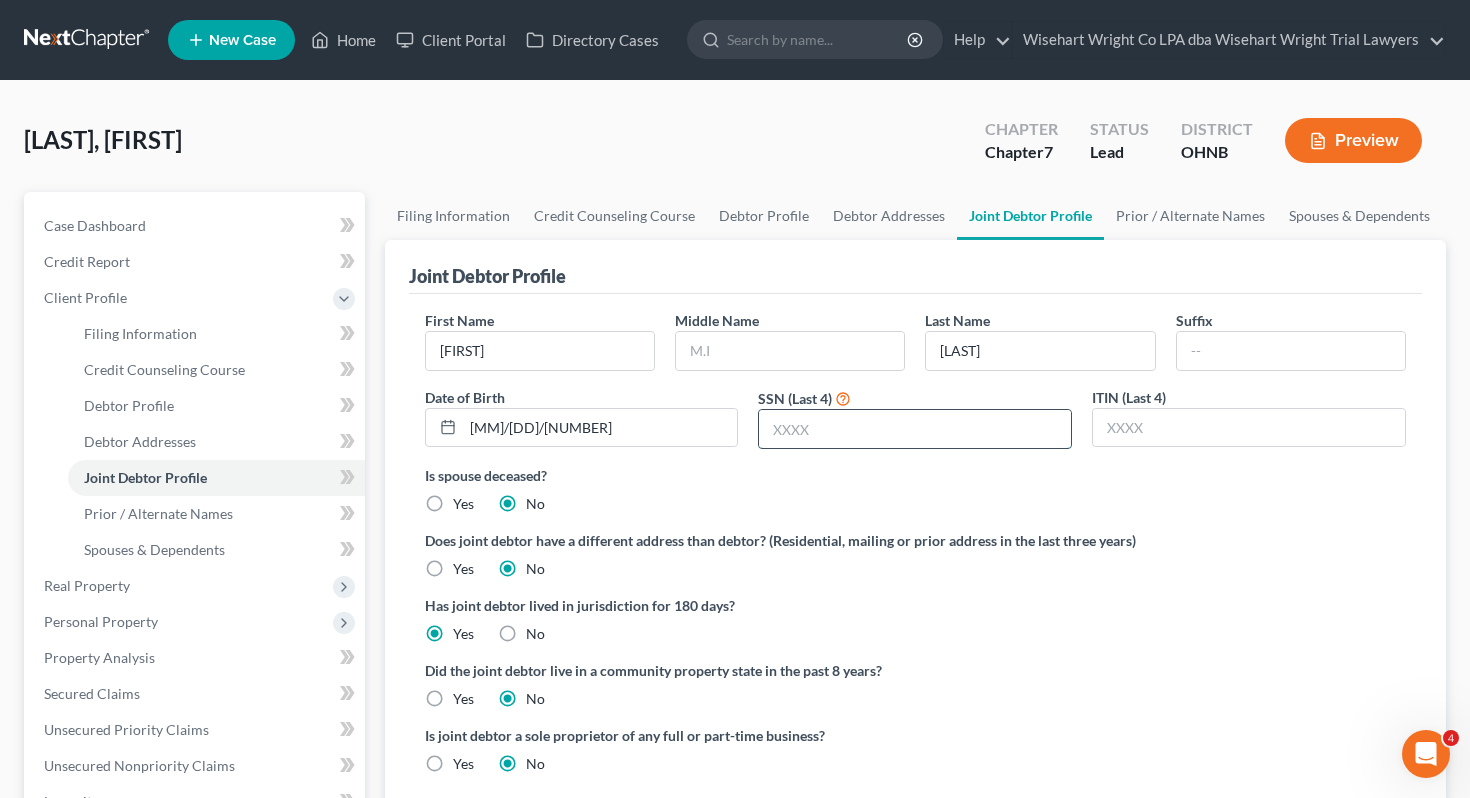 click at bounding box center (915, 429) 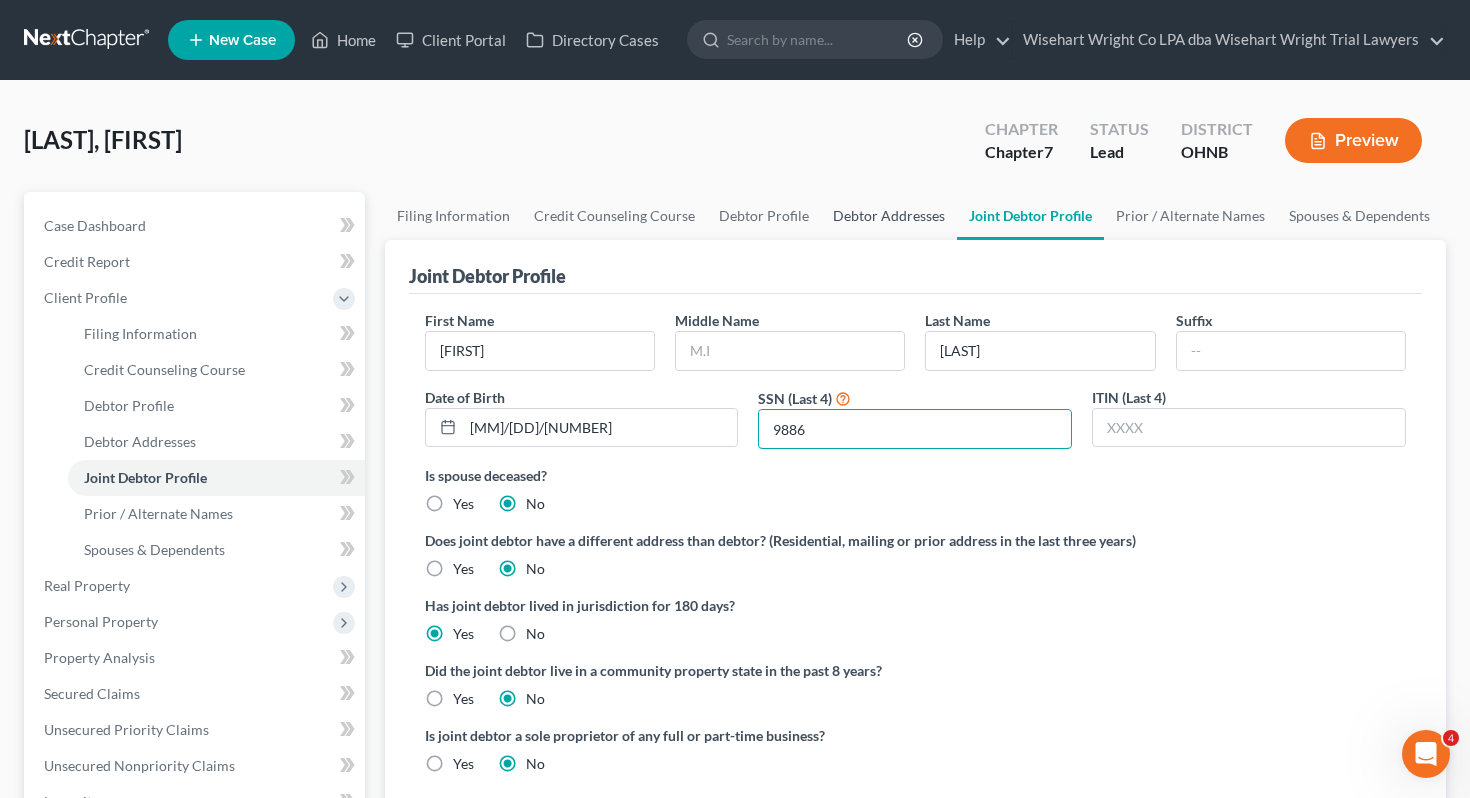 type on "9886" 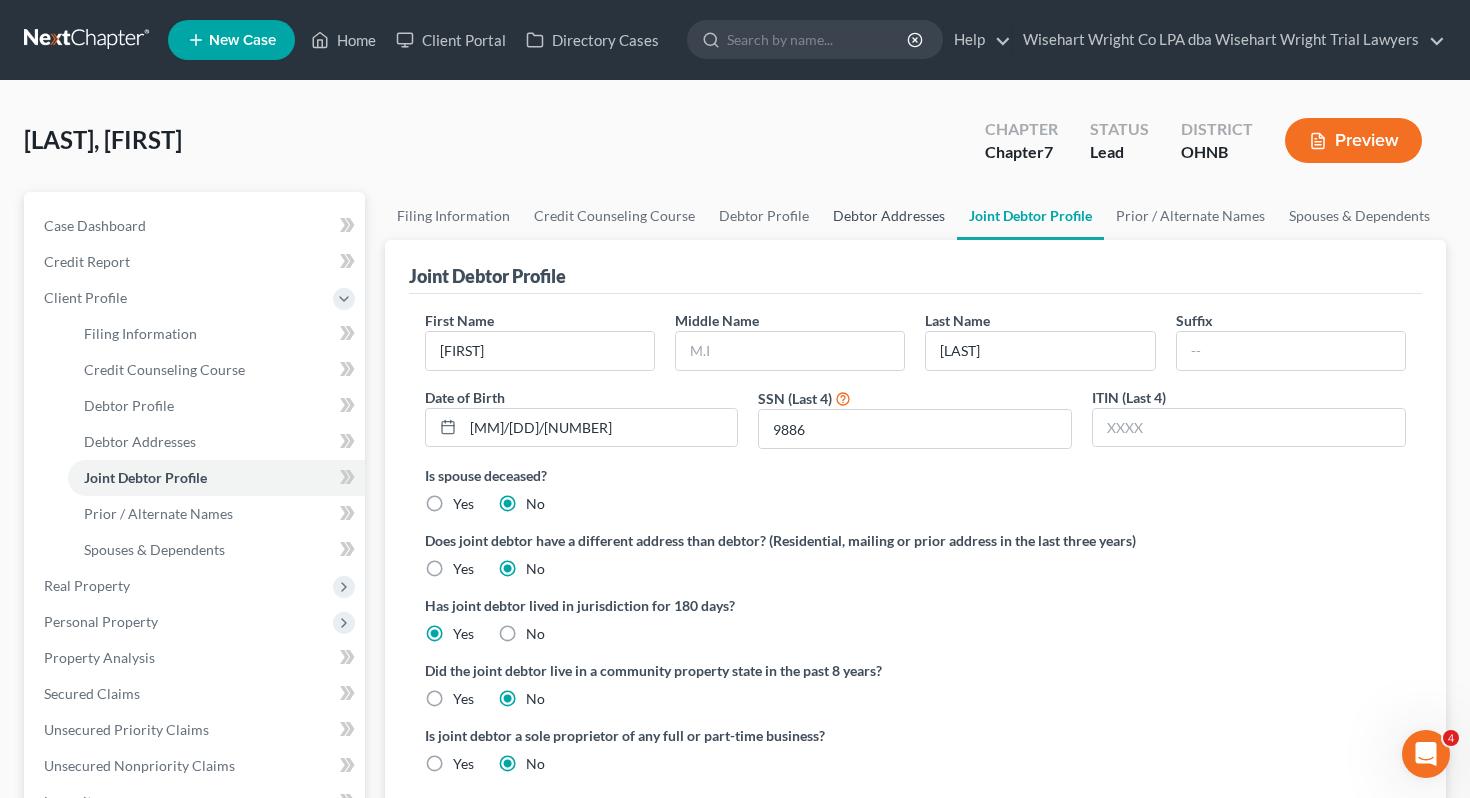 click on "Debtor Addresses" at bounding box center [889, 216] 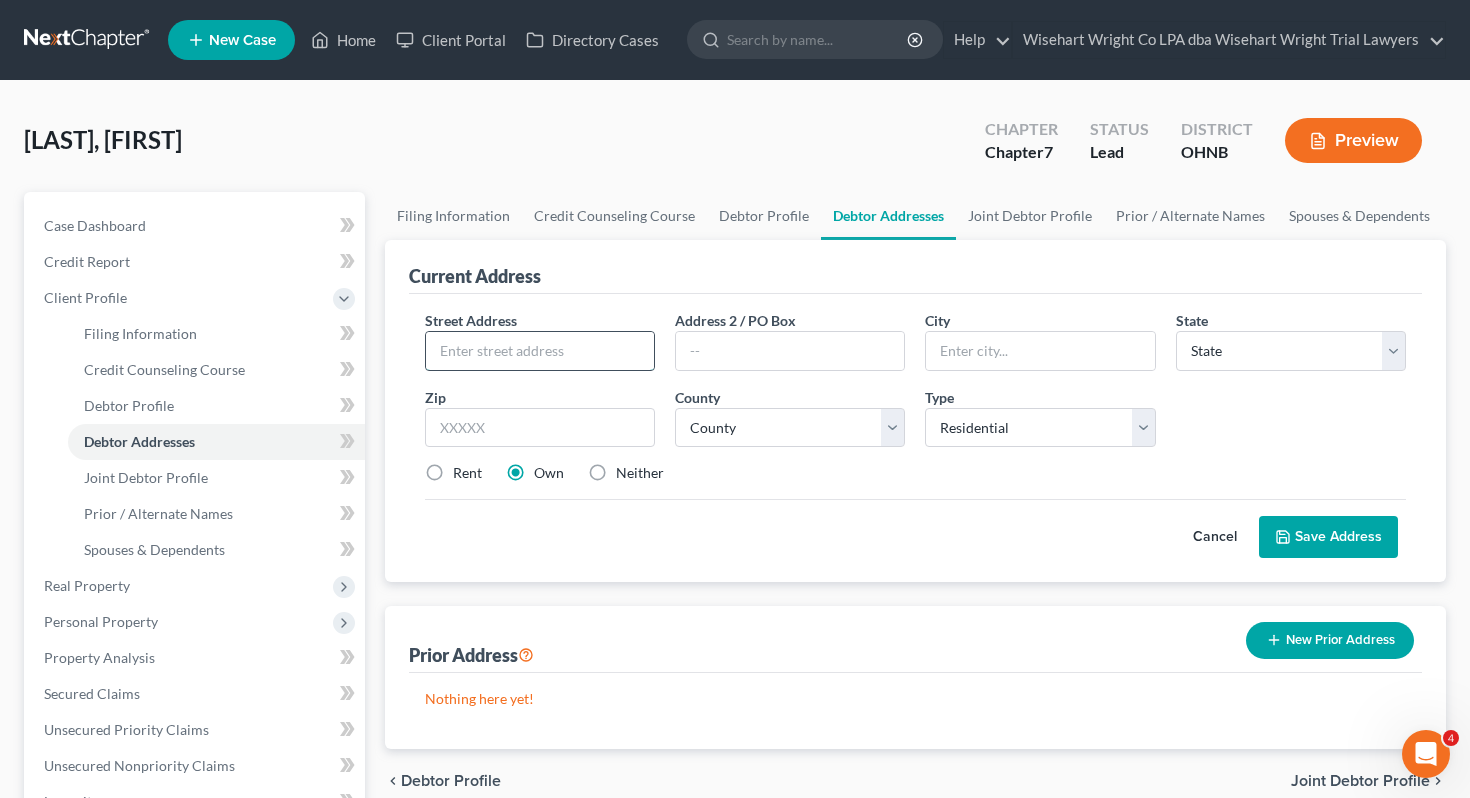 click at bounding box center [540, 351] 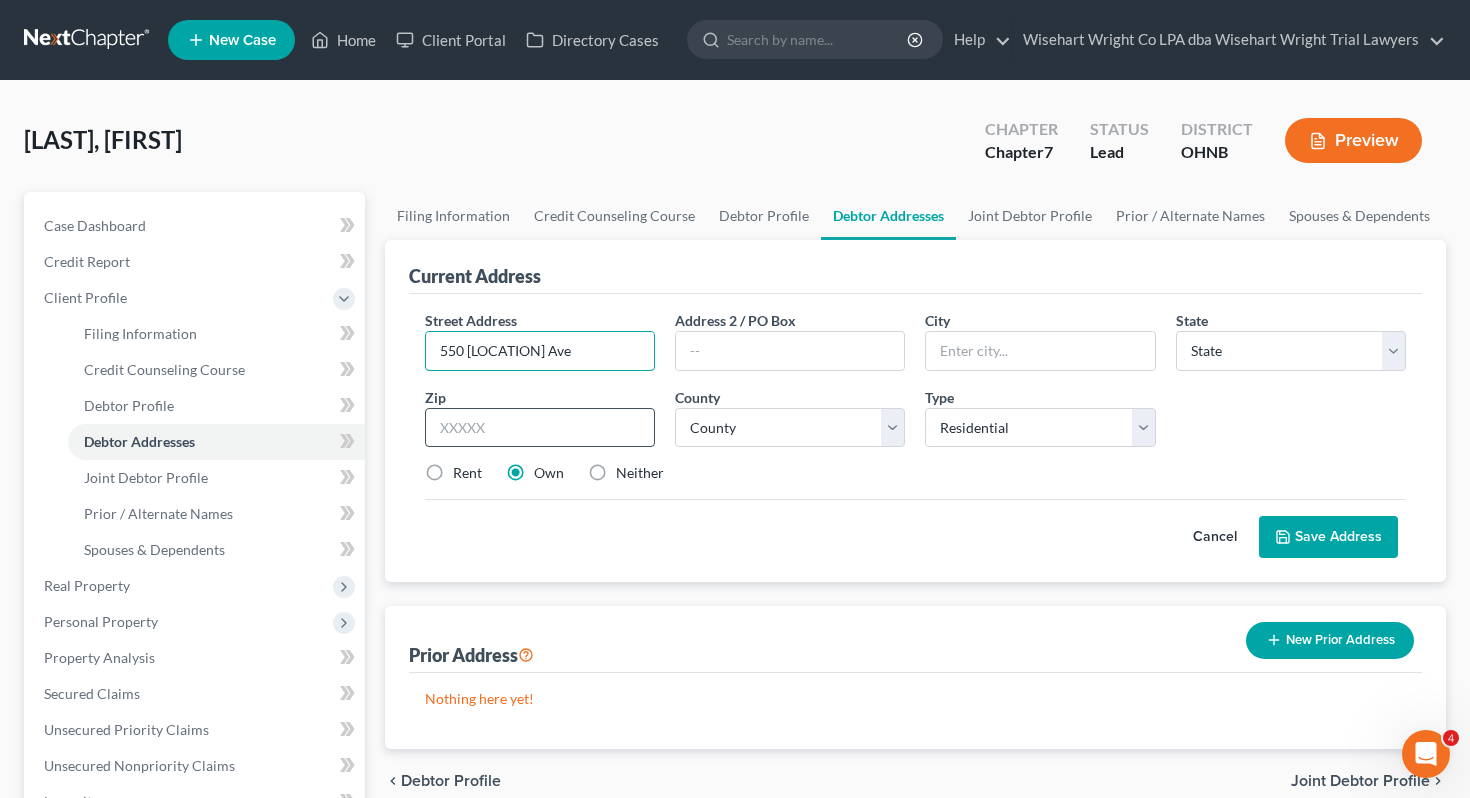 type on "550 [LOCATION] Ave" 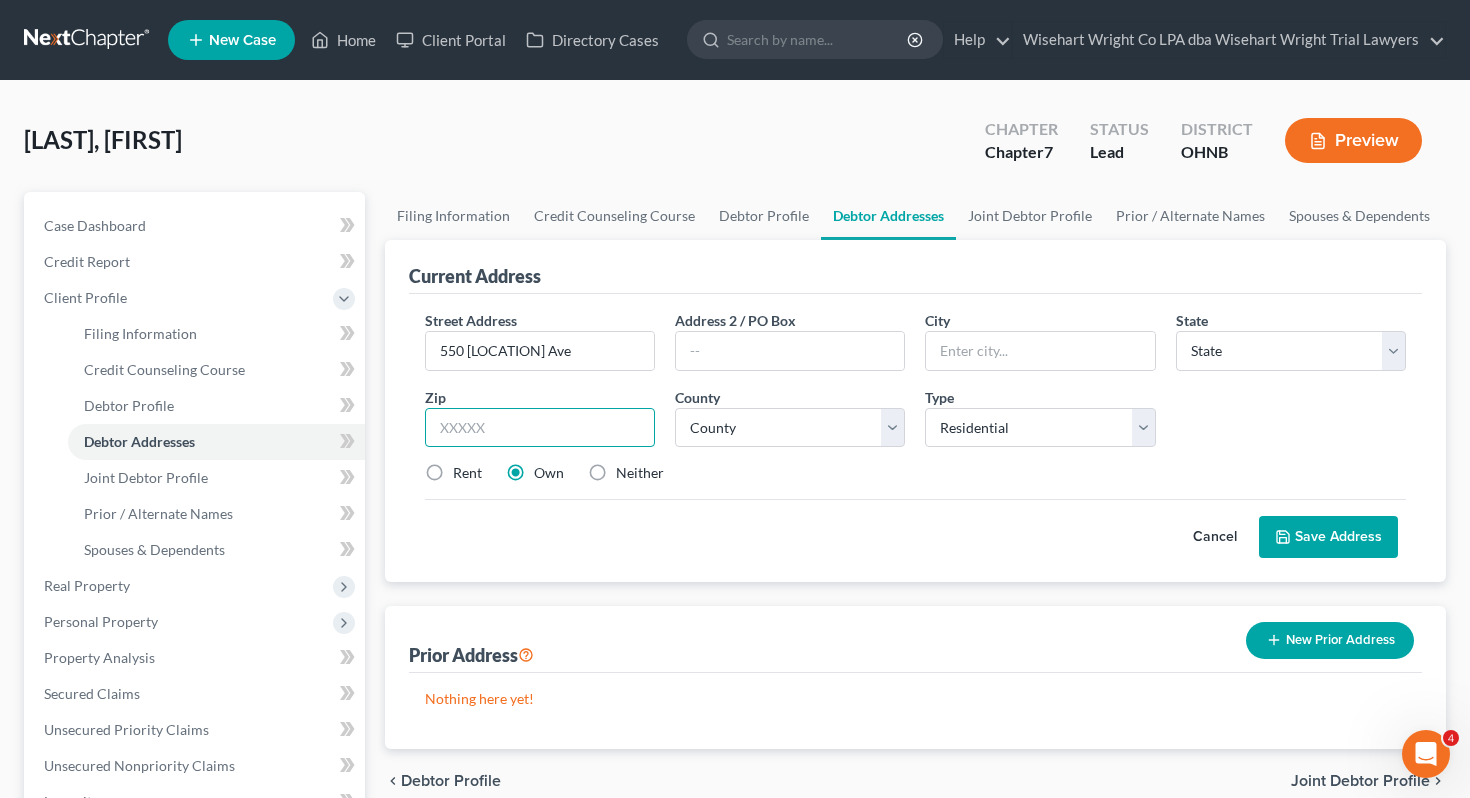 click at bounding box center [540, 428] 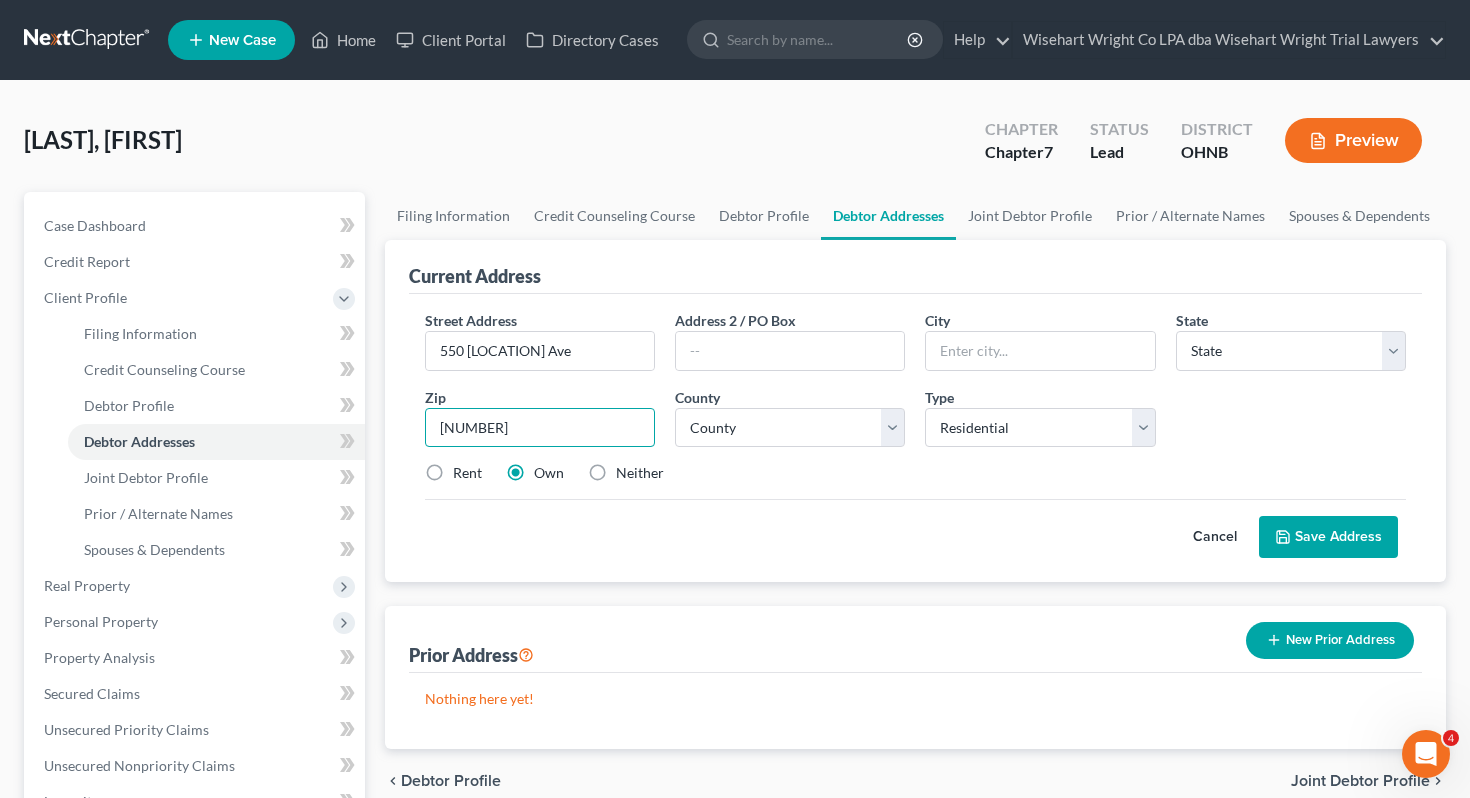 type on "[NUMBER]" 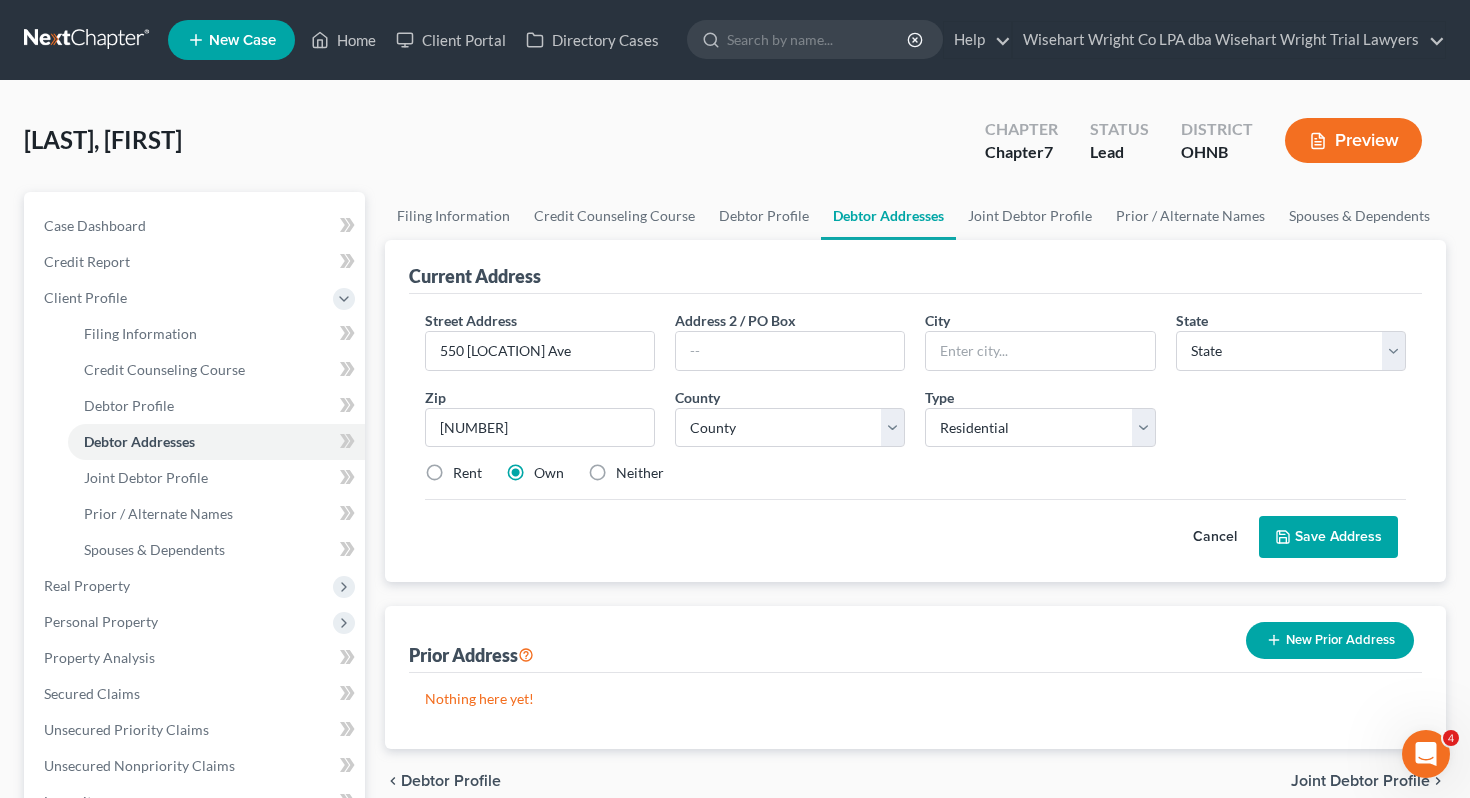 click on "Cancel Save Address" at bounding box center [916, 528] 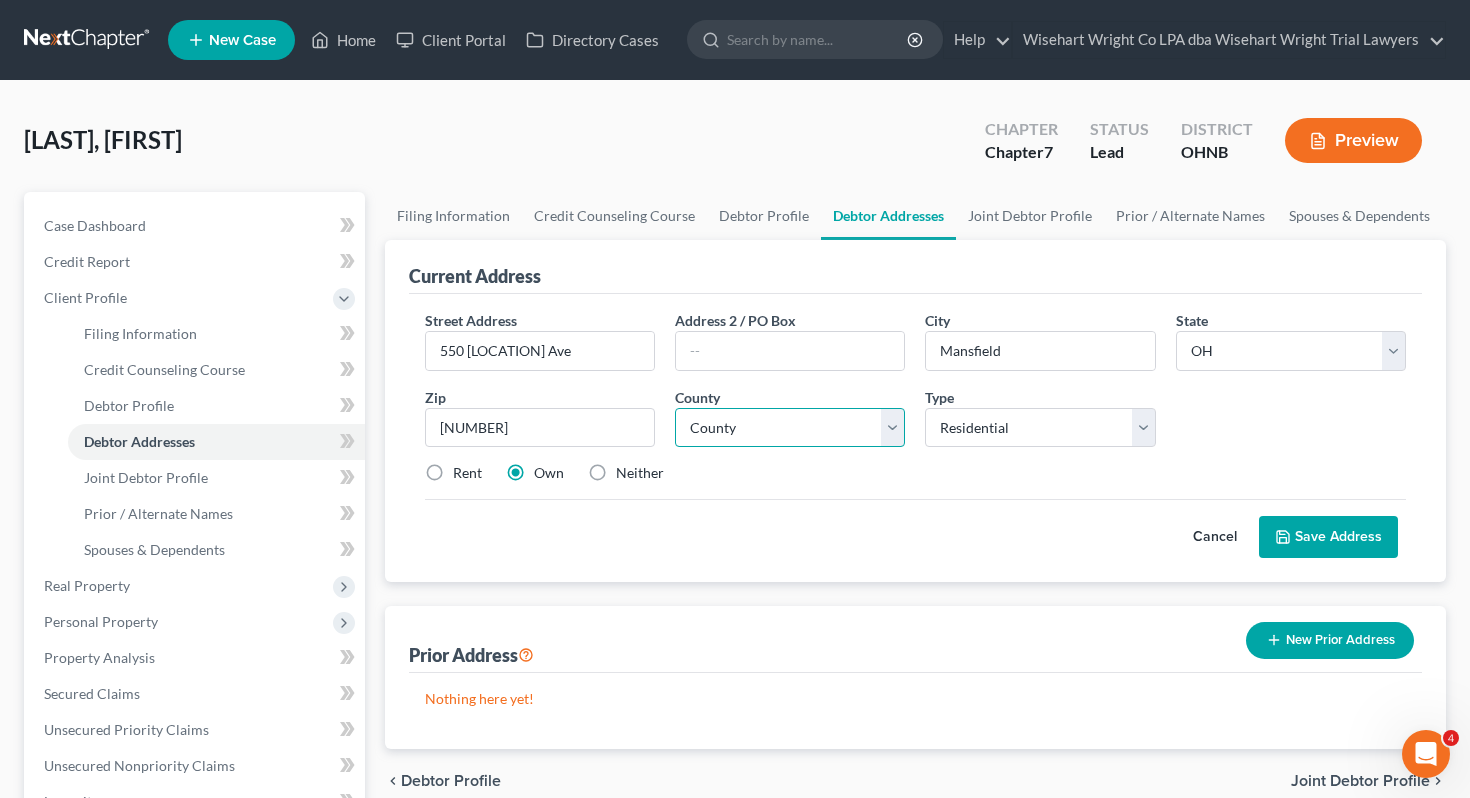 click on "County Adams County Allen County Ashland County Ashtabula County Athens County Auglaize County Belmont County Brown County Butler County Carroll County Champaign County Clark County Clermont County Clinton County Columbiana County Coshocton County Crawford County Cuyahoga County Darke County Defiance County Delaware County Erie County Fairfield County Fayette County Franklin County Fulton County Gallia County Geauga County Greene County Guernsey County Hamilton County Hancock County Hardin County Harrison County Henry County Highland County Hocking County Holmes County Huron County Jackson County Jefferson County Knox County Lake County Lawrence County Licking County Logan County Lorain County Lucas County Madison County Mahoning County Marion County Medina County Meigs County Mercer County Miami County Monroe County Montgomery County Morgan County Morrow County Muskingum County Noble County Ottawa County Paulding County Perry County Pickaway County Pike County Portage County Preble County Putnam County" at bounding box center (790, 428) 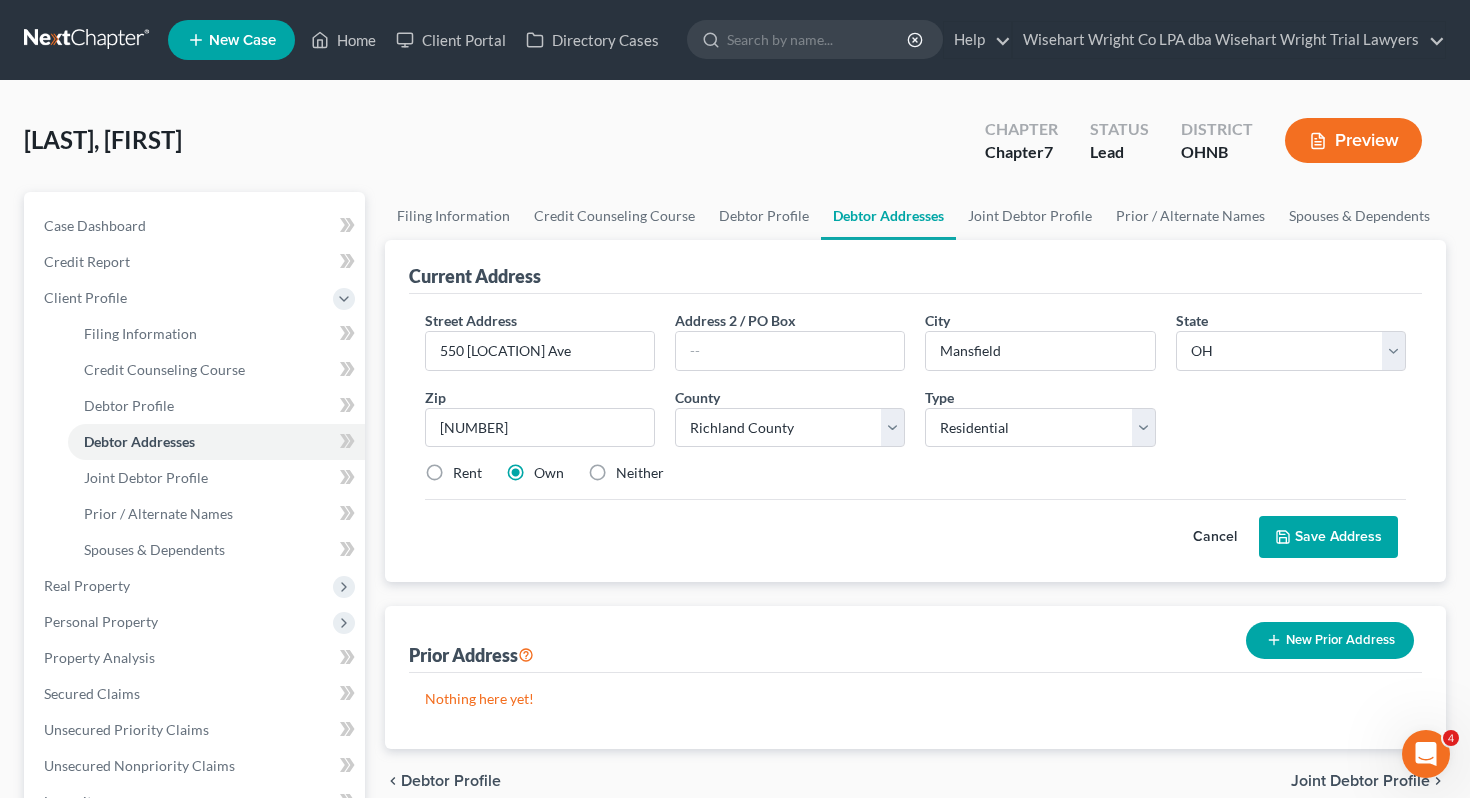 click on "[LAST], [FIRST] Upgraded Chapter Chapter  7 Status Lead District OHNB Preview" at bounding box center [735, 148] 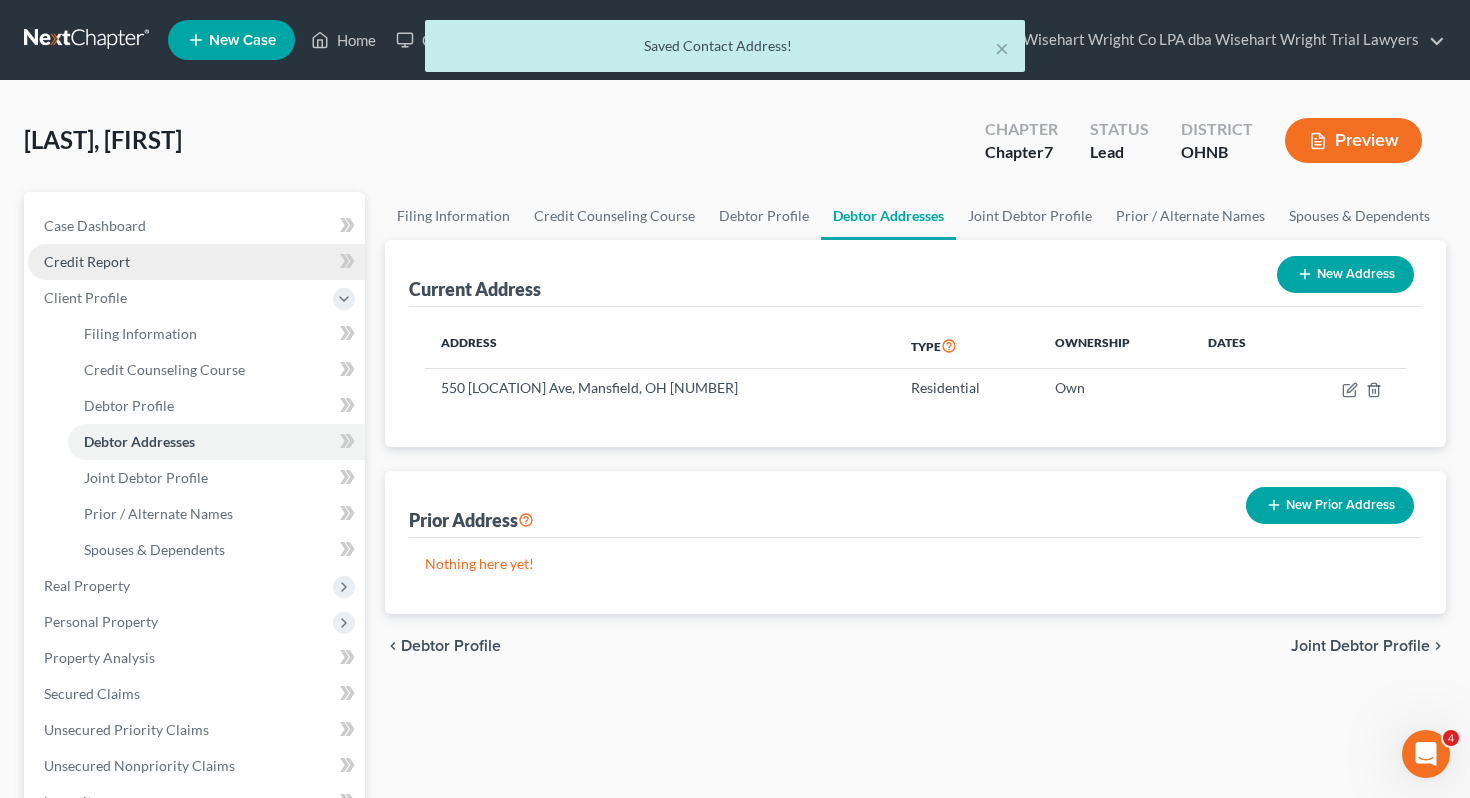 click on "Credit Report" at bounding box center [87, 261] 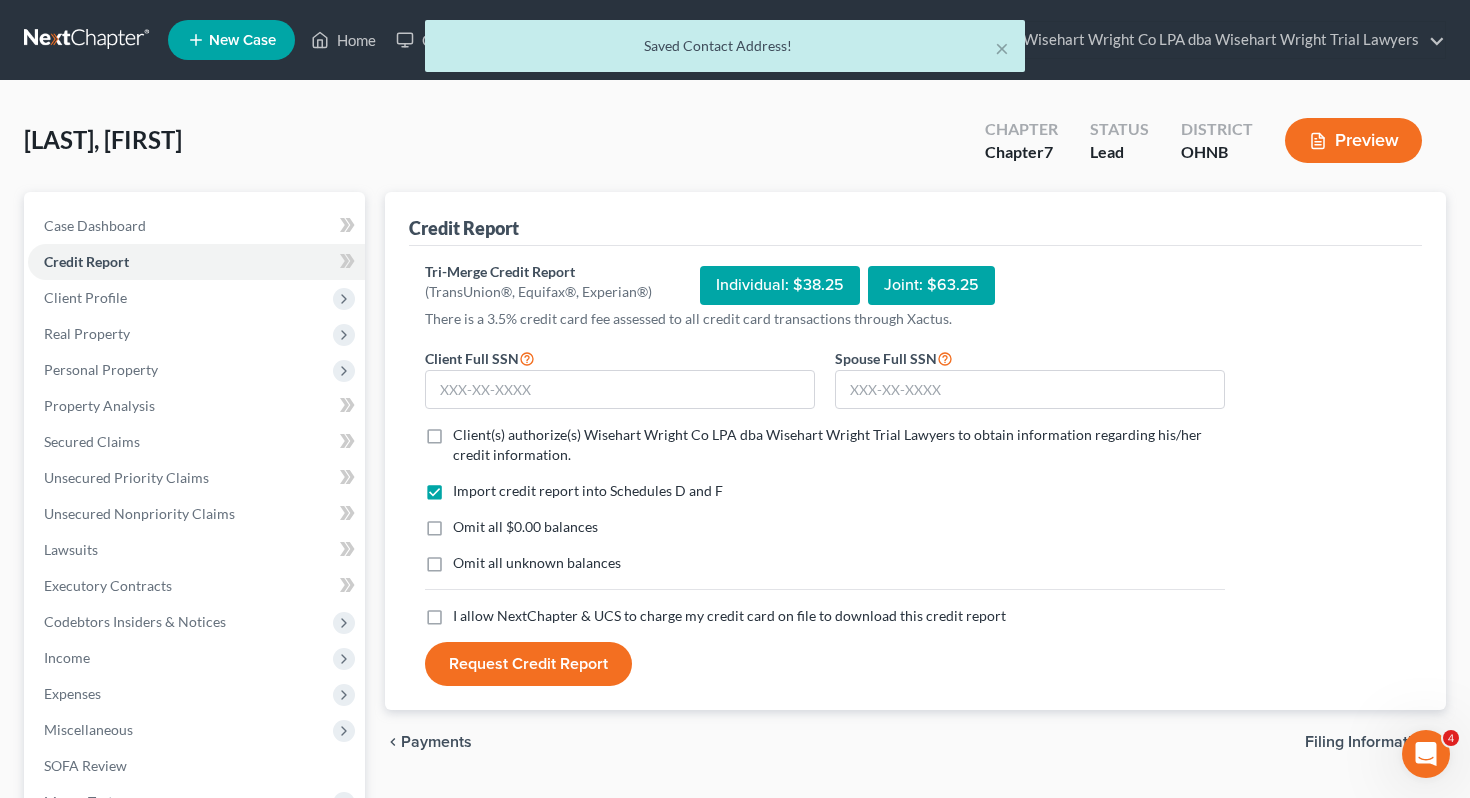 click on "Client(s) authorize(s) Wisehart Wright Co LPA dba Wisehart Wright Trial Lawyers to obtain information regarding his/her credit information." at bounding box center (827, 444) 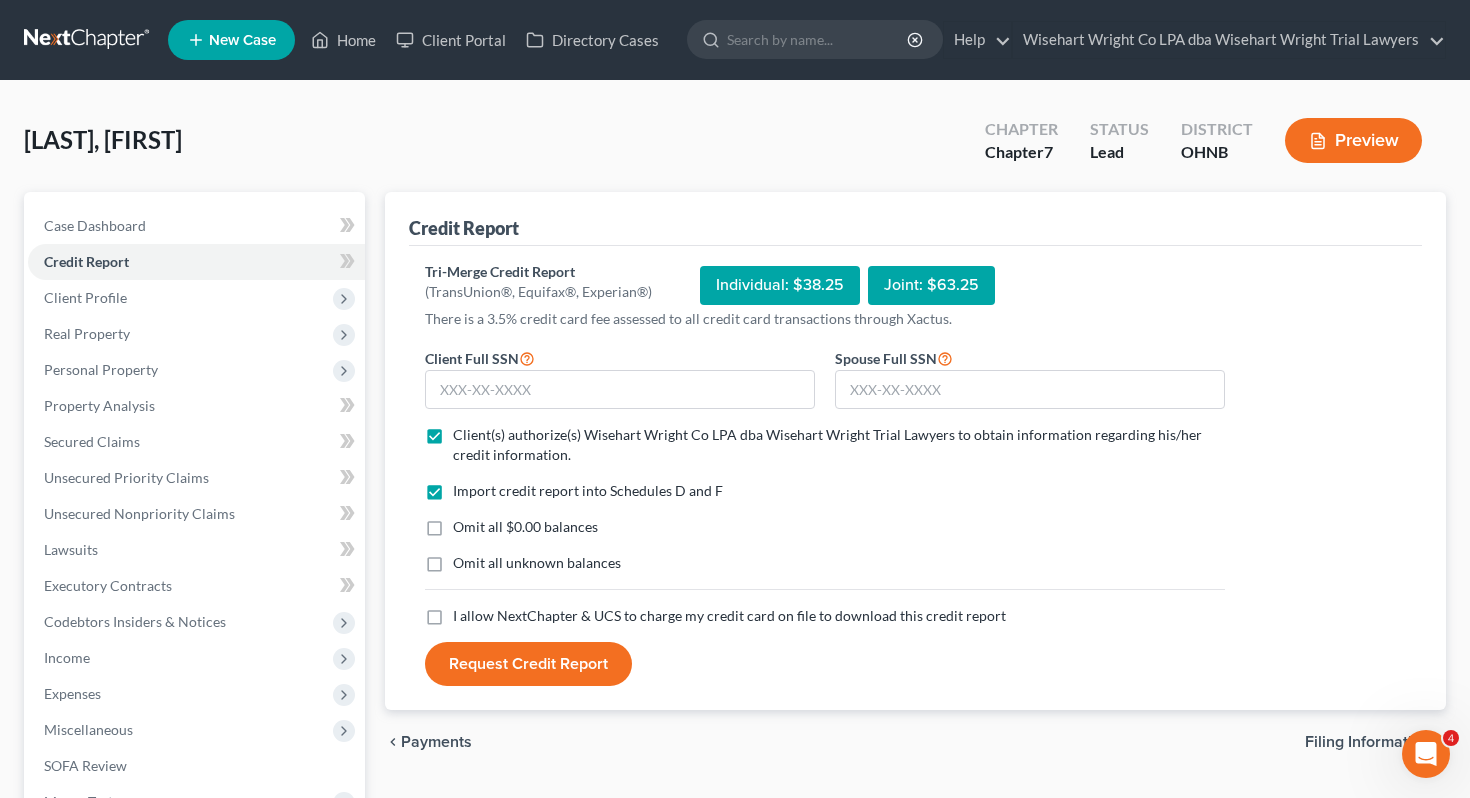 click on "Import credit report into Schedules D and F Omit all $0.00 balances Omit all unknown balances" at bounding box center (825, 543) 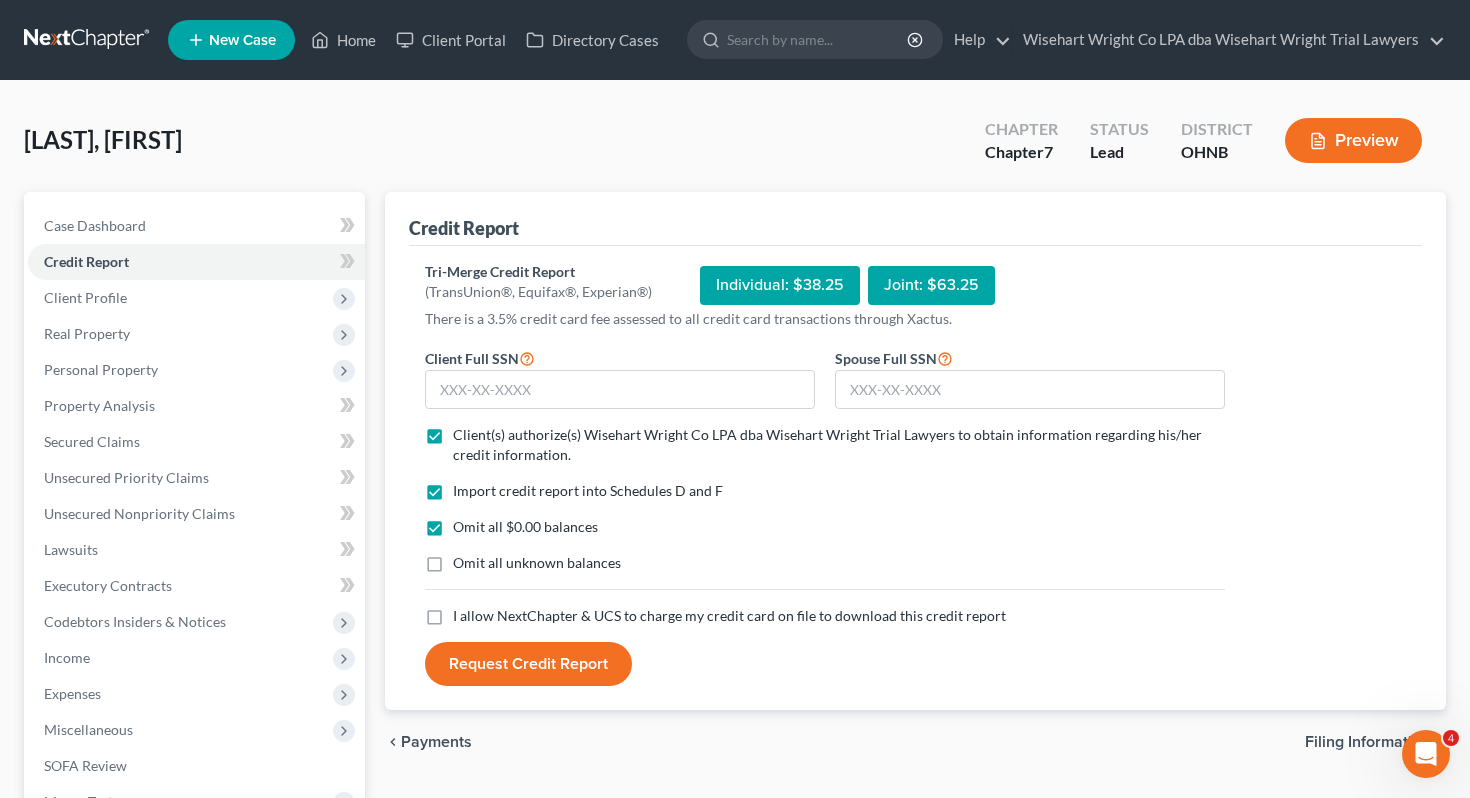 click on "Omit all unknown balances" at bounding box center [537, 562] 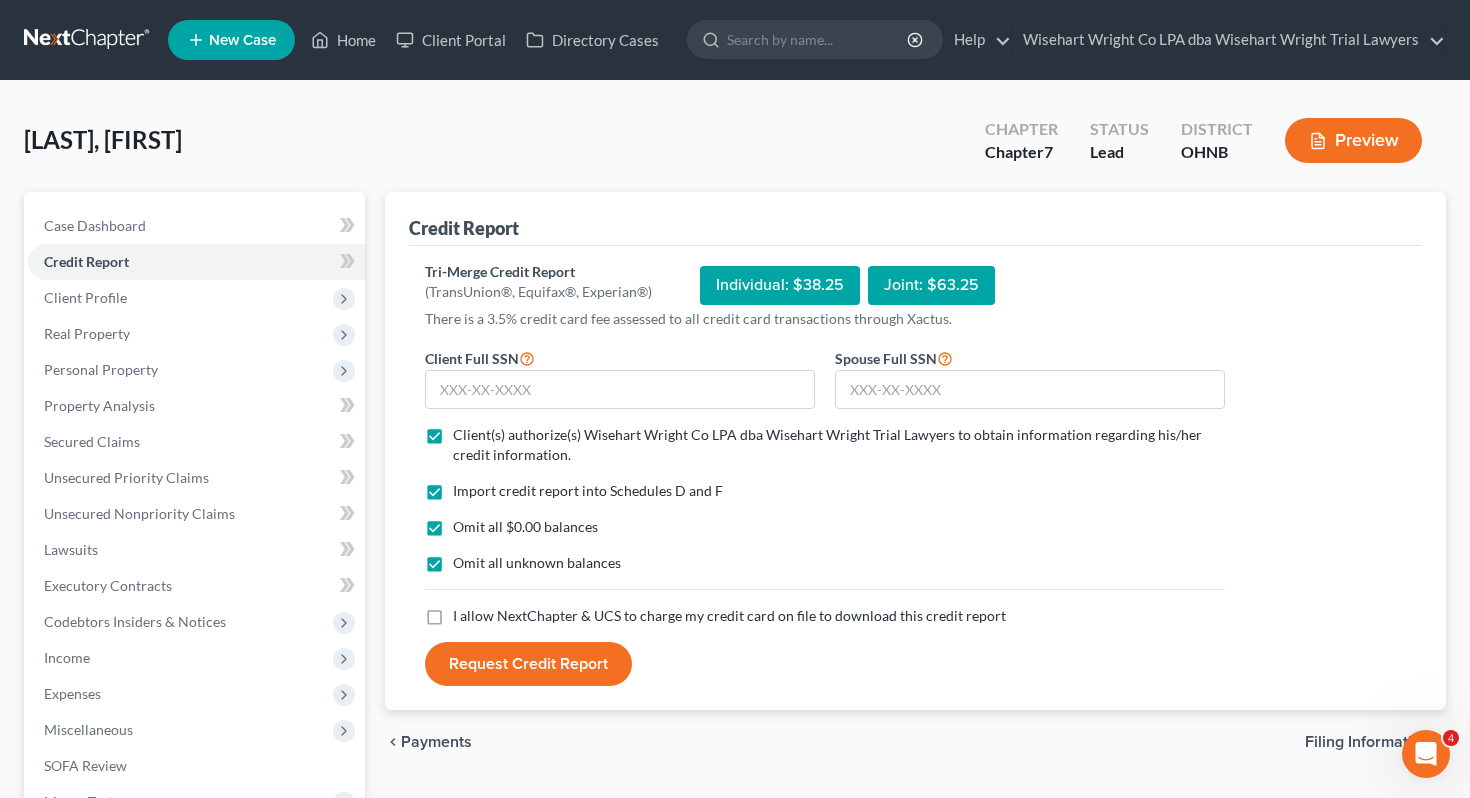 click on "I allow NextChapter & UCS to charge my credit card on file to download this credit report" at bounding box center (729, 615) 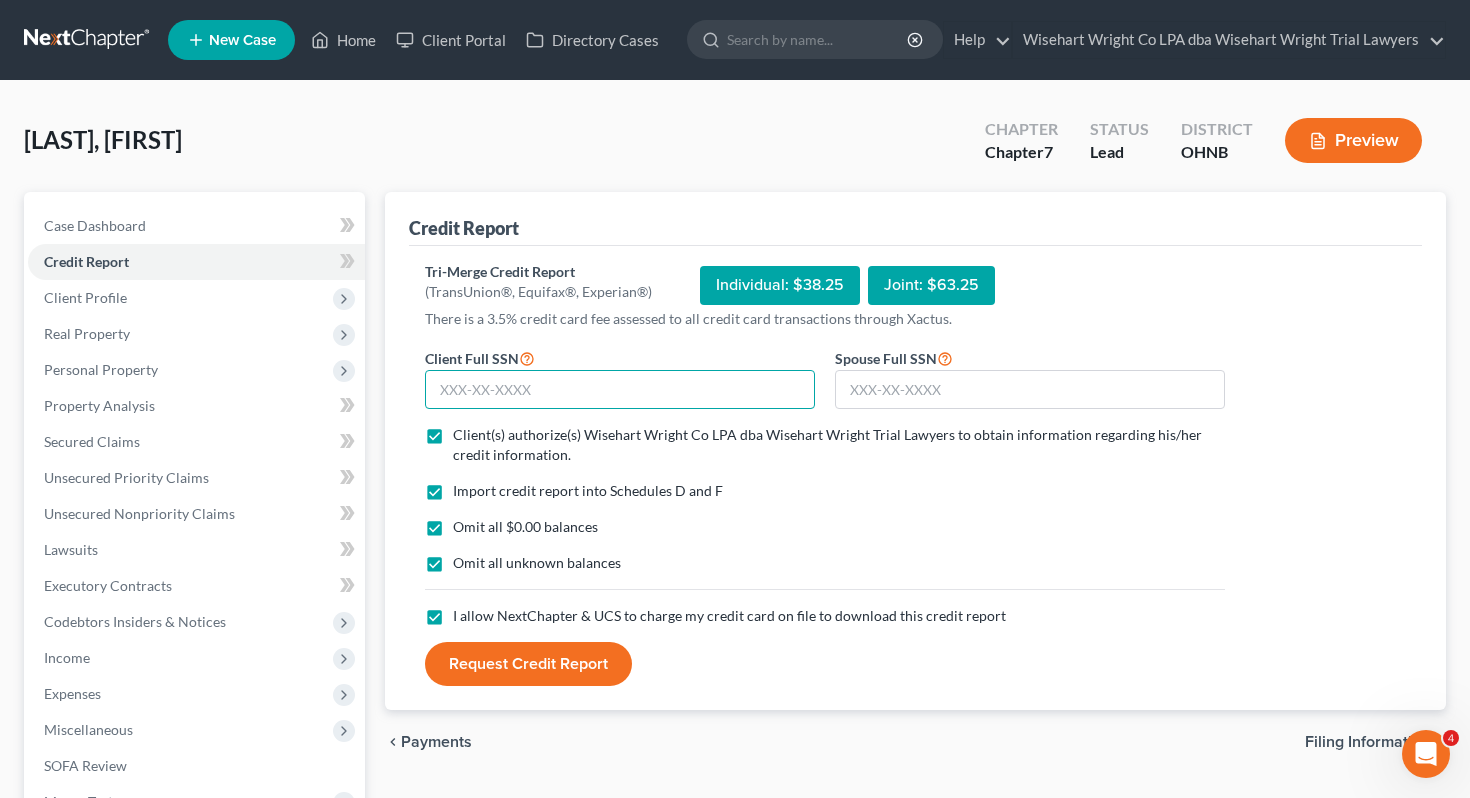 click at bounding box center [620, 390] 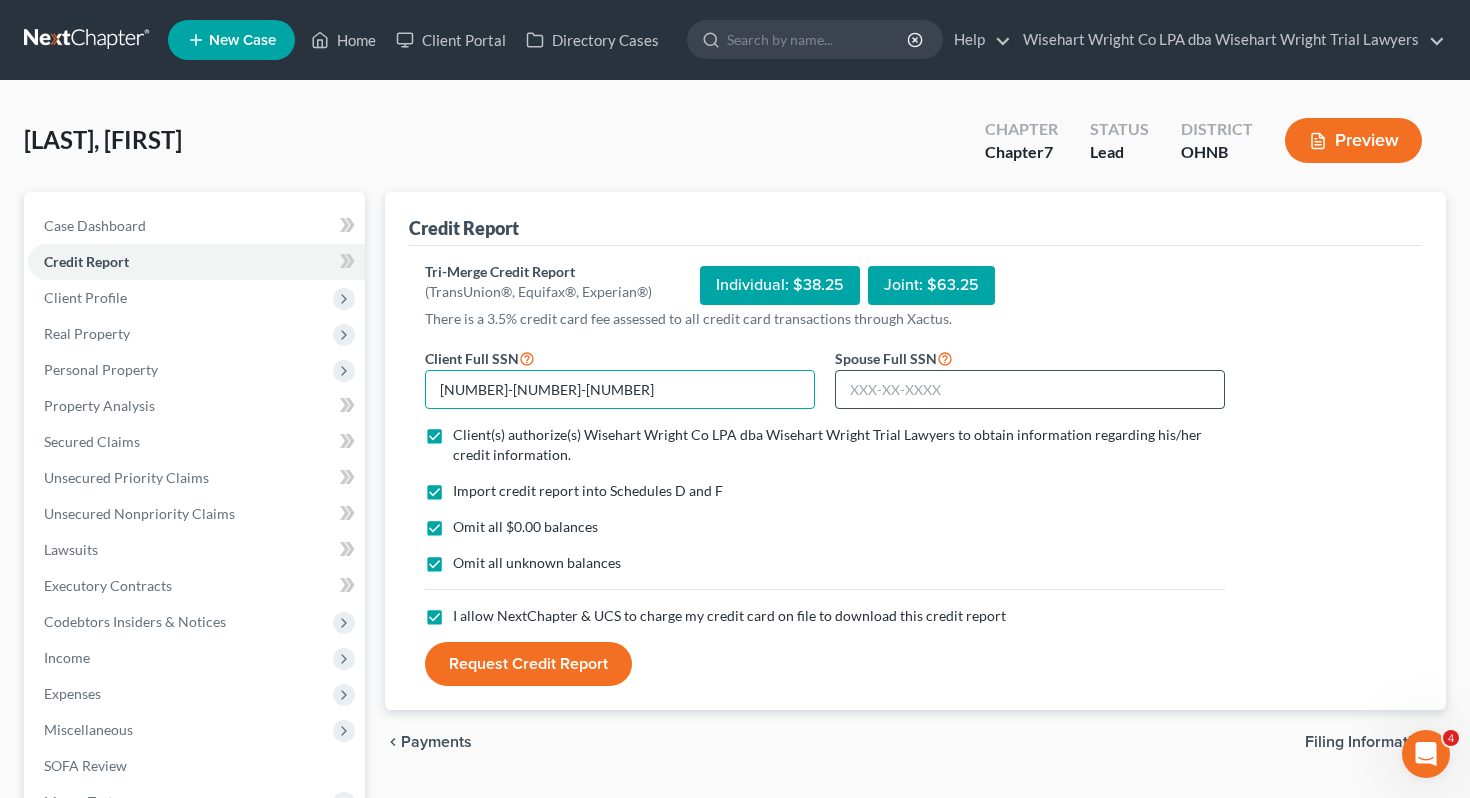 type on "[NUMBER]-[NUMBER]-[NUMBER]" 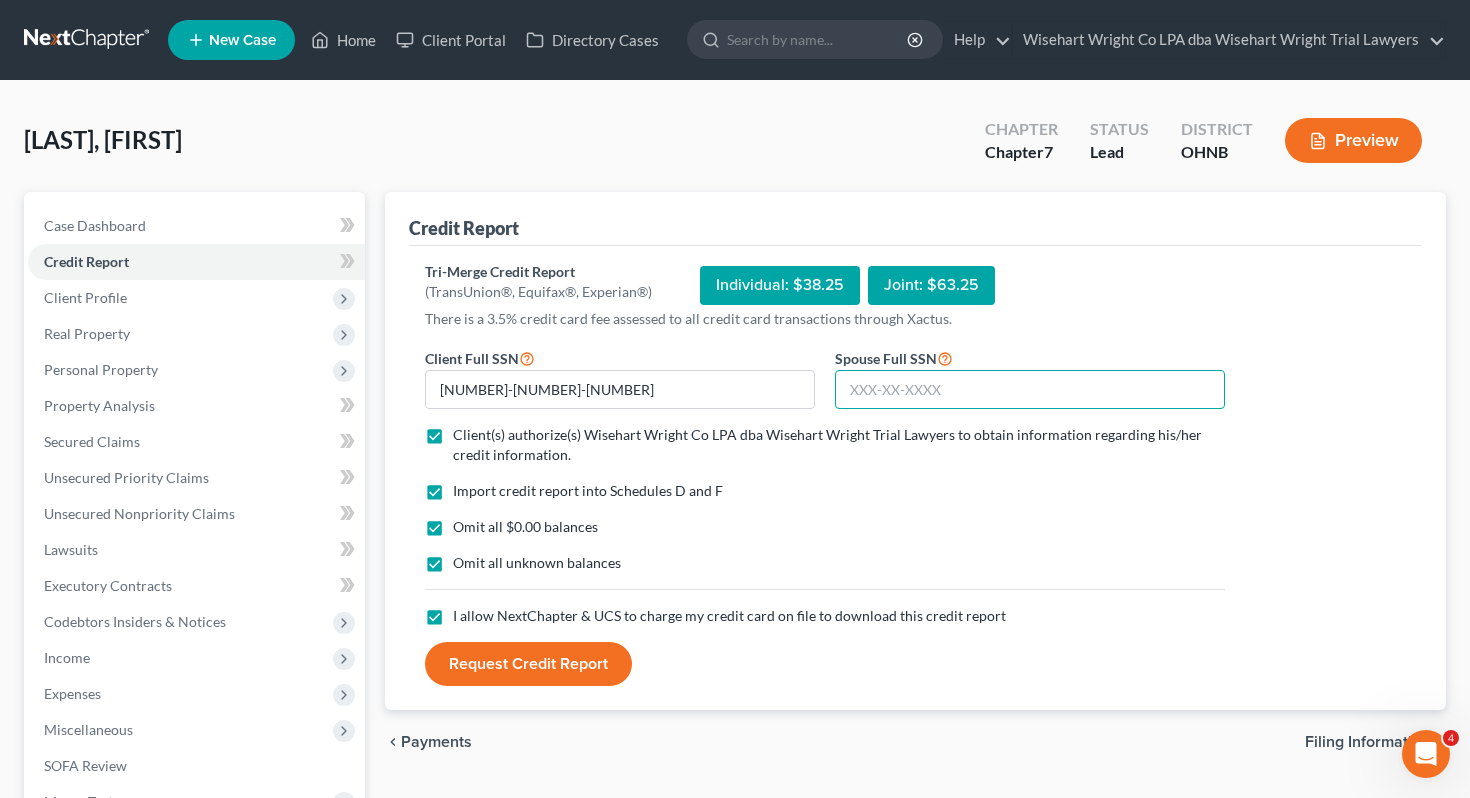 click at bounding box center [1030, 390] 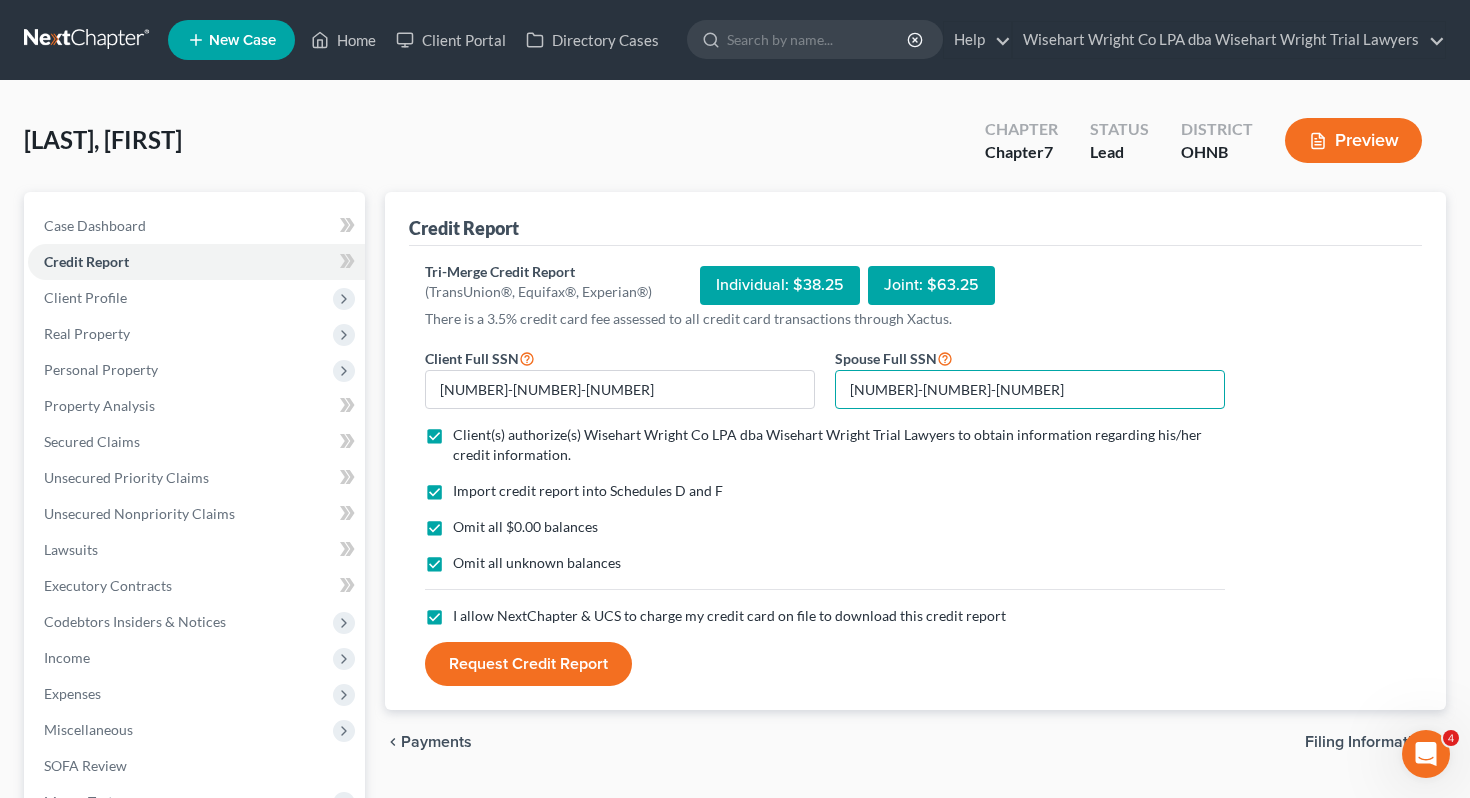 type on "[NUMBER]-[NUMBER]-[NUMBER]" 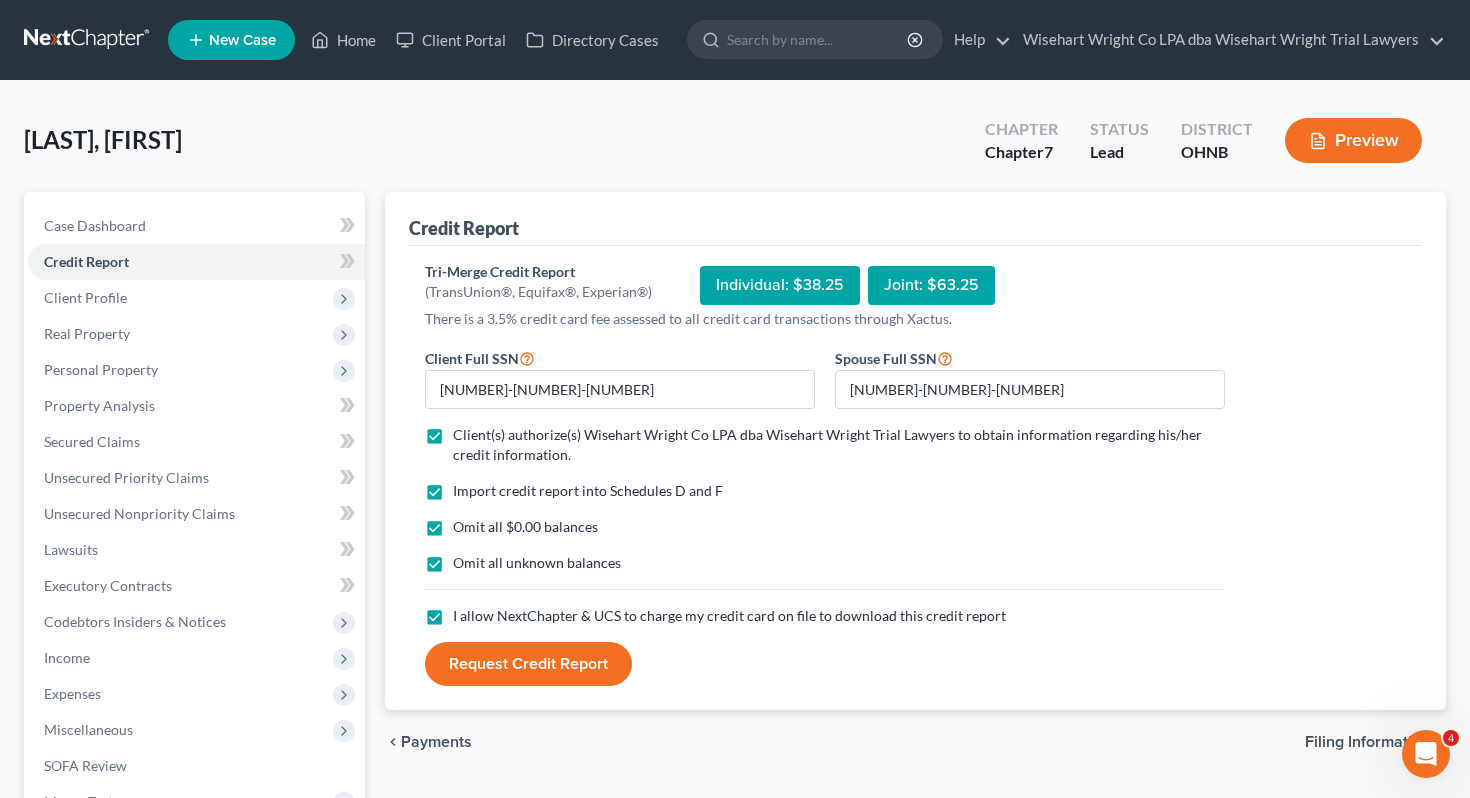 click on "Request Credit Report" at bounding box center (528, 664) 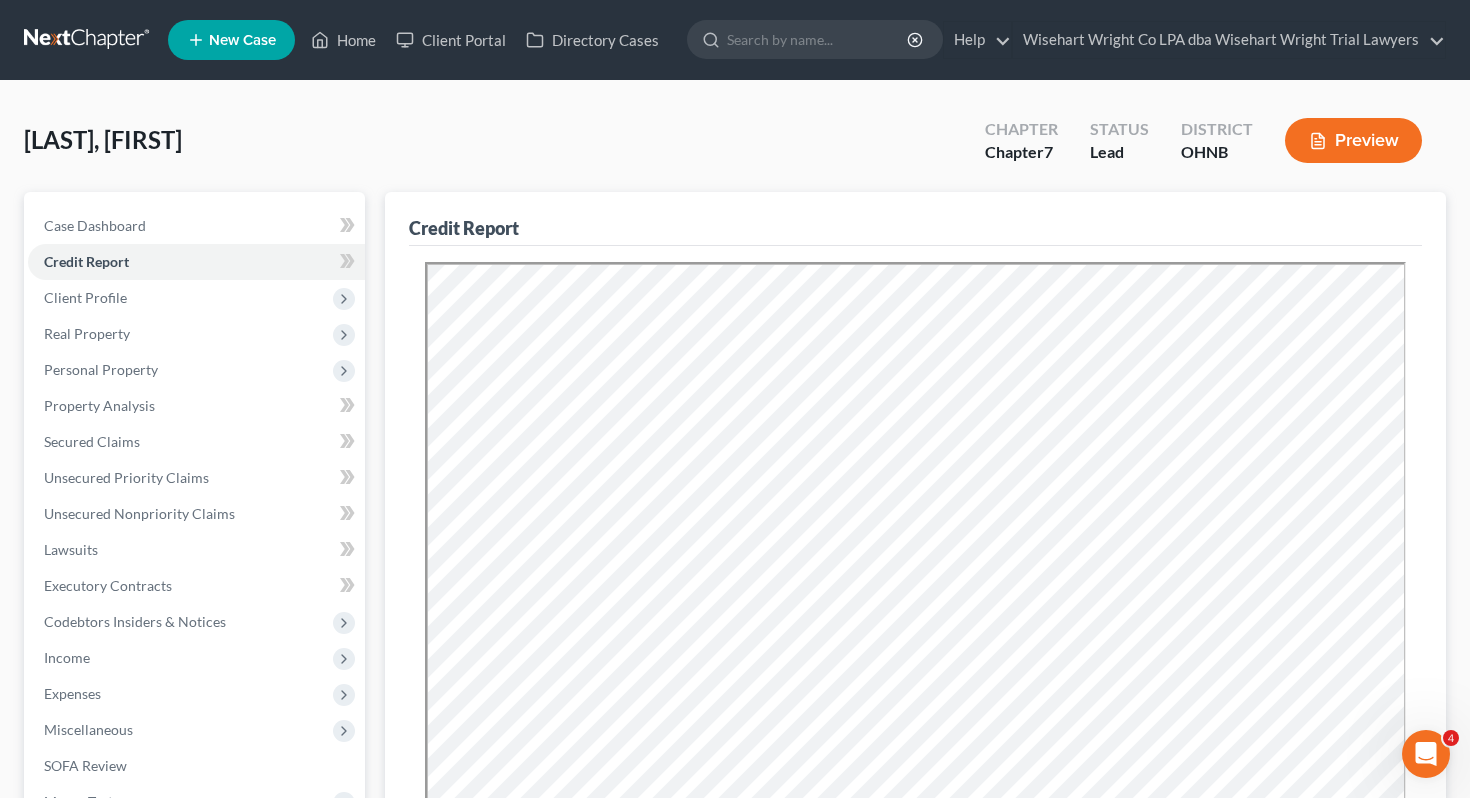 scroll, scrollTop: 0, scrollLeft: 0, axis: both 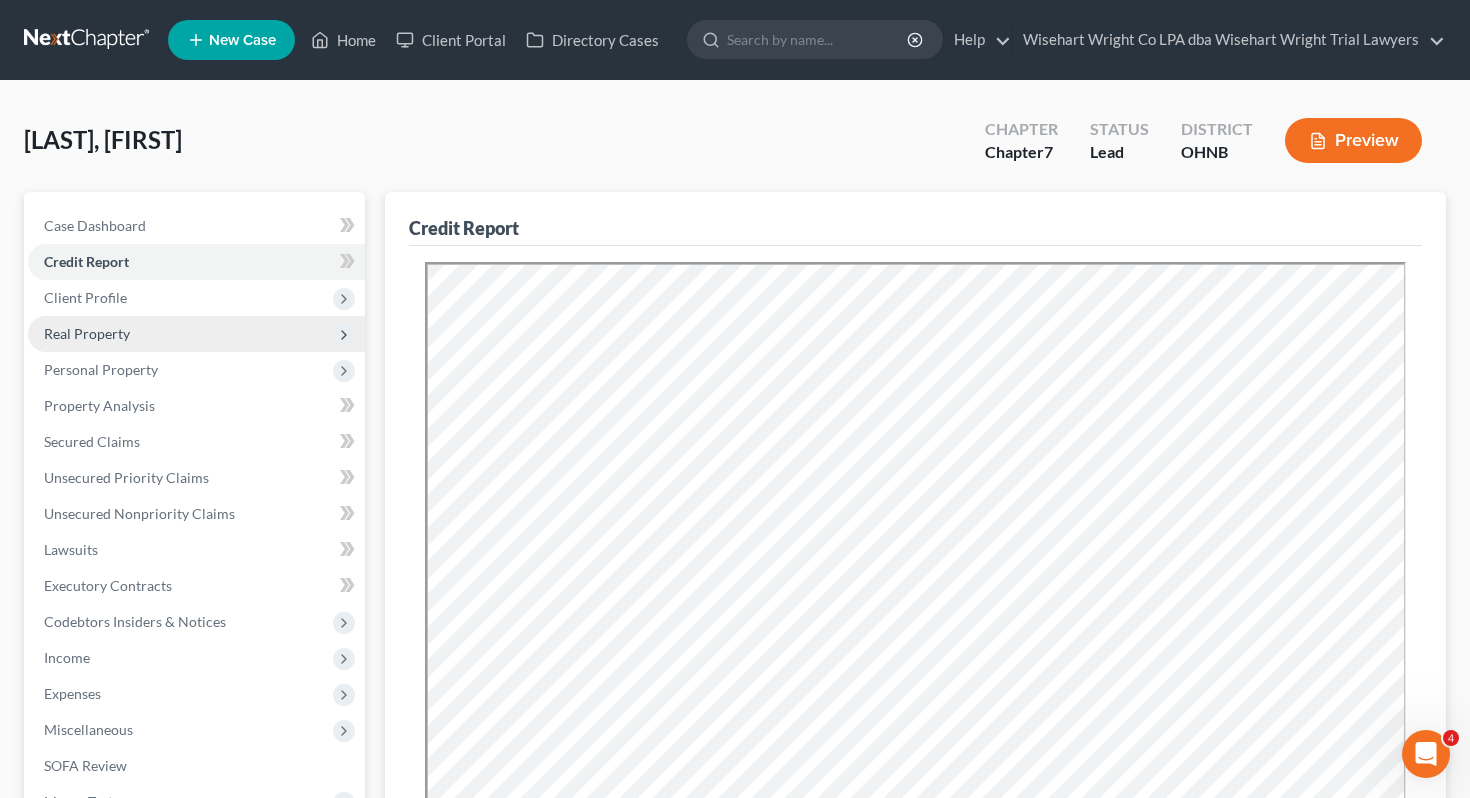 click on "Real Property" at bounding box center (87, 333) 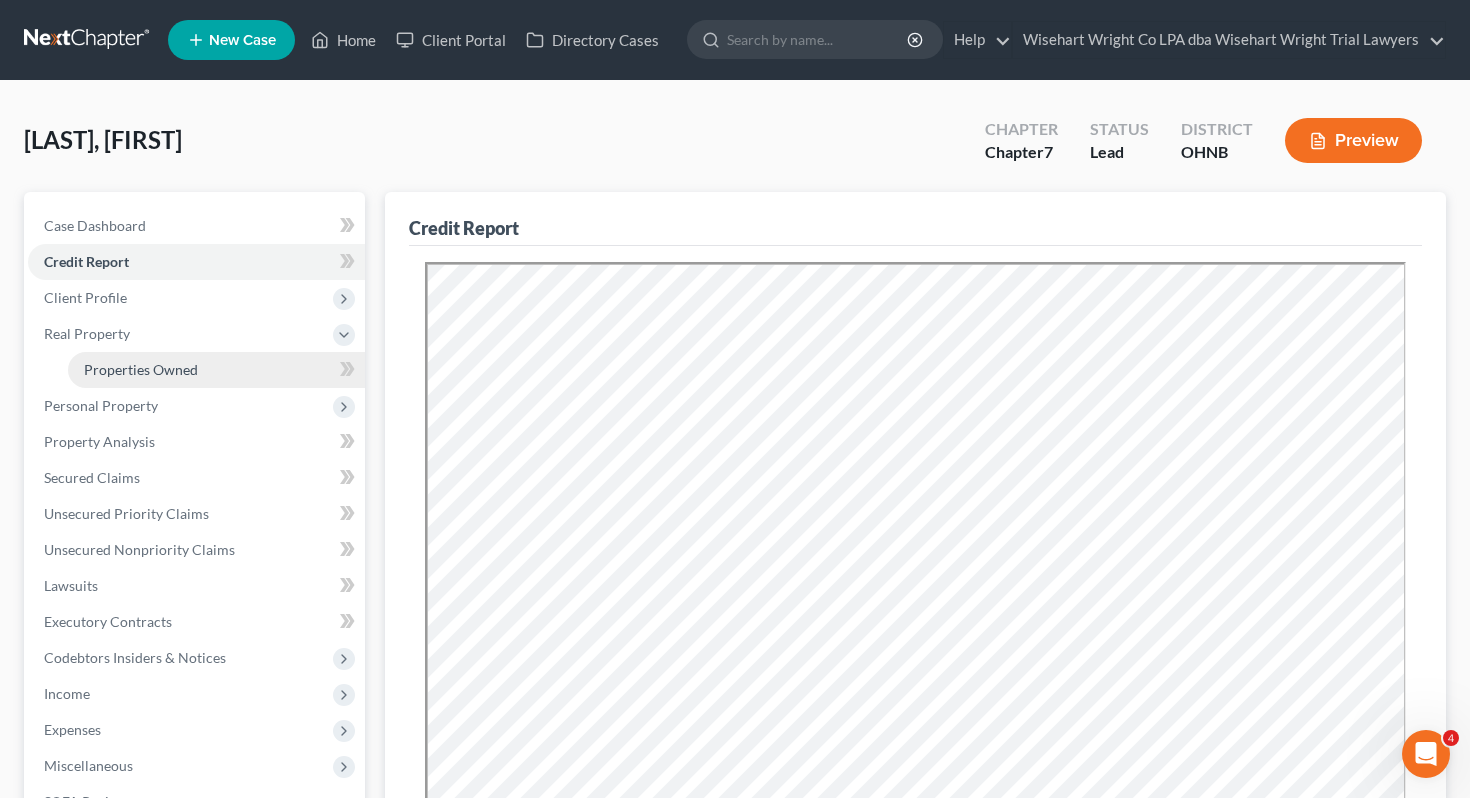click on "Properties Owned" at bounding box center (216, 370) 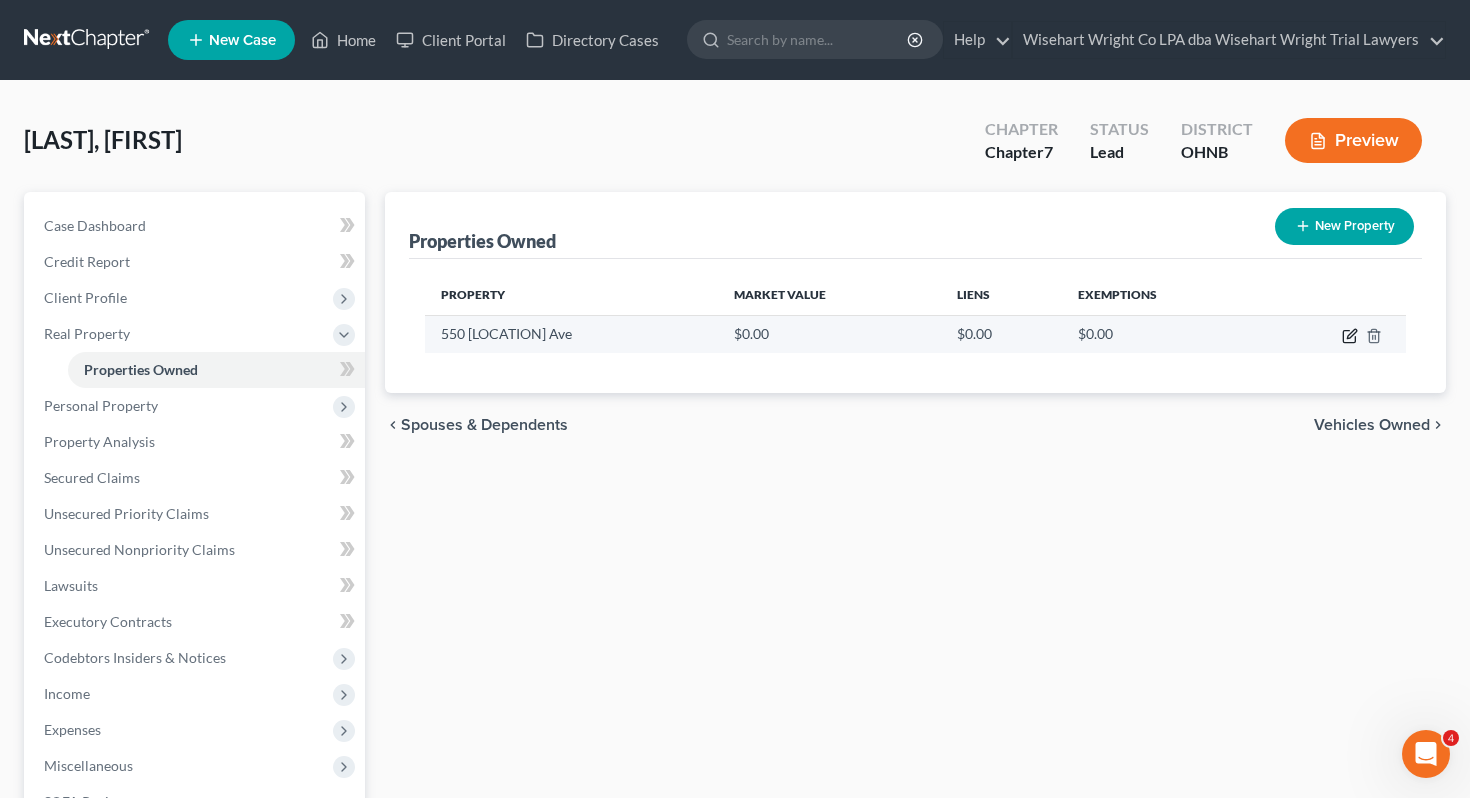click 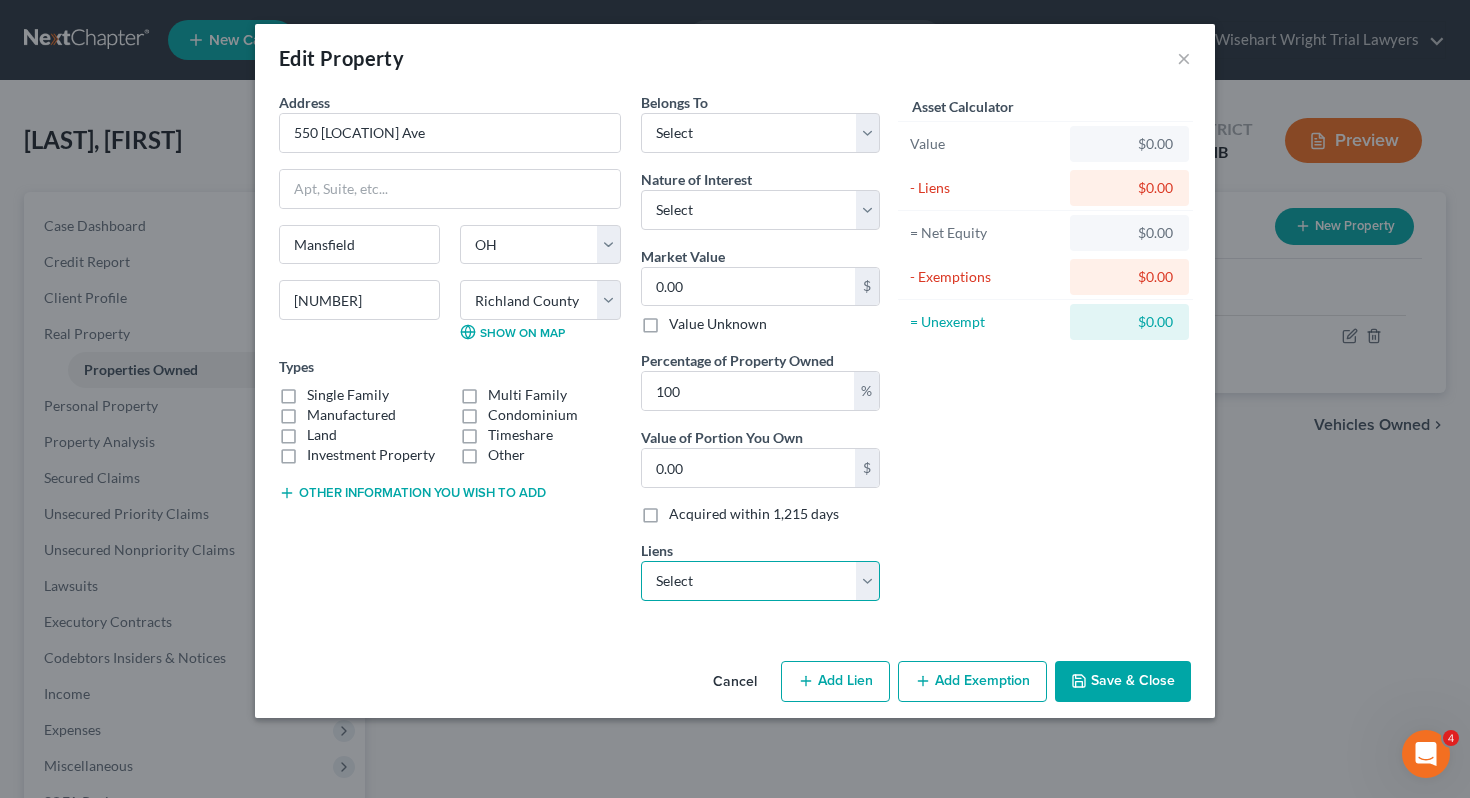click on "Select [BRAND] - $[NUMBER].00 [BRAND] - $[NUMBER].00 [BRAND] - $[NUMBER].00 [BRAND] - $[NUMBER].00 [BRAND] - $[NUMBER].00 [BRAND] - $[NUMBER].00" at bounding box center [760, 581] 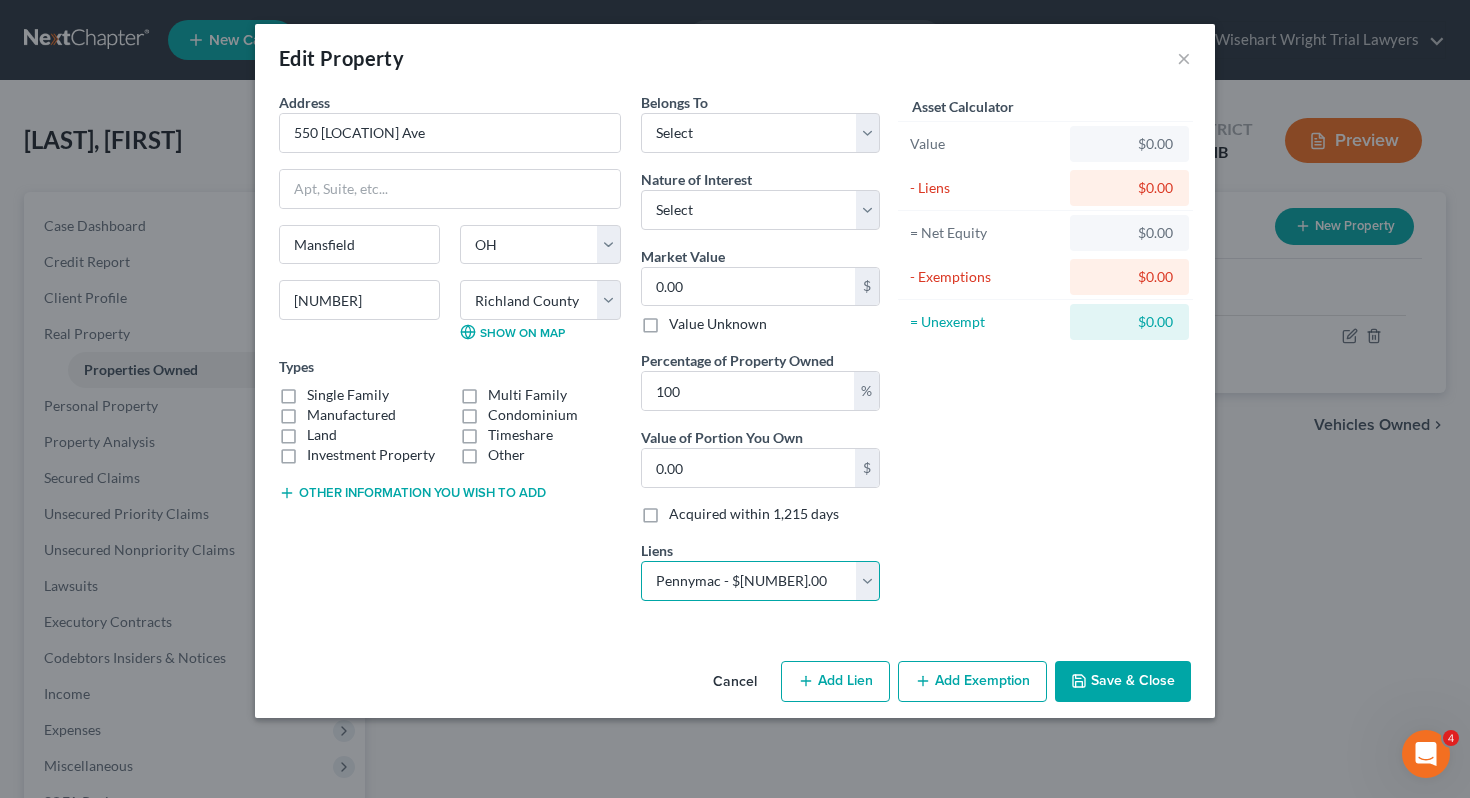 select 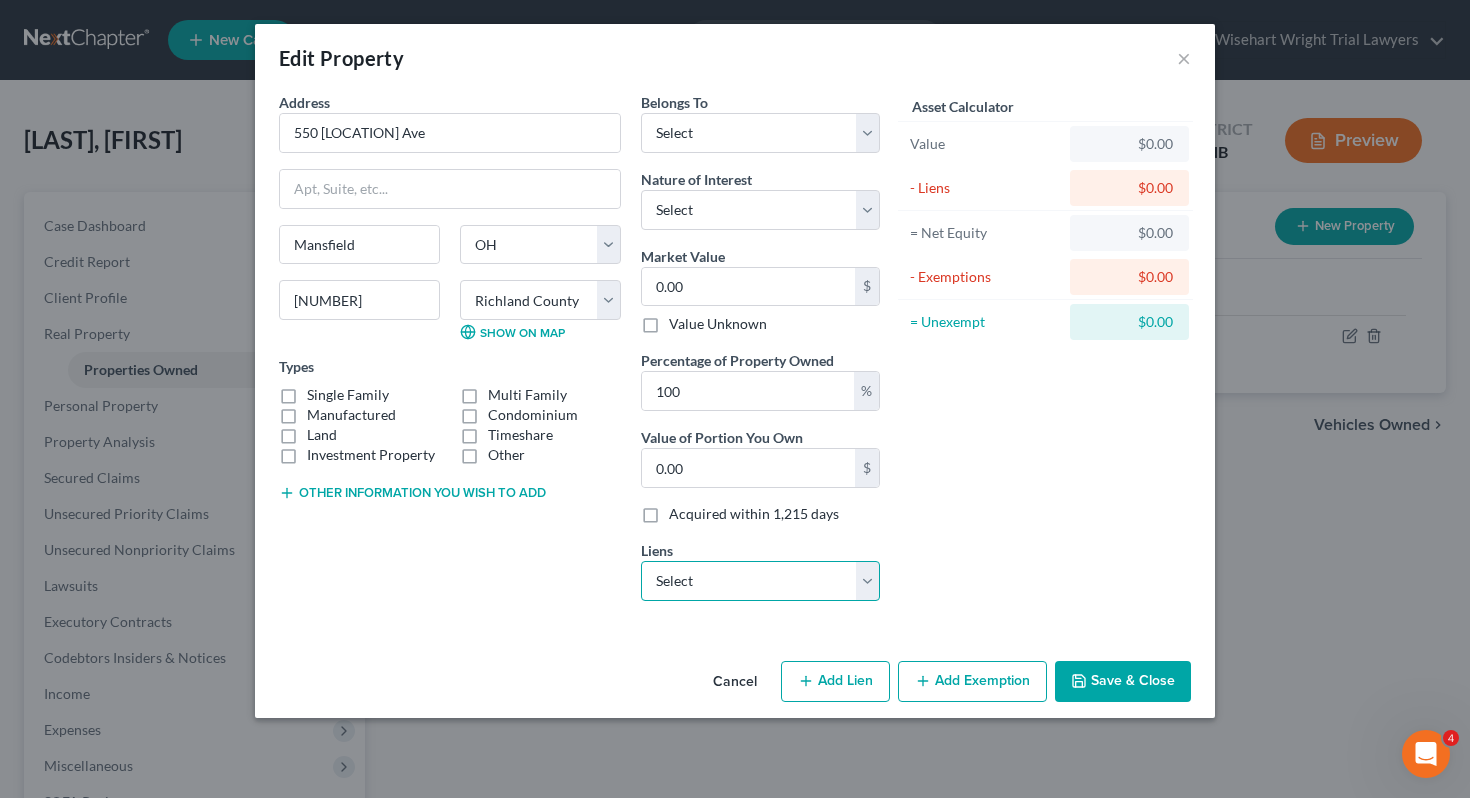 select on "4" 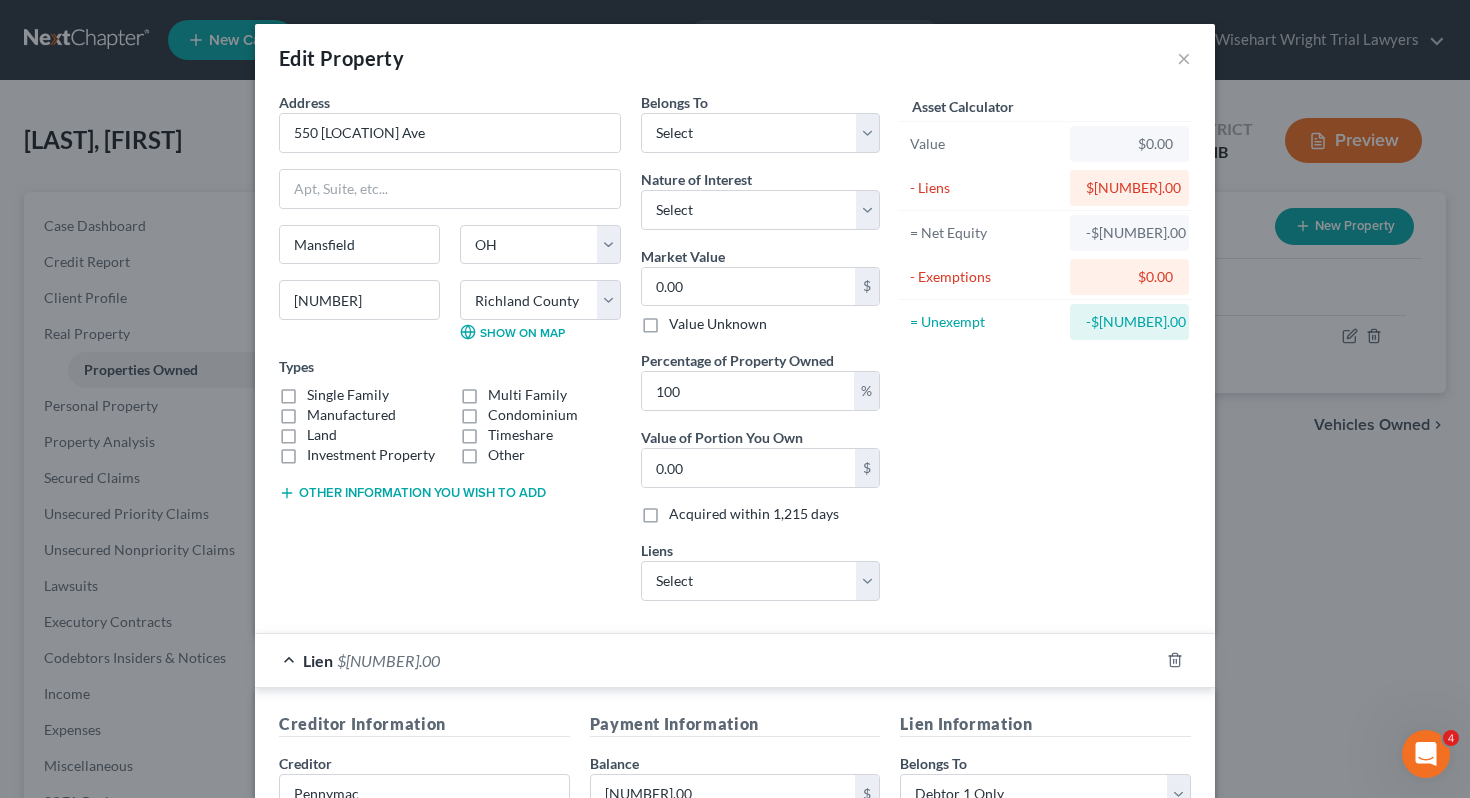 click on "Other information you wish to add" at bounding box center [412, 493] 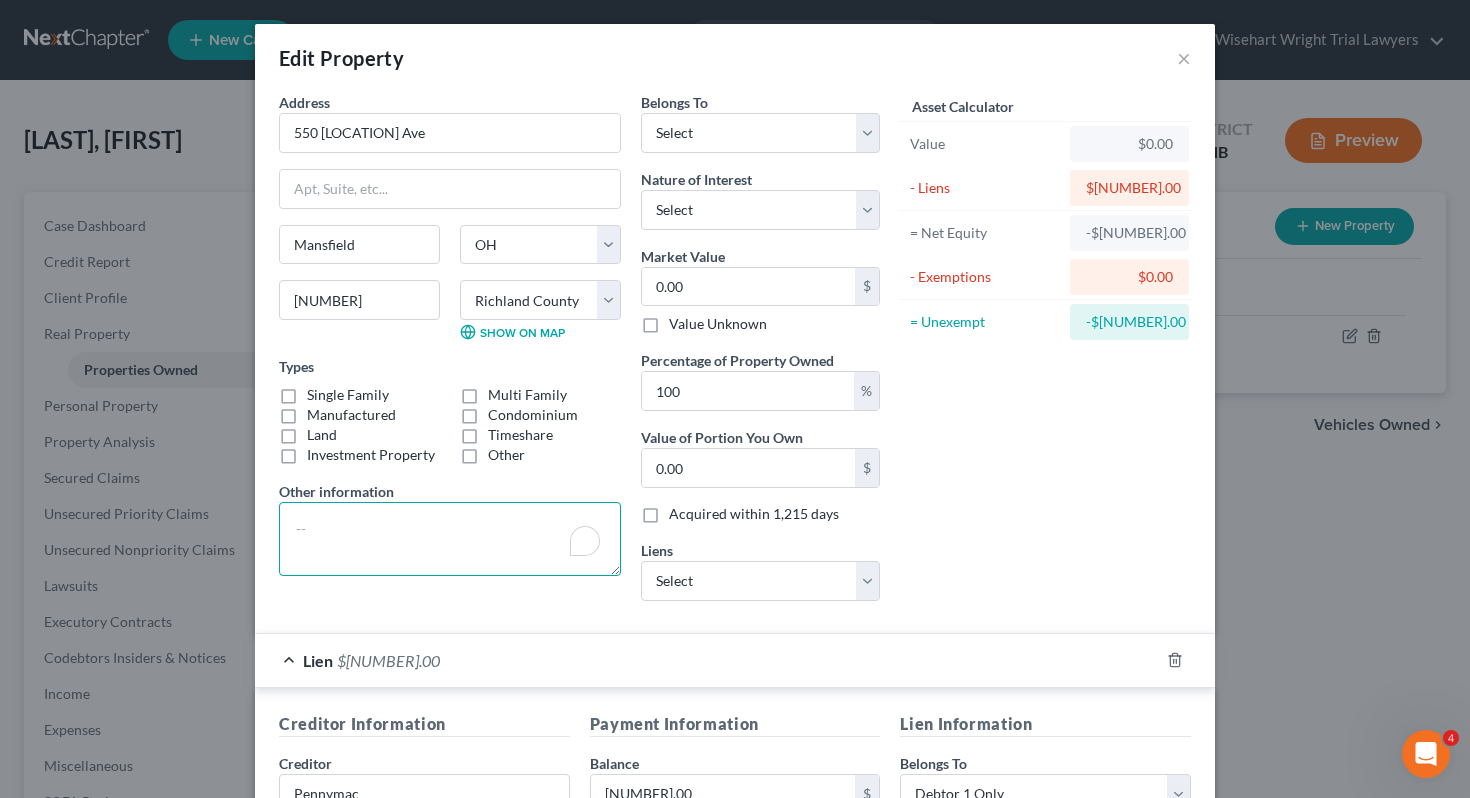 click at bounding box center [450, 539] 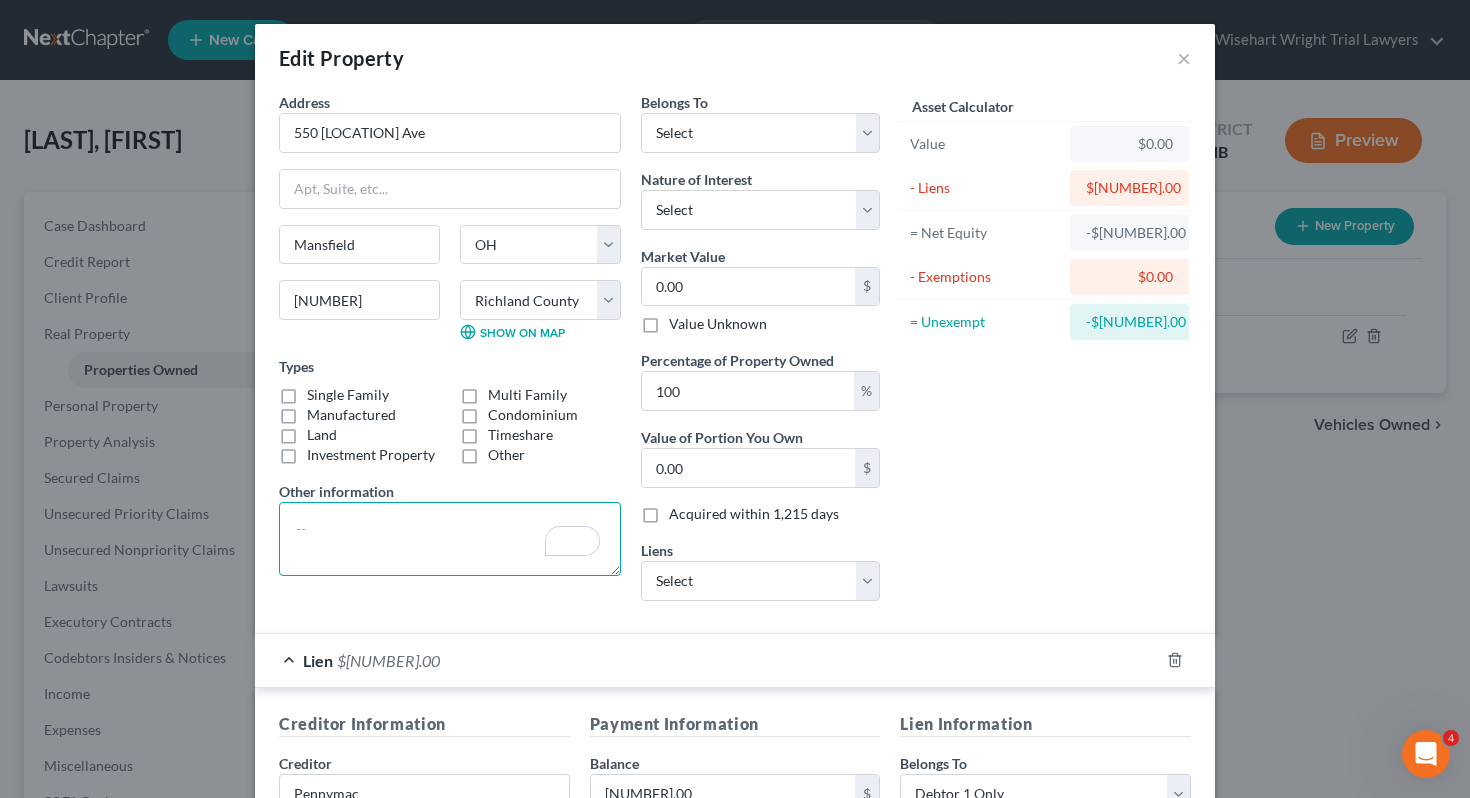 paste on "Parcel Number
[NUMBER]
Location Address
550 [LOCATION]
MANSFIELD OH [NUMBER]
Legal Description
[NUMBER] [NUMBER] [NUMBER]
(Note: Not to be used on legal documents.)
Property Class
R - RESIDENTIAL
Land Use
(510) R - SINGLE FAMILY DWELLING, PLATTED LOT
Neighborhood
[NUMBER]
Tax District
[NUMBER]
Acres
0
Sec/Twp/Rng
--
Township
MANSFIELD
School District
MANSFIELD CITY SD
Topo
LEVEL
Utilities
ALL PUBLIC
Roads
PAVED
Traffic
LIGHT
View Map
Owners
Owner
[LAST] [LAST]
& [FIRST] [LAST]
Mailing Address
[FIRST] [LAST] &
[FIRST] [LAST]
550 [LOCATION]
MANSFIELD OH [NUMBER]" 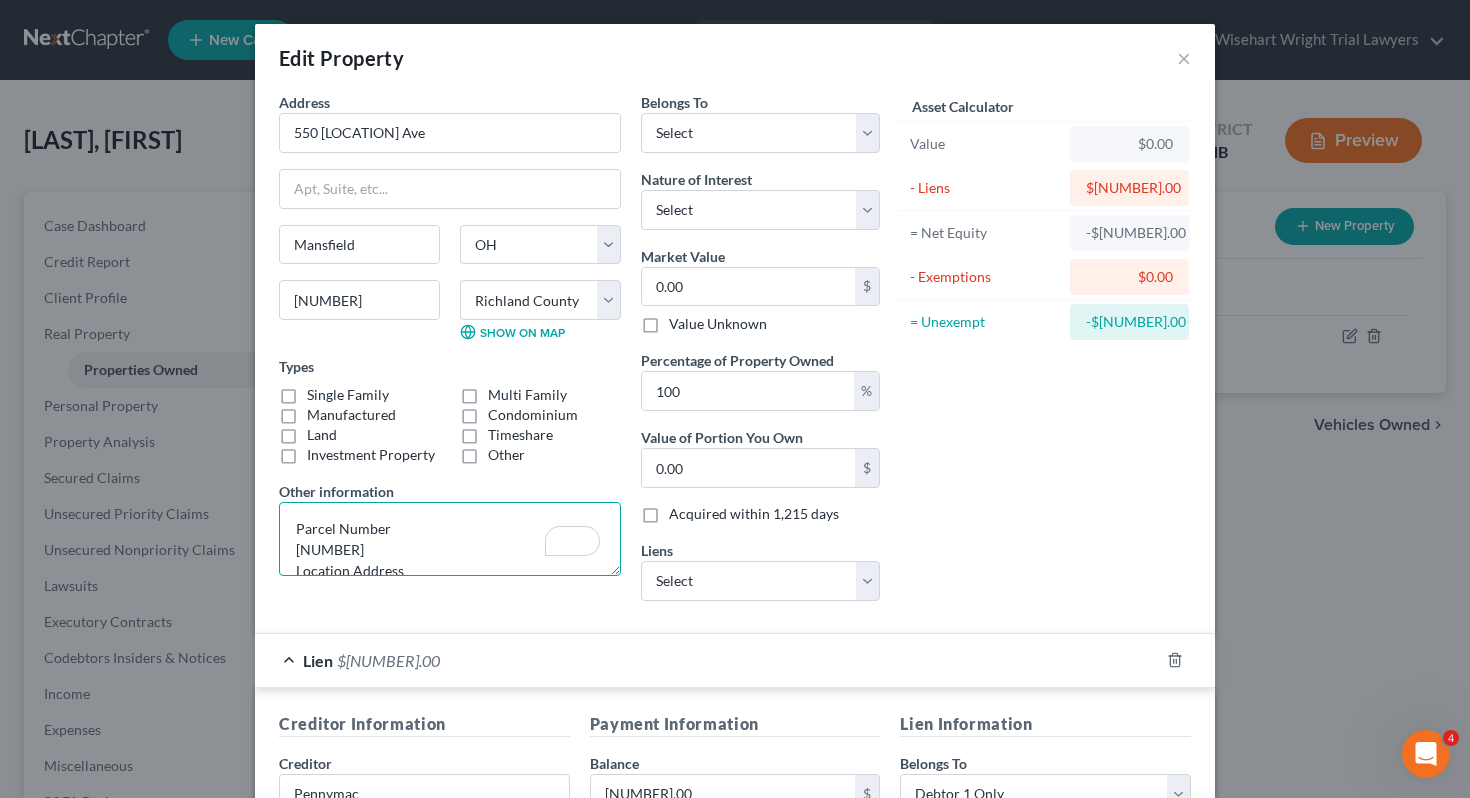 scroll, scrollTop: 844, scrollLeft: 0, axis: vertical 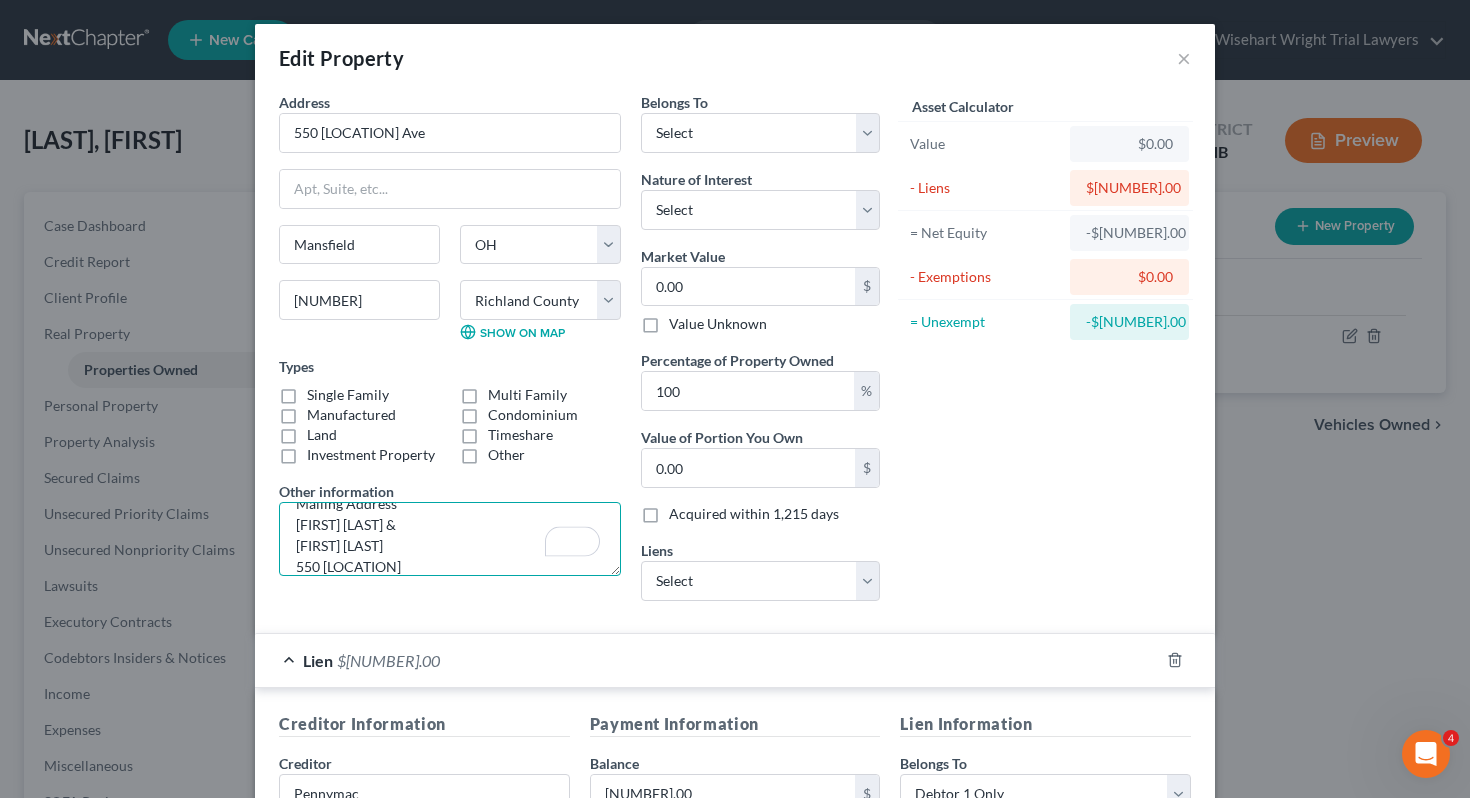 type on "Parcel Number
[NUMBER]
Location Address
550 [LOCATION]
MANSFIELD OH [NUMBER]
Legal Description
[NUMBER] [NUMBER] [NUMBER]
(Note: Not to be used on legal documents.)
Property Class
R - RESIDENTIAL
Land Use
(510) R - SINGLE FAMILY DWELLING, PLATTED LOT
Neighborhood
[NUMBER]
Tax District
[NUMBER]
Acres
0
Sec/Twp/Rng
--
Township
MANSFIELD
School District
MANSFIELD CITY SD
Topo
LEVEL
Utilities
ALL PUBLIC
Roads
PAVED
Traffic
LIGHT
View Map
Owners
Owner
[LAST] [LAST]
& [FIRST] [LAST]
Mailing Address
[FIRST] [LAST] &
[FIRST] [LAST]
550 [LOCATION]
MANSFIELD OH [NUMBER]" 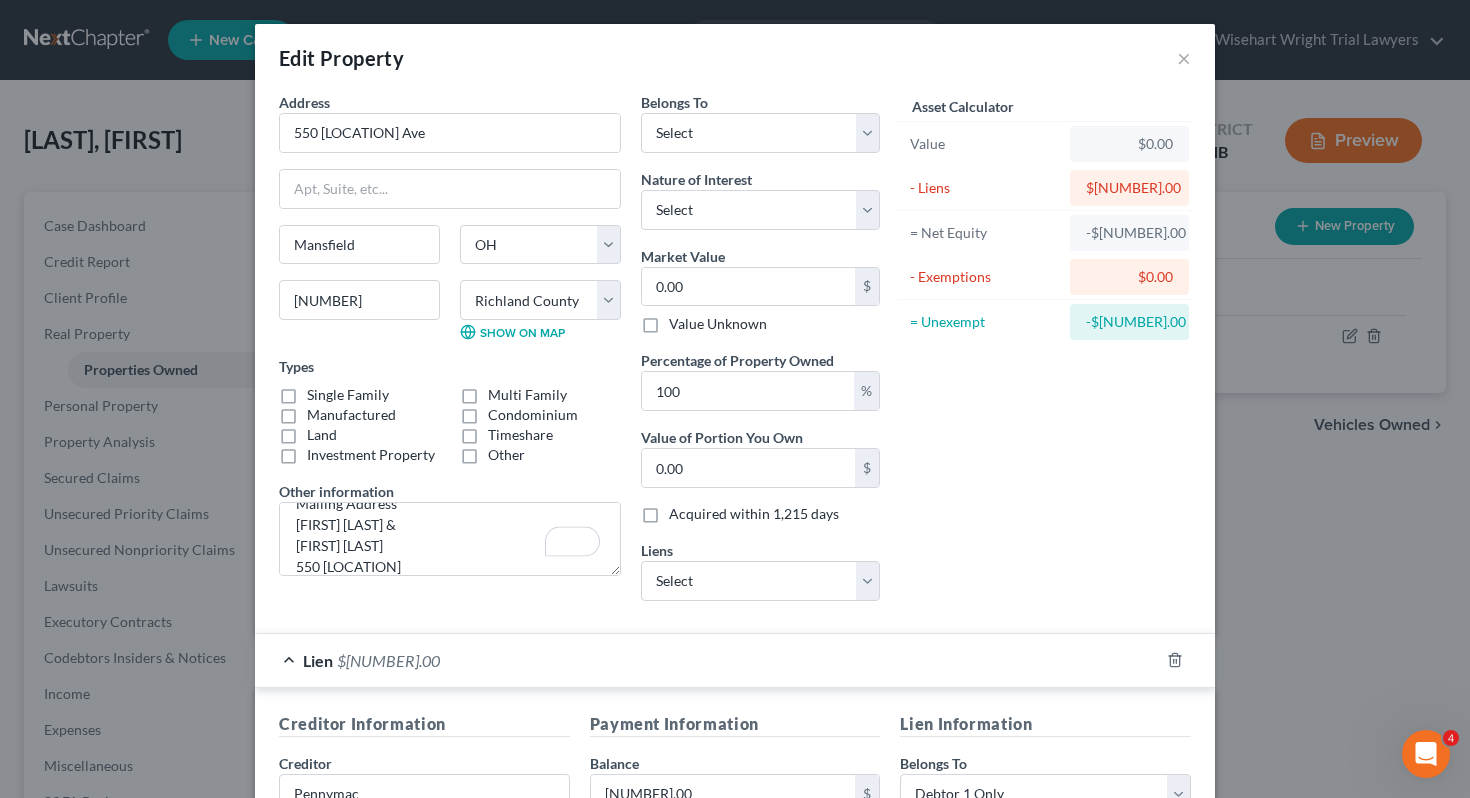 click on "Lien $[NUMBER]" at bounding box center (707, 660) 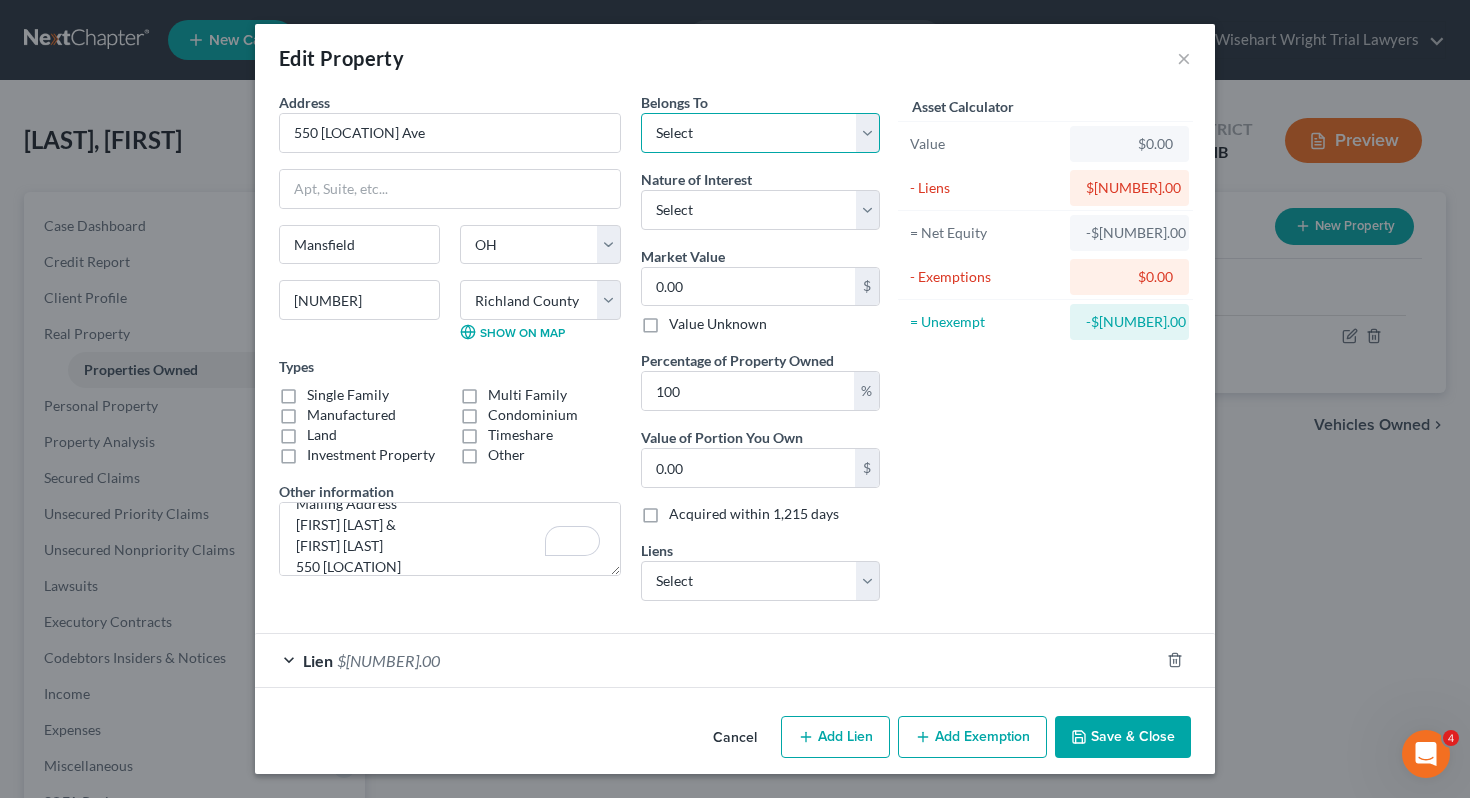 click on "Select Debtor 1 Only Debtor 2 Only Debtor 1 And Debtor 2 Only At Least One Of The Debtors And Another Community Property" at bounding box center [760, 133] 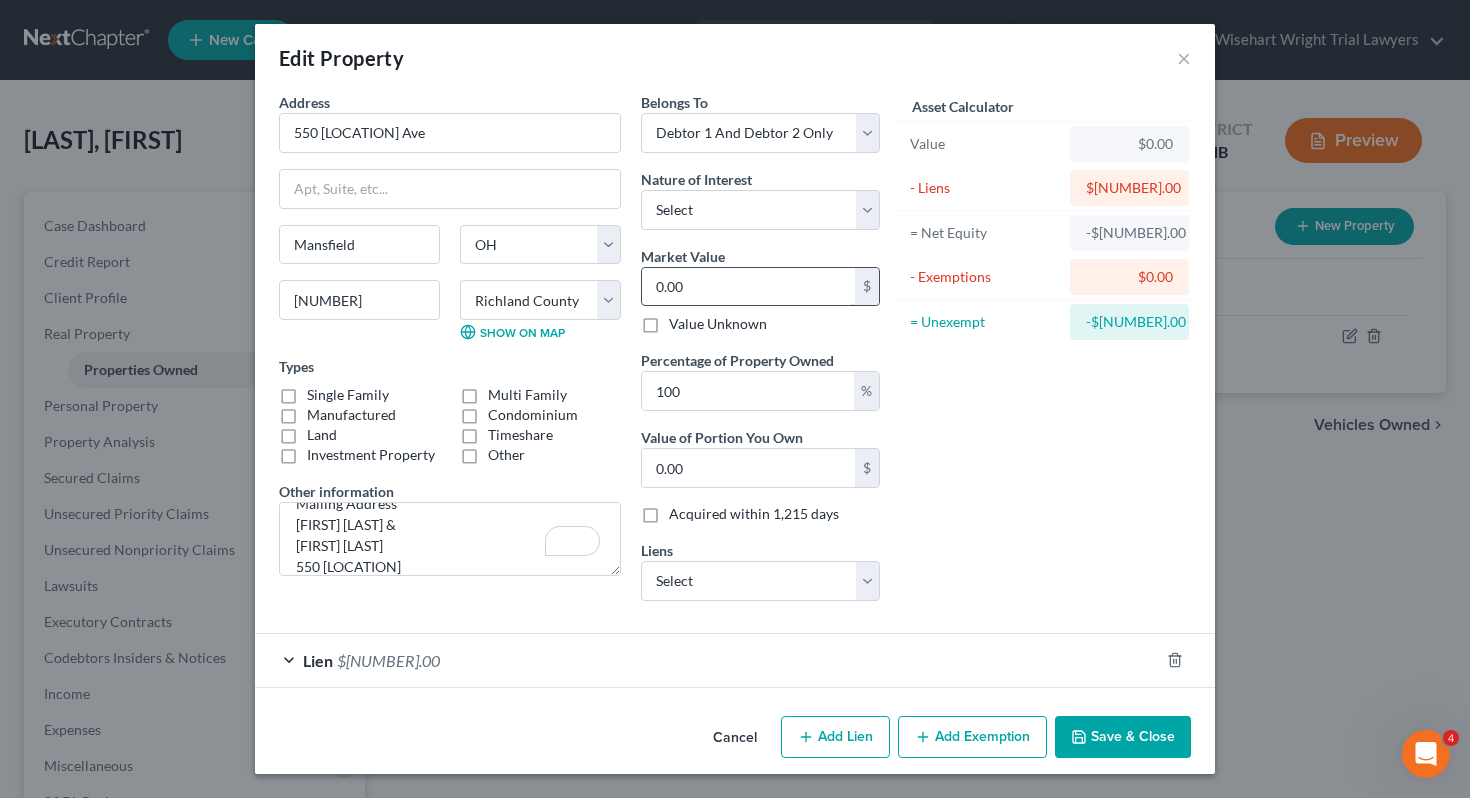 click on "0.00" at bounding box center (748, 287) 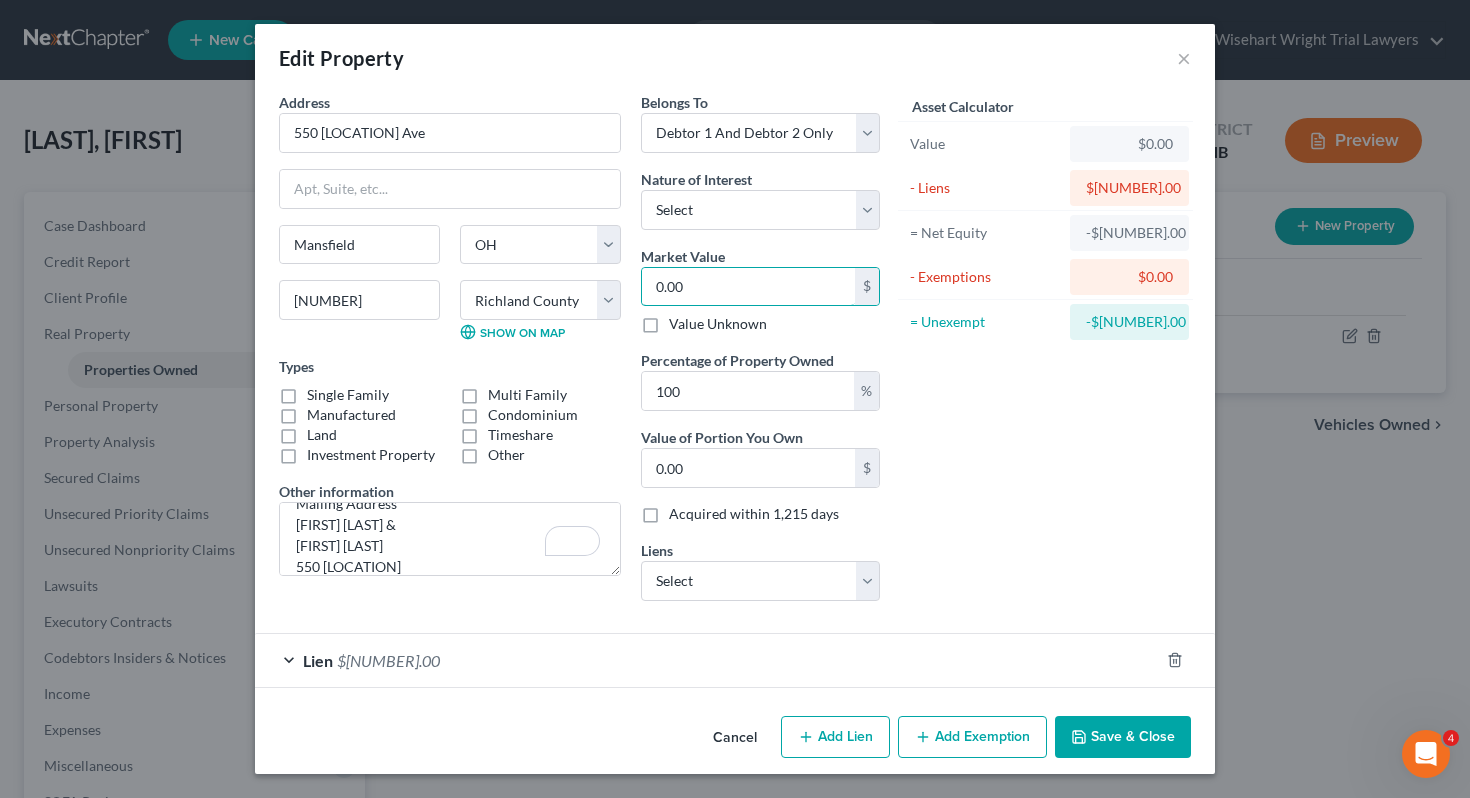 type on "7" 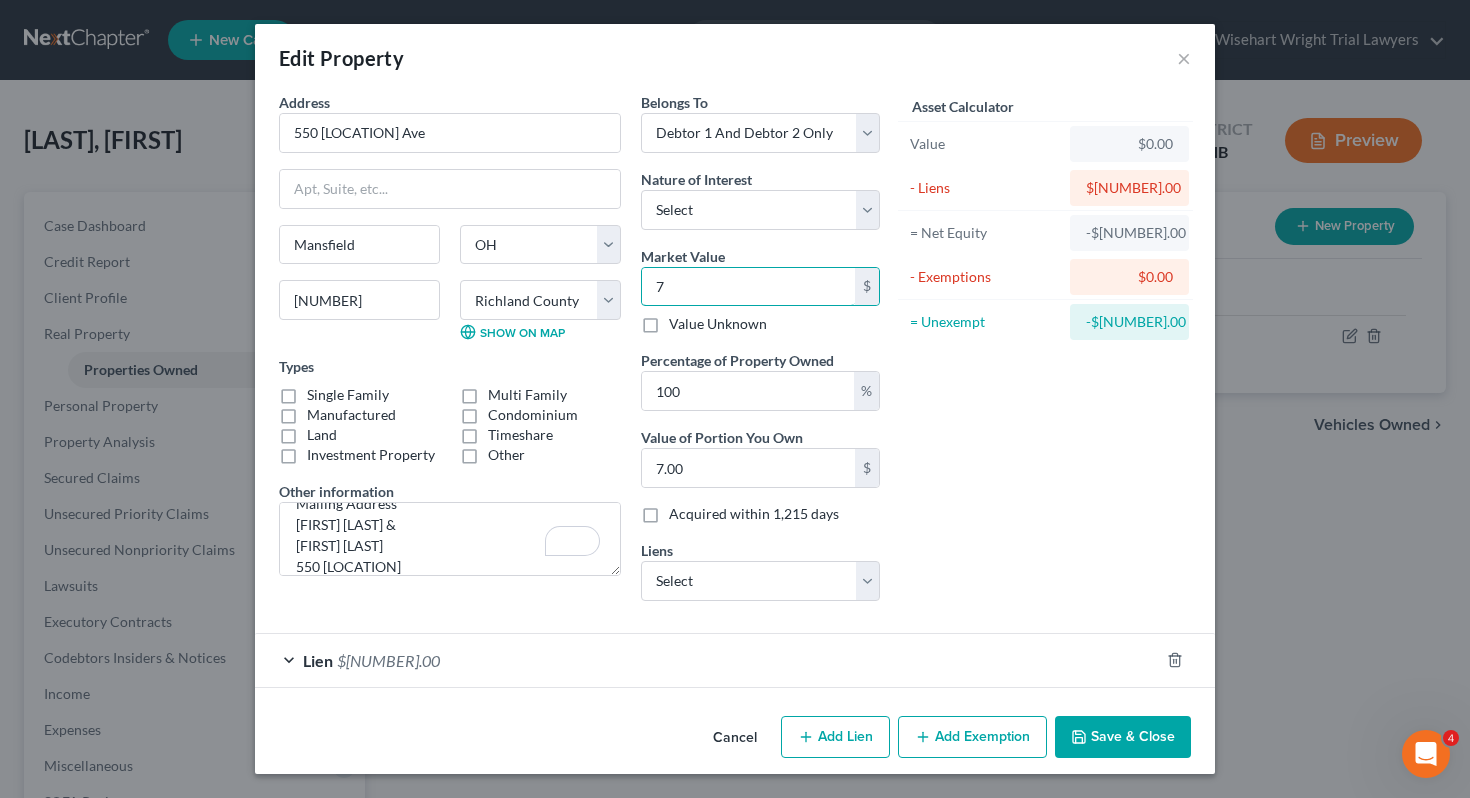 type on "71" 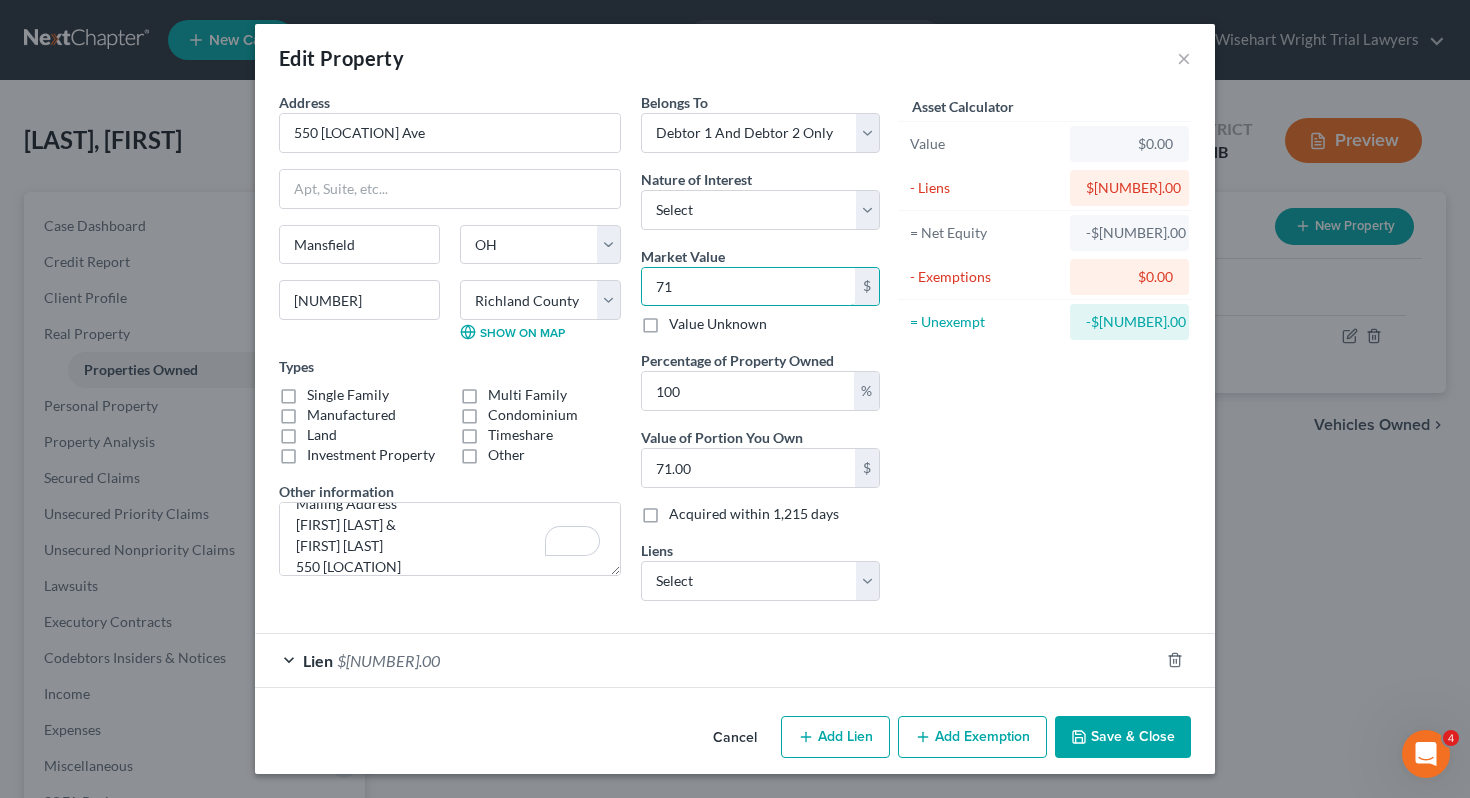 type on "718" 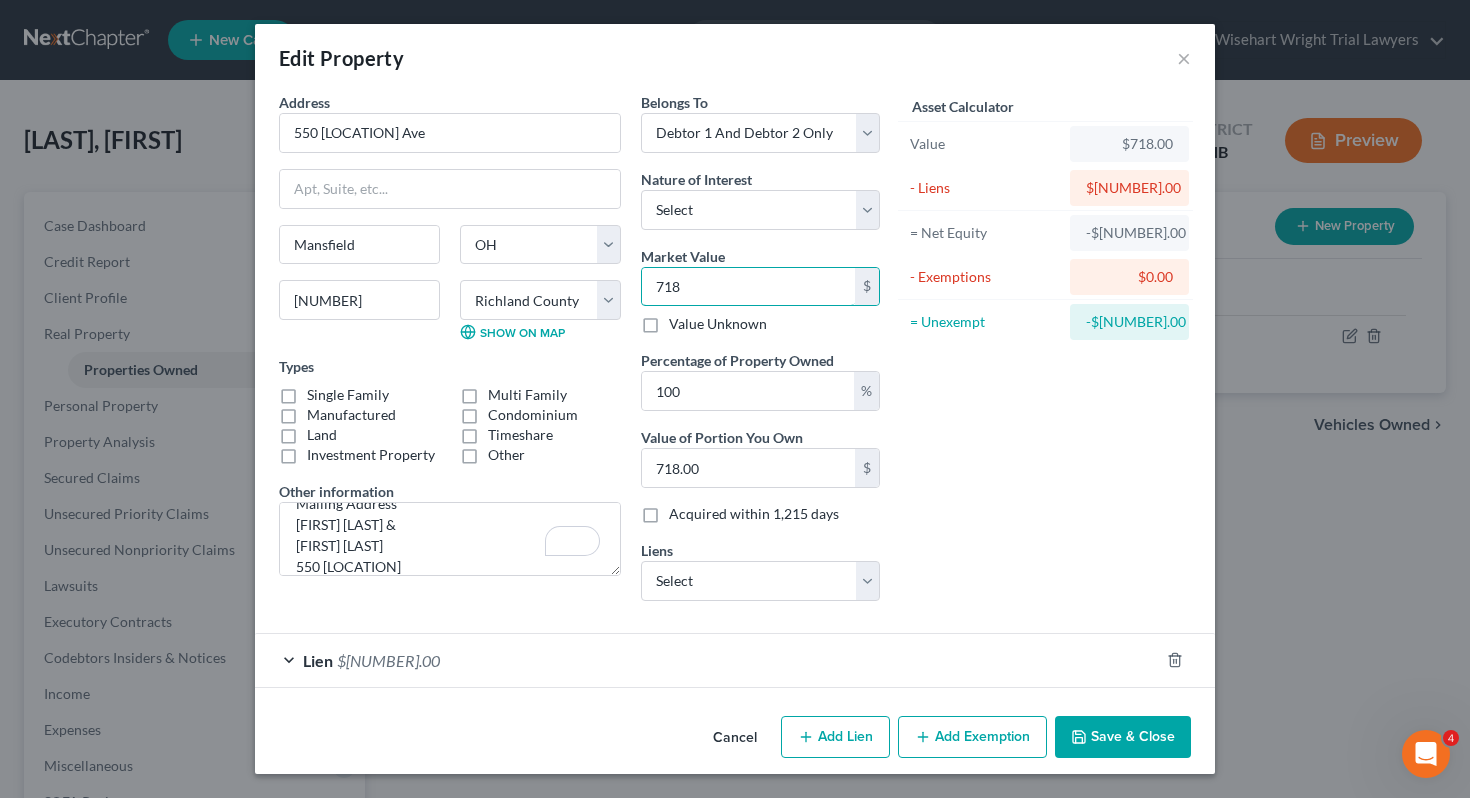 type on "[NUMBER]" 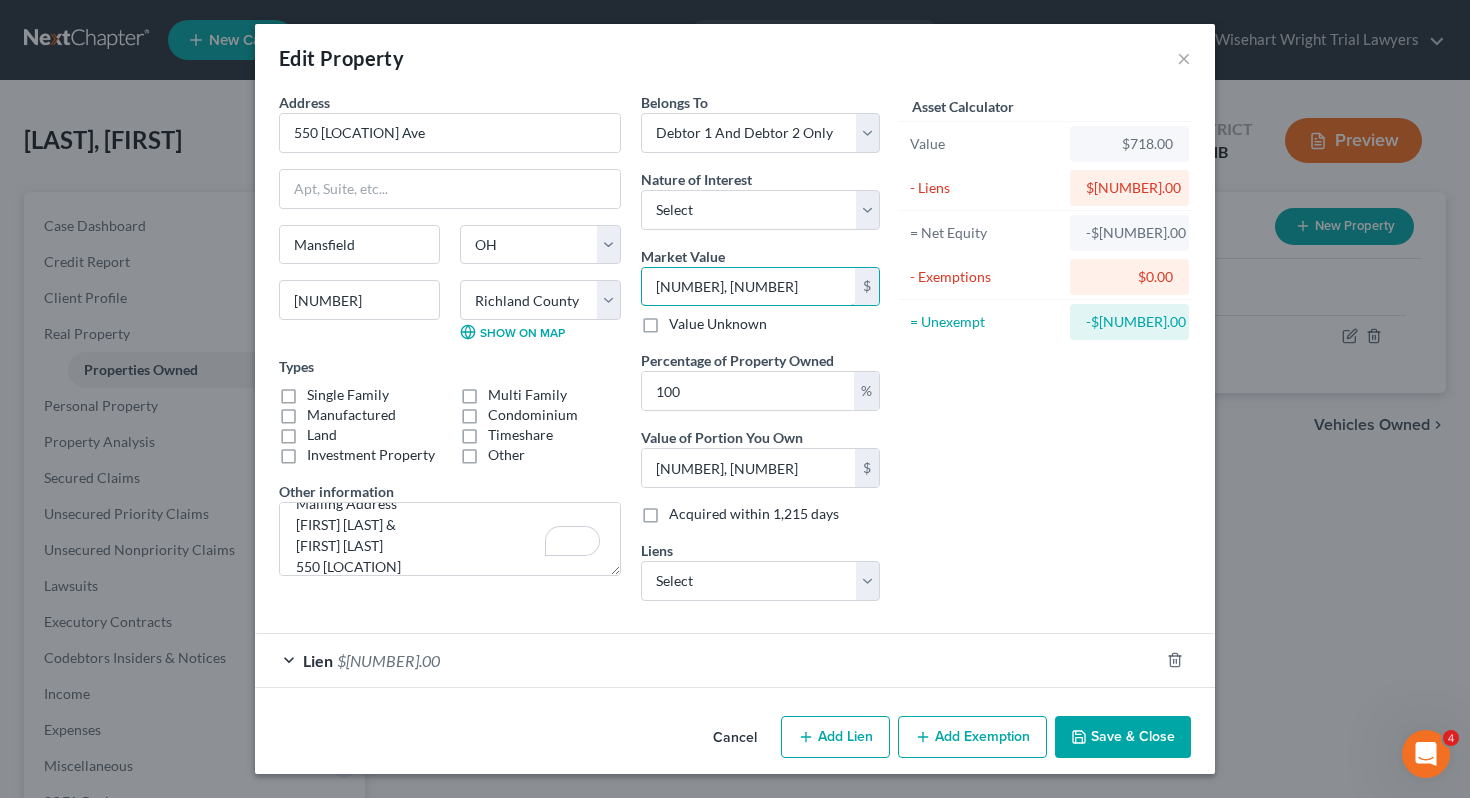 type on "[NUMBER]" 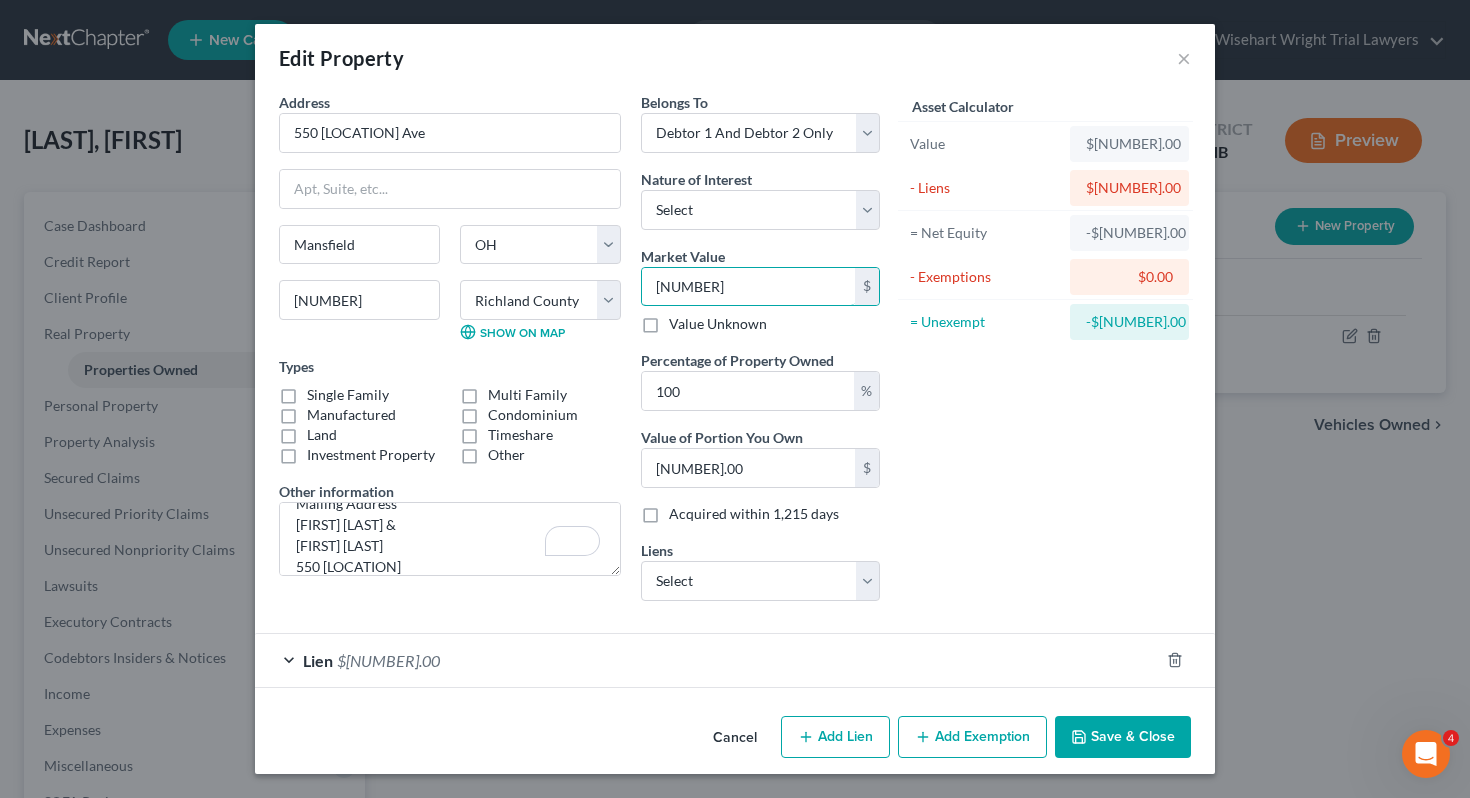 type on "[NUMBER]" 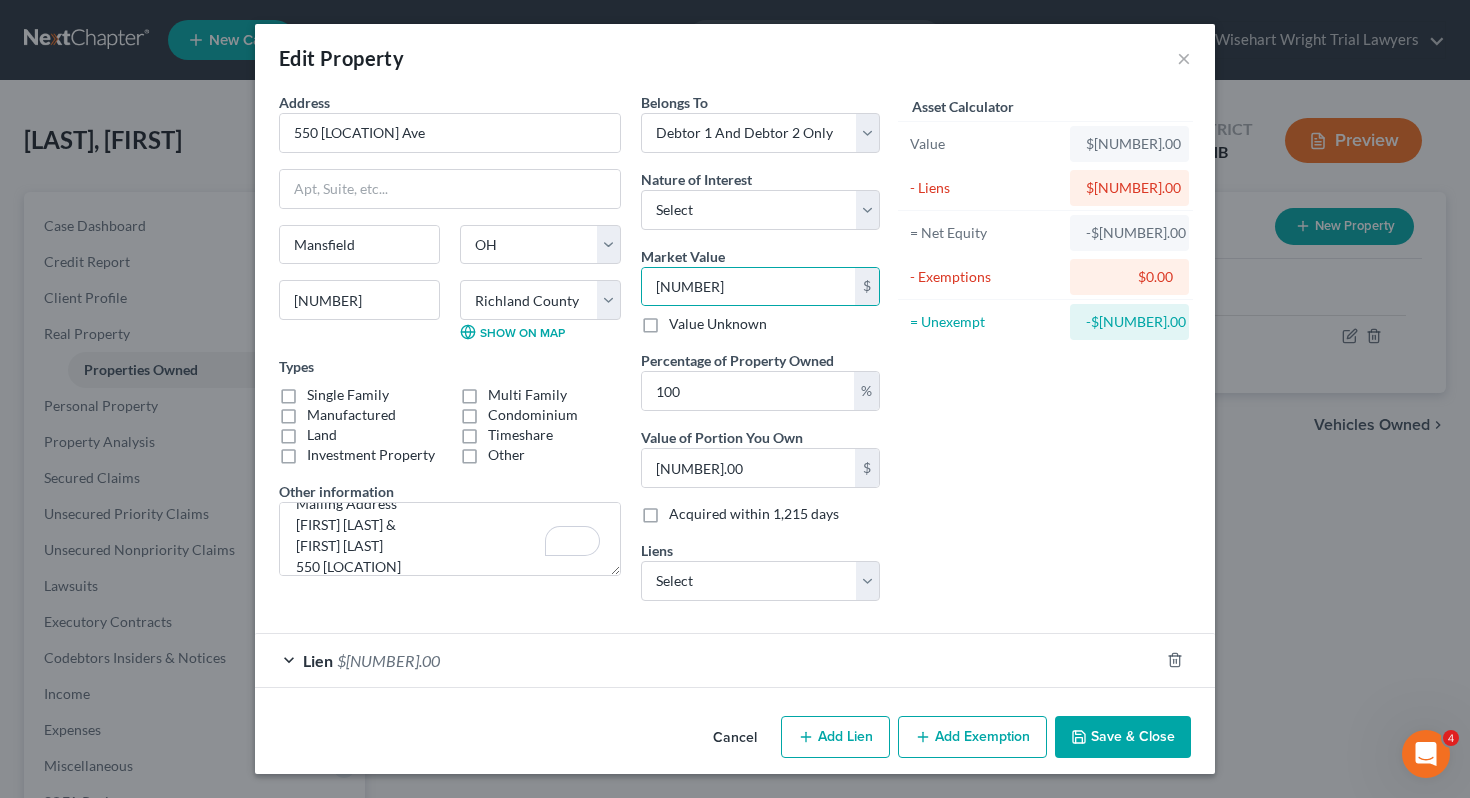 click on "Asset Calculator Value $[NUMBER].00 - Liens $[NUMBER].00 = Net Equity -$[NUMBER].00 - Exemptions $0.00 = Unexempt -$[NUMBER].00" at bounding box center [1045, 354] 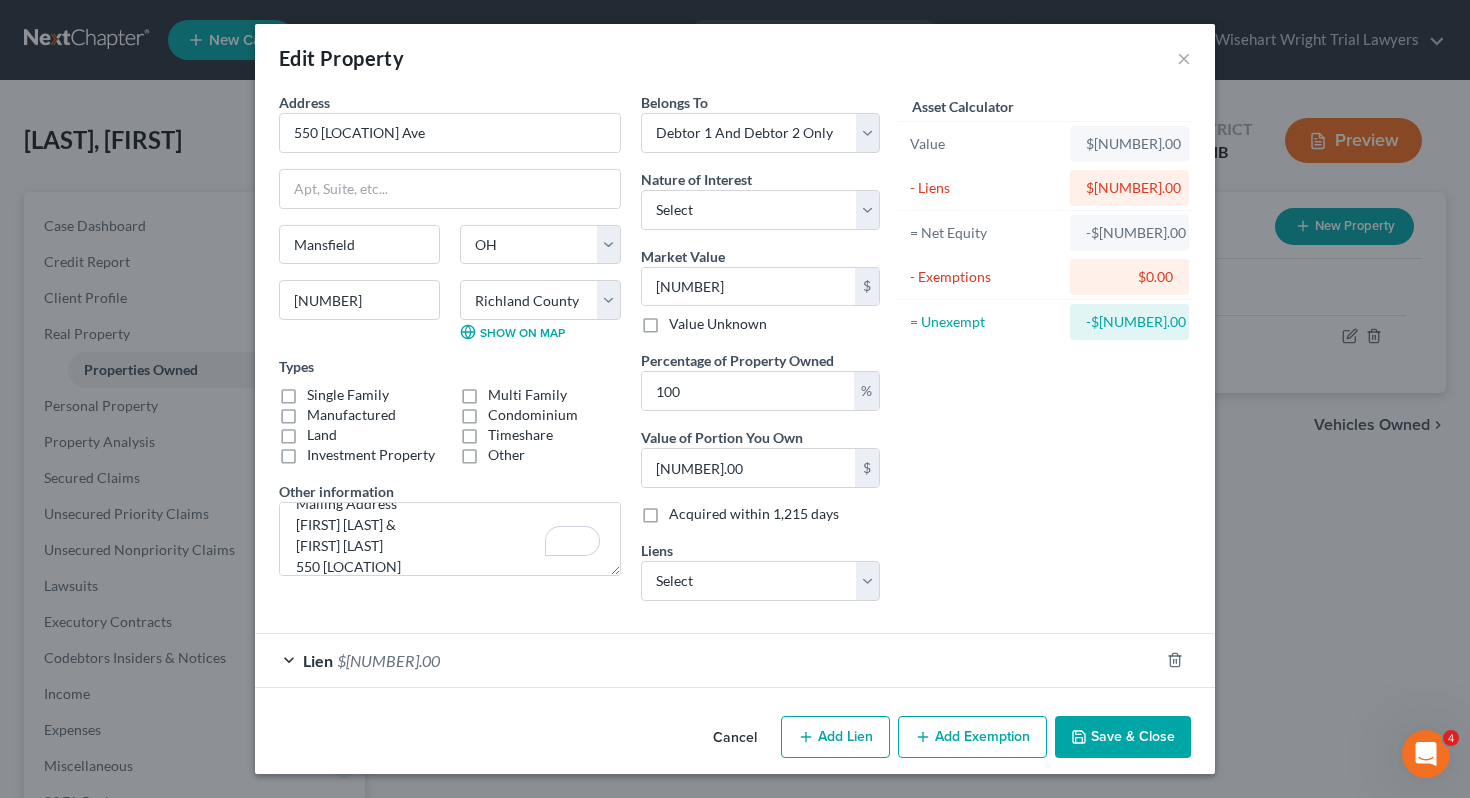 click on "Save & Close" at bounding box center (1123, 737) 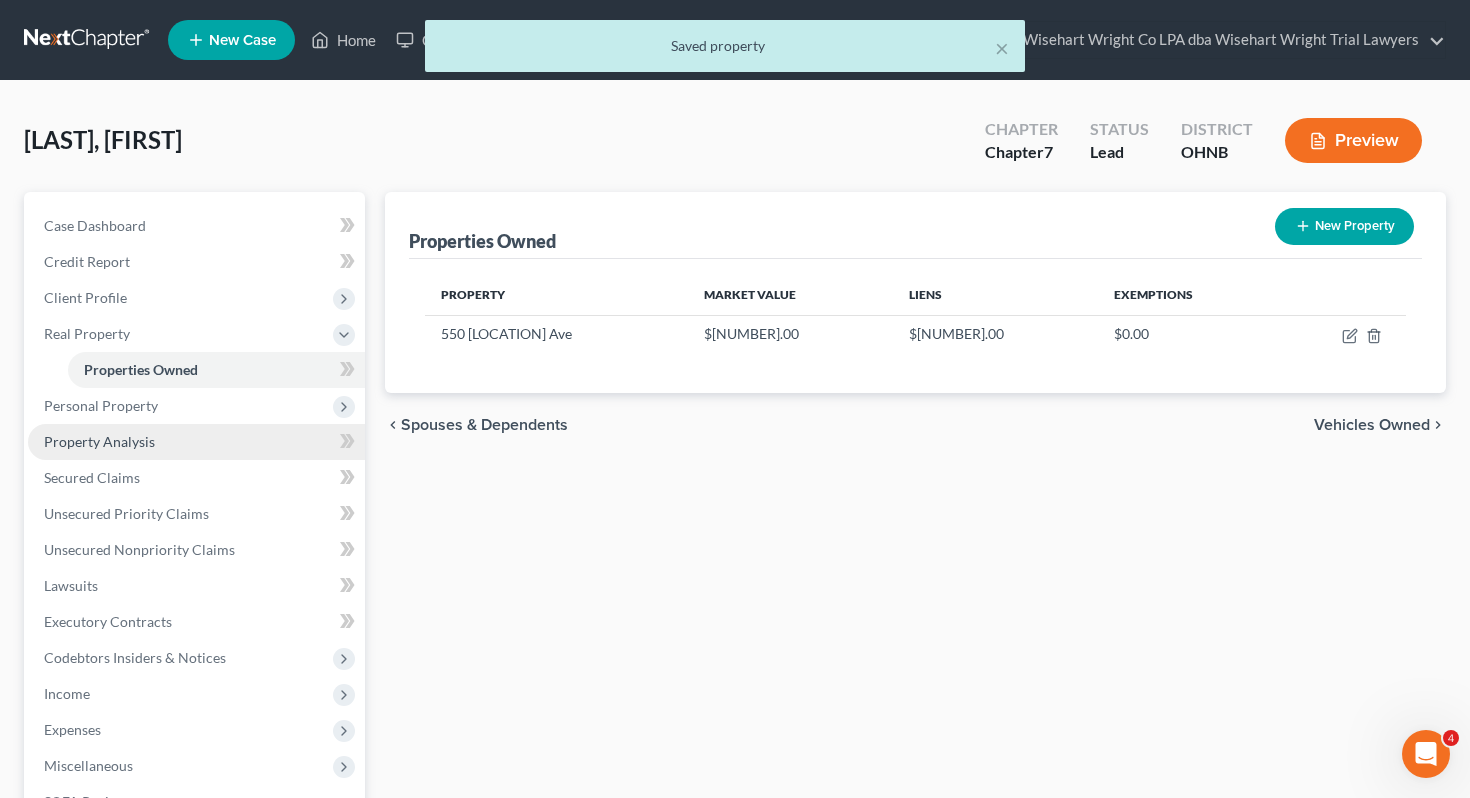 click on "Property Analysis" at bounding box center (196, 442) 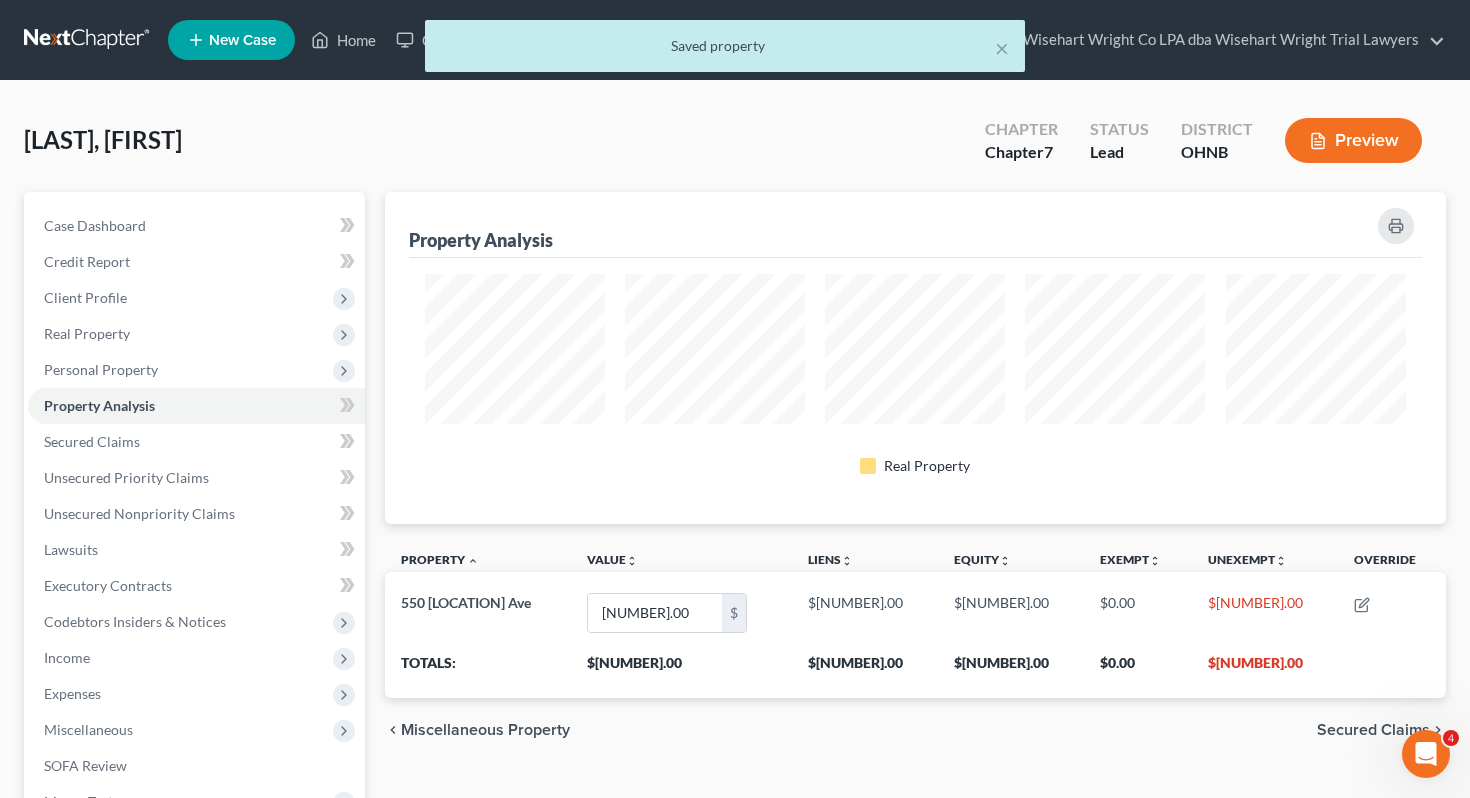 scroll, scrollTop: 999668, scrollLeft: 998938, axis: both 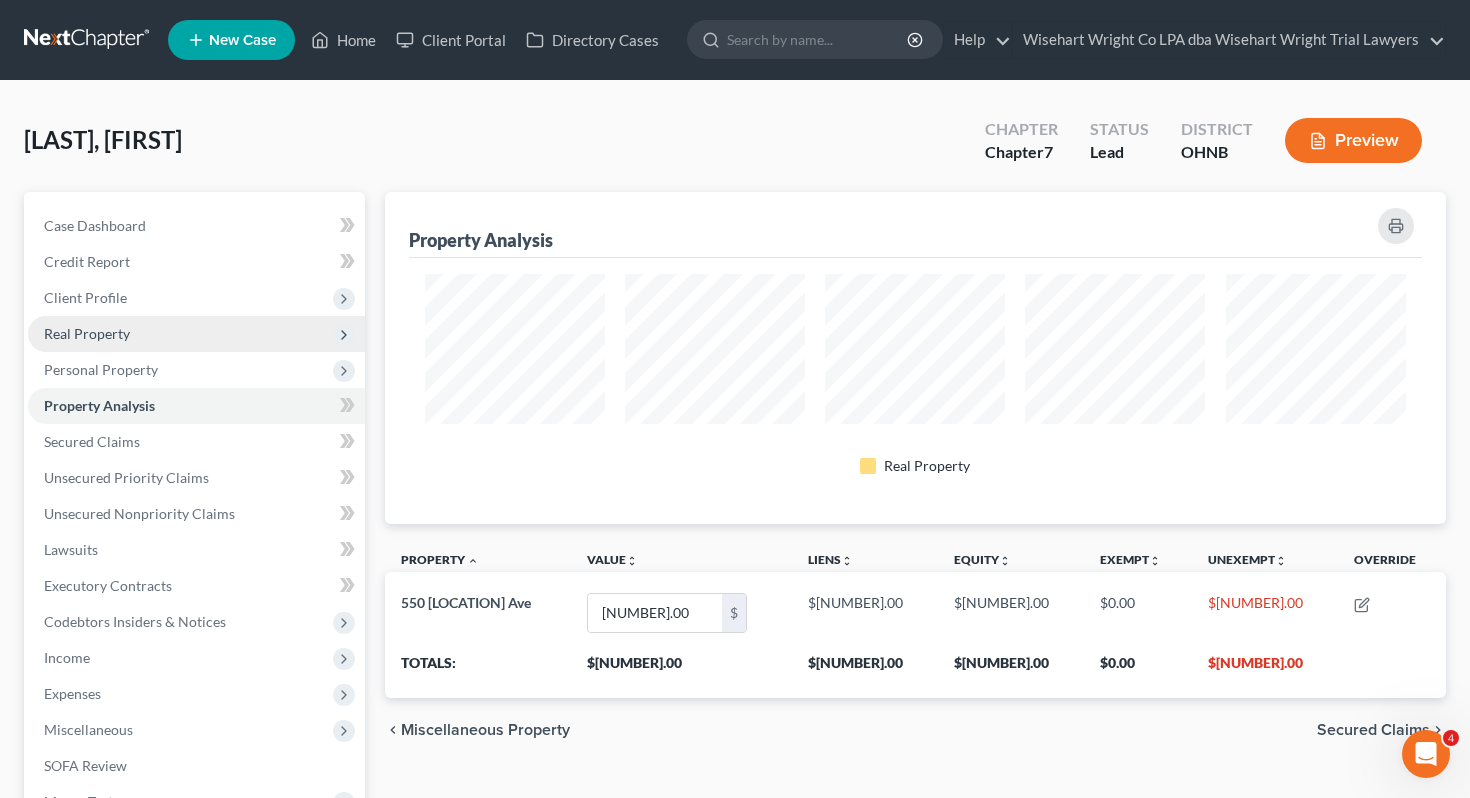 click on "Real Property" at bounding box center (196, 334) 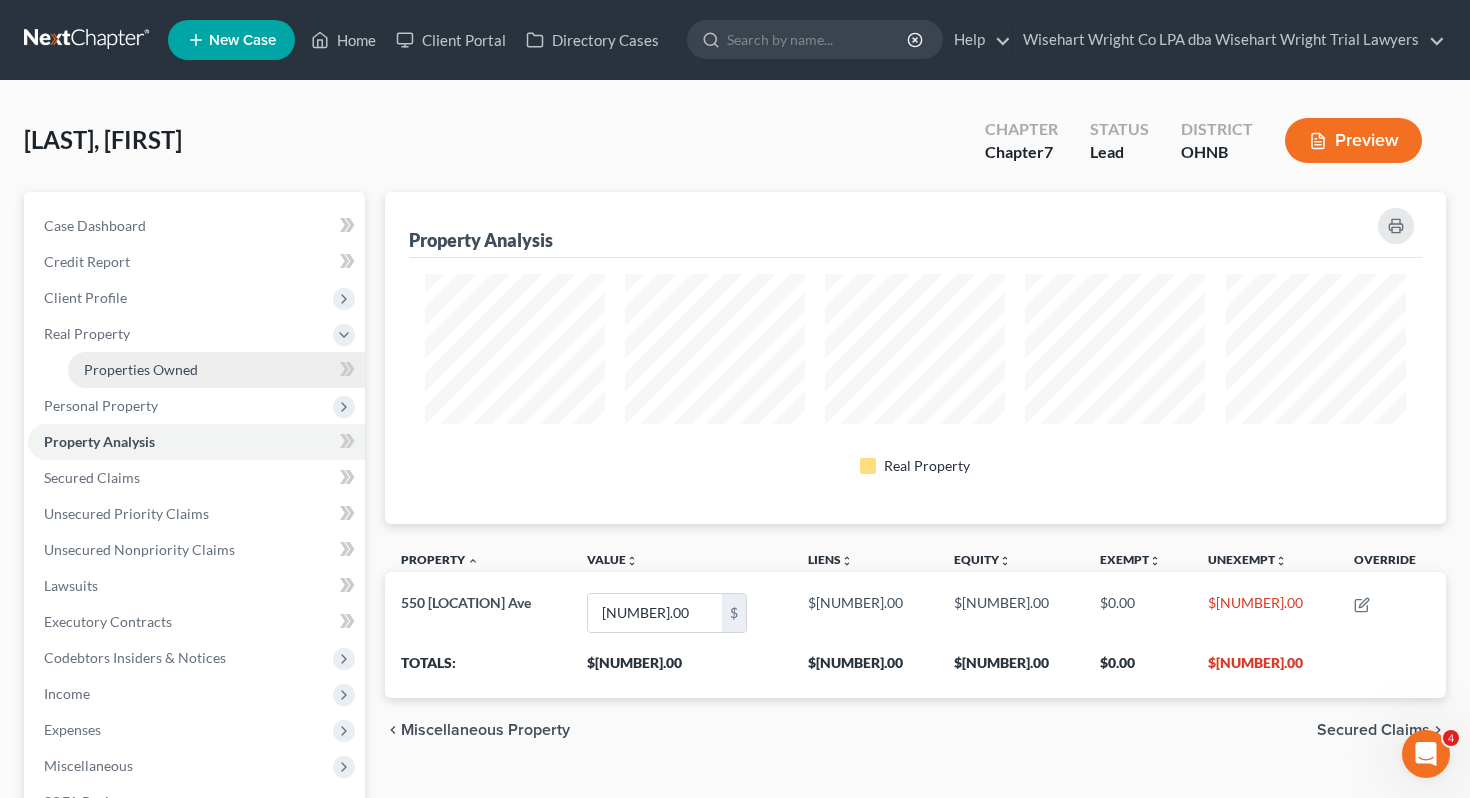click on "Properties Owned" at bounding box center (216, 370) 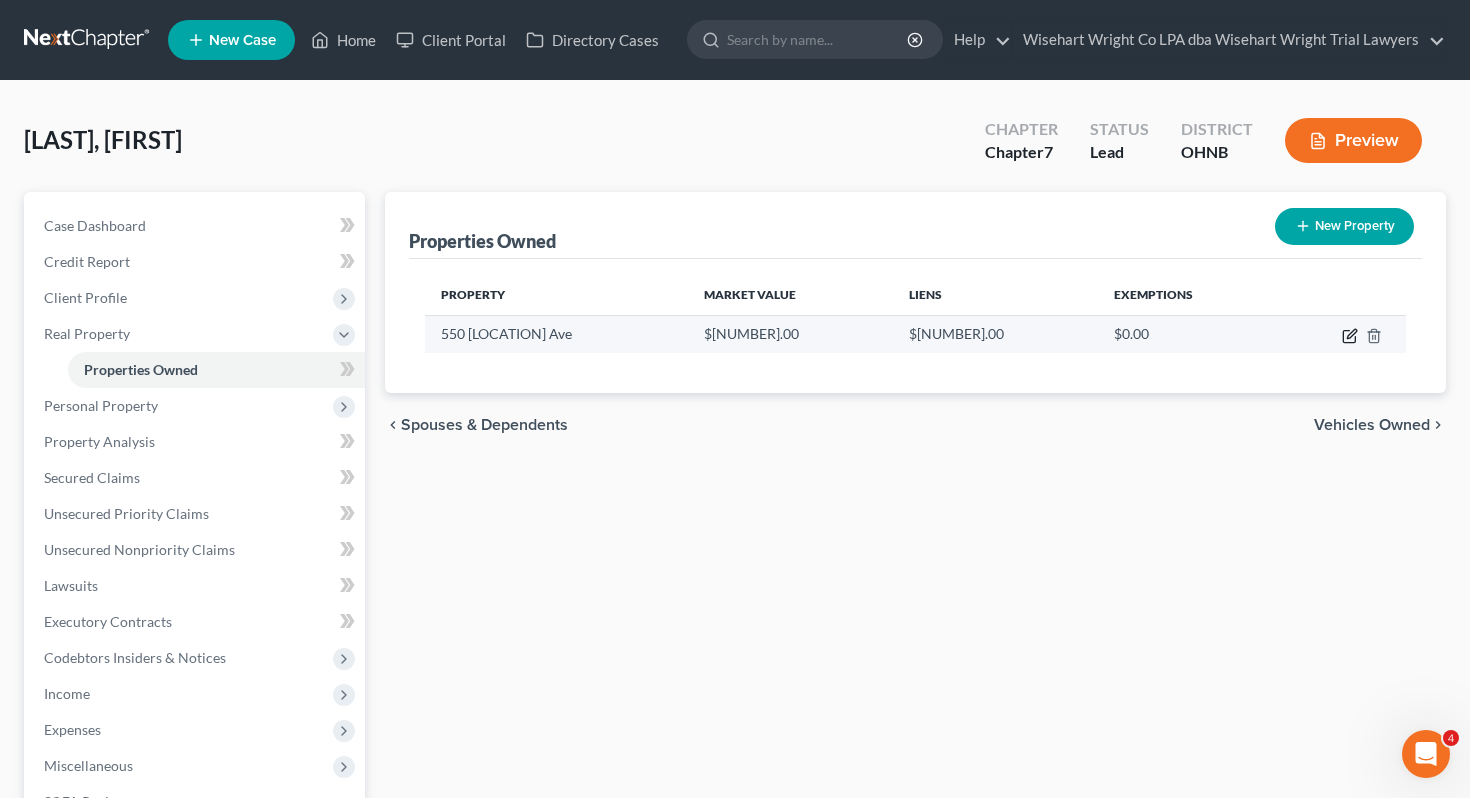click 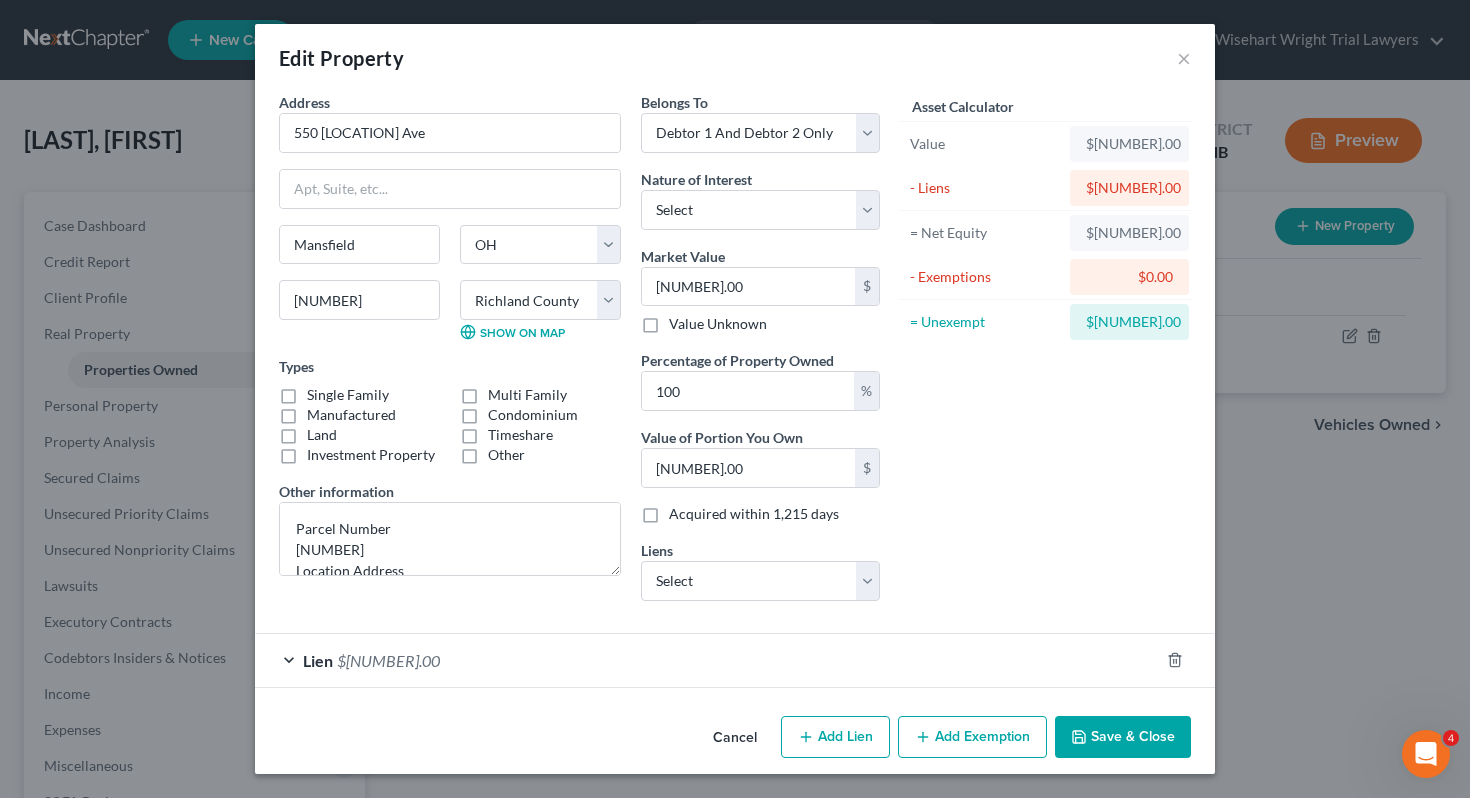 click on "Add Exemption" at bounding box center [972, 737] 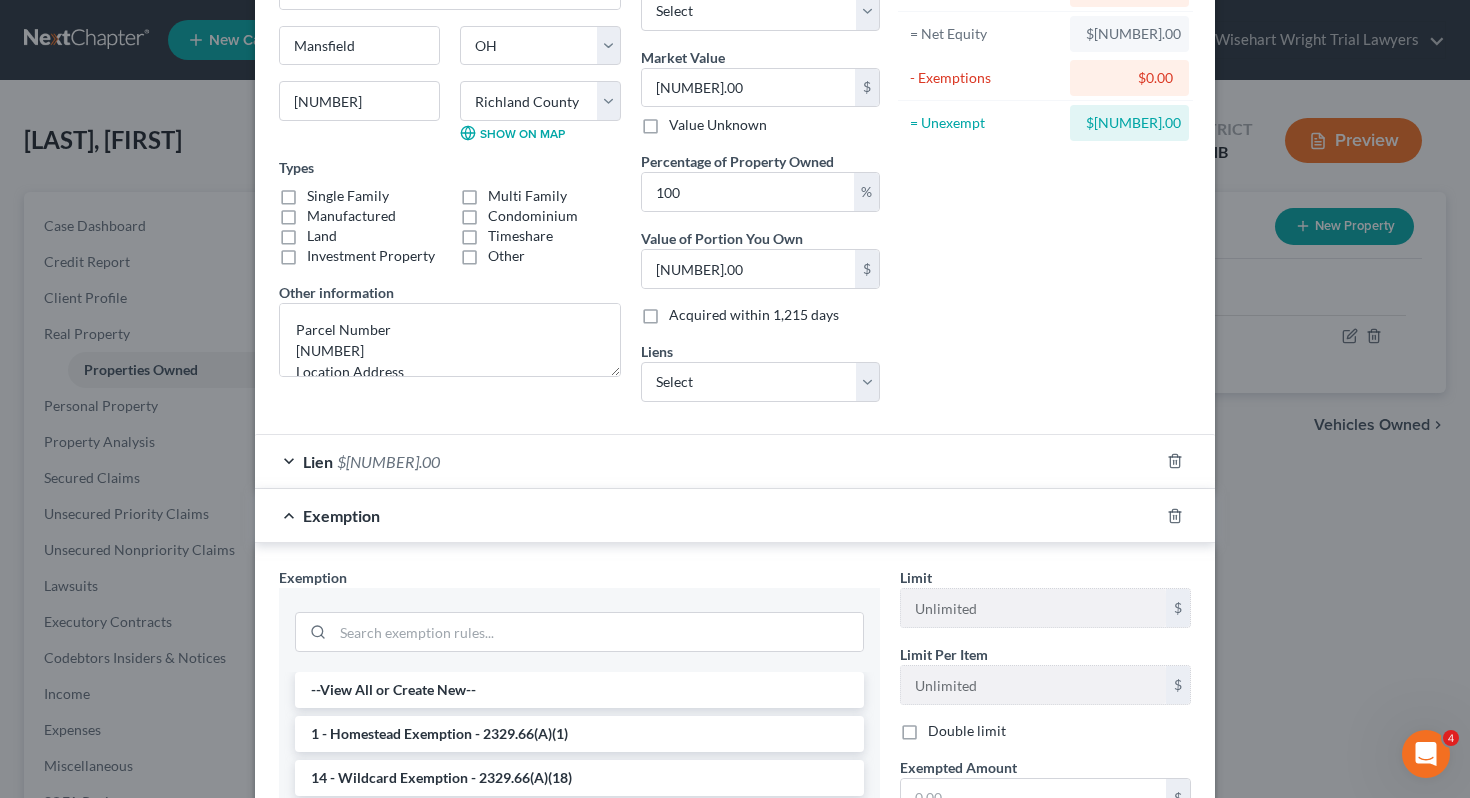 scroll, scrollTop: 228, scrollLeft: 0, axis: vertical 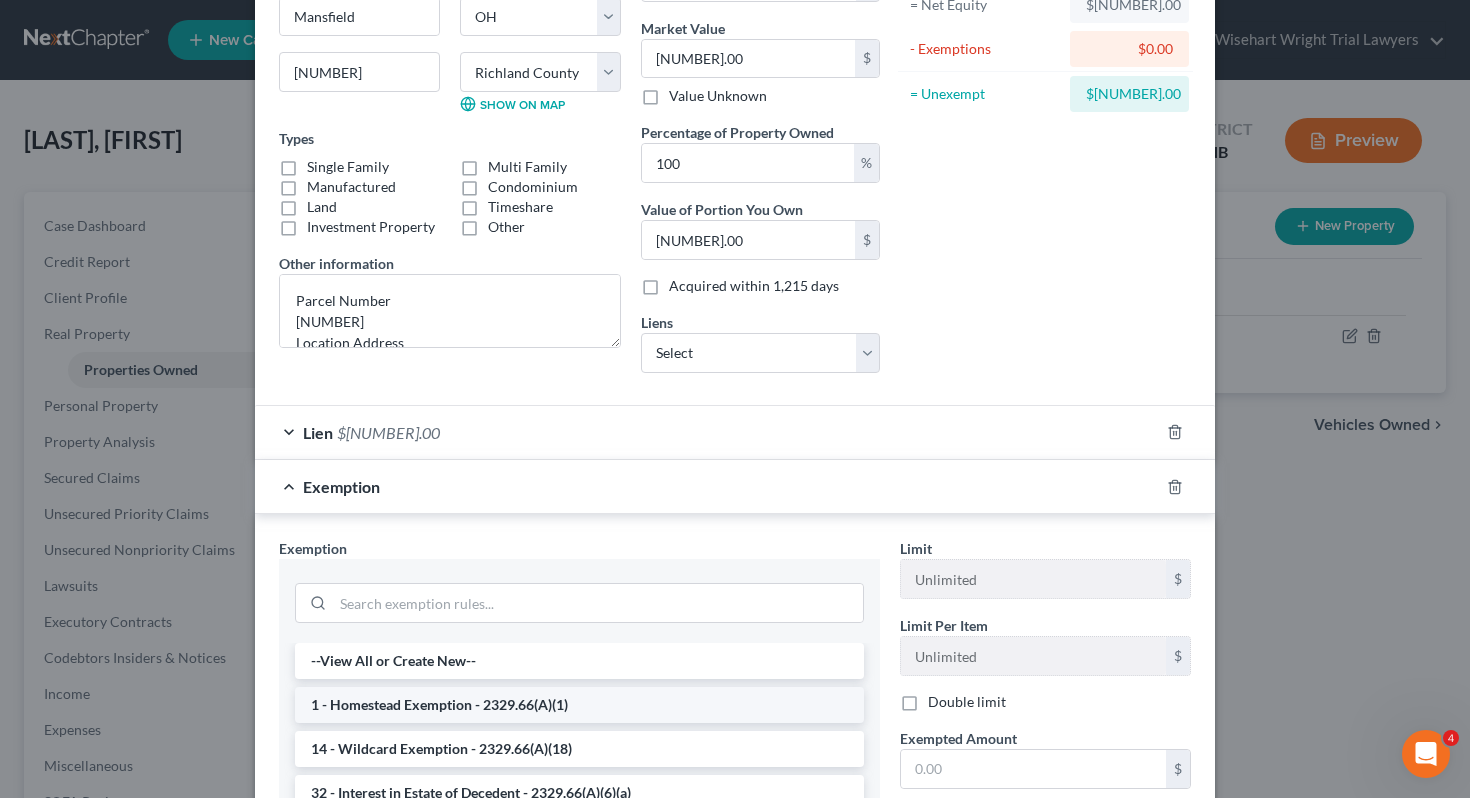 click on "1 - Homestead Exemption  - 2329.66(A)(1)" at bounding box center (579, 705) 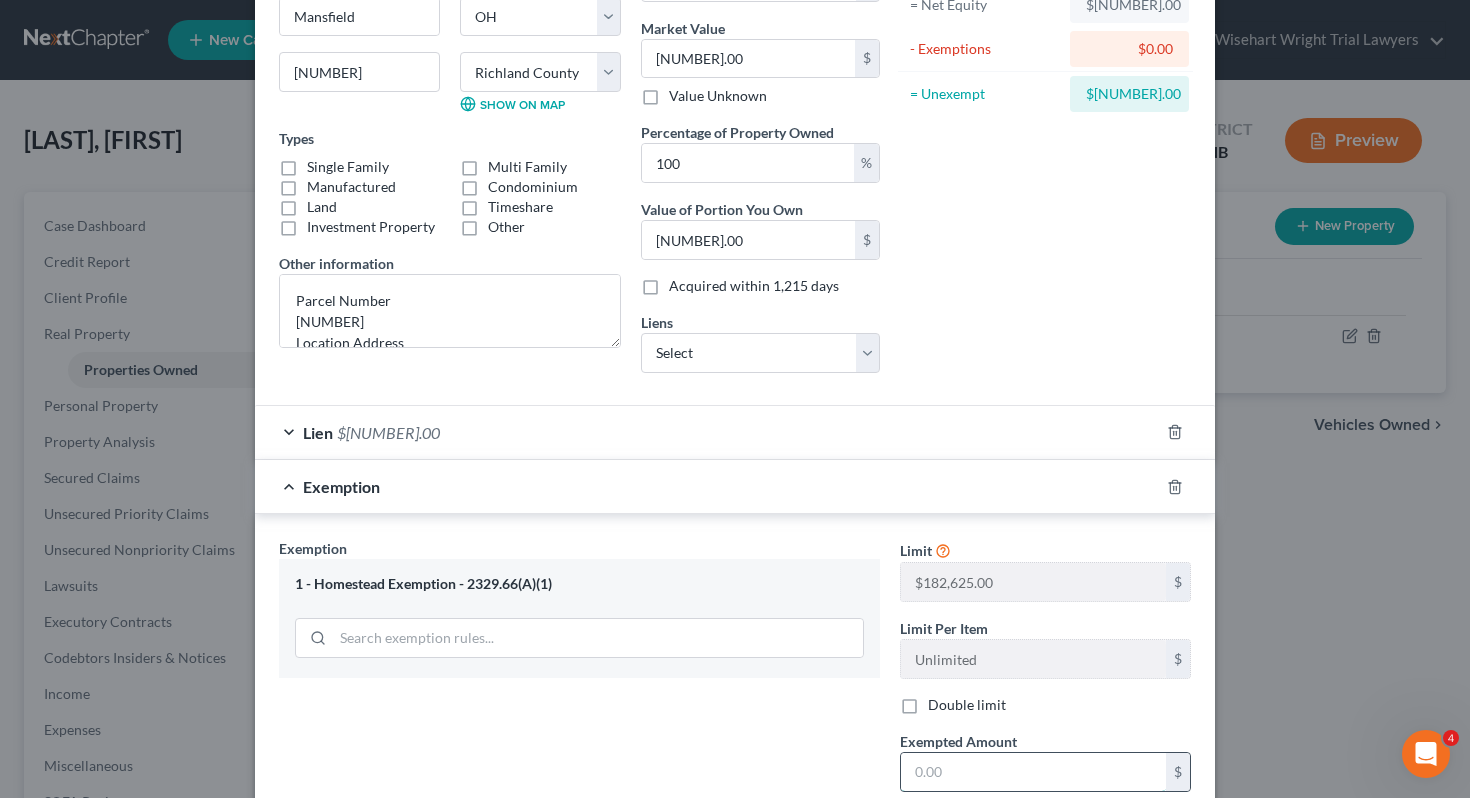 click at bounding box center [1033, 772] 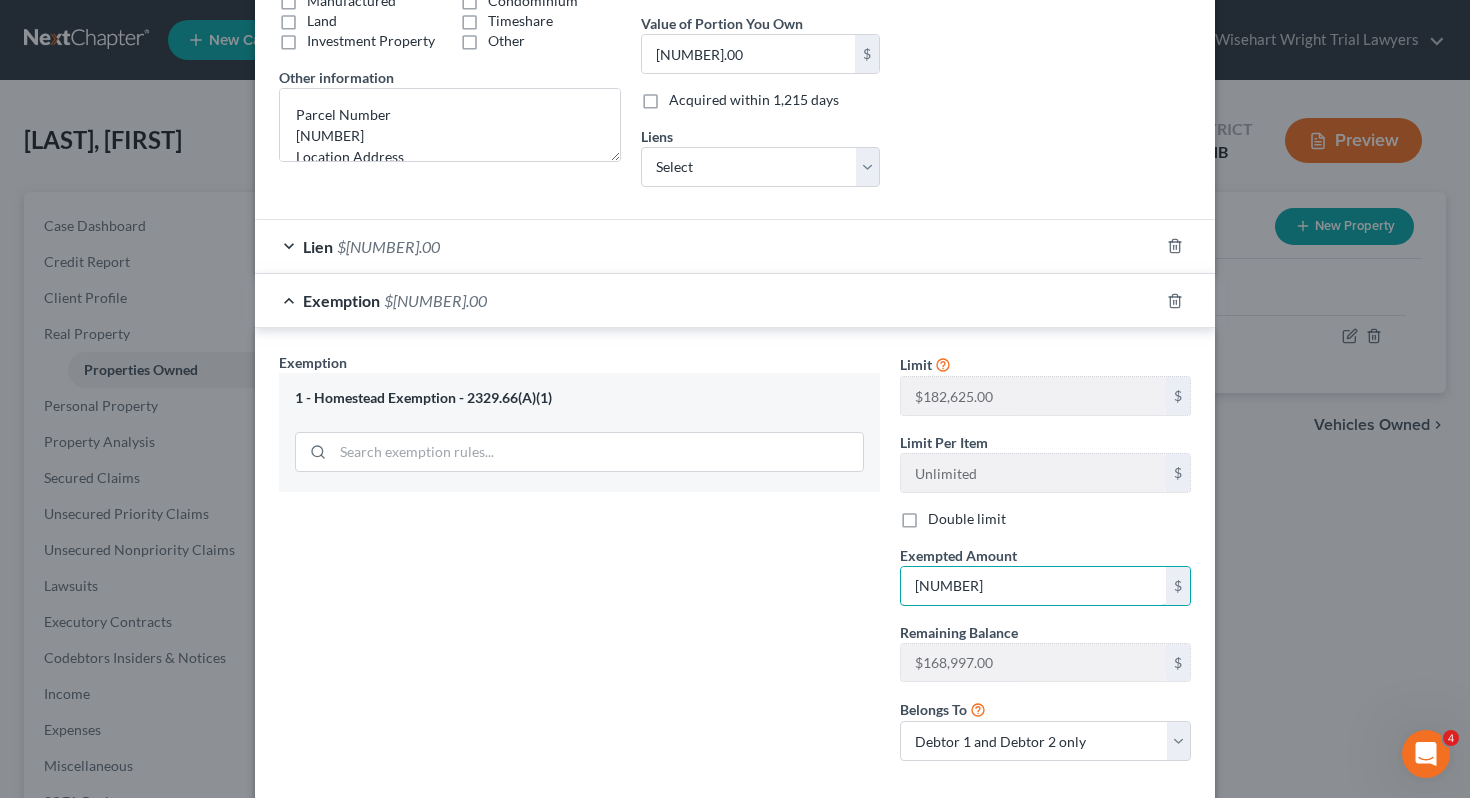 scroll, scrollTop: 520, scrollLeft: 0, axis: vertical 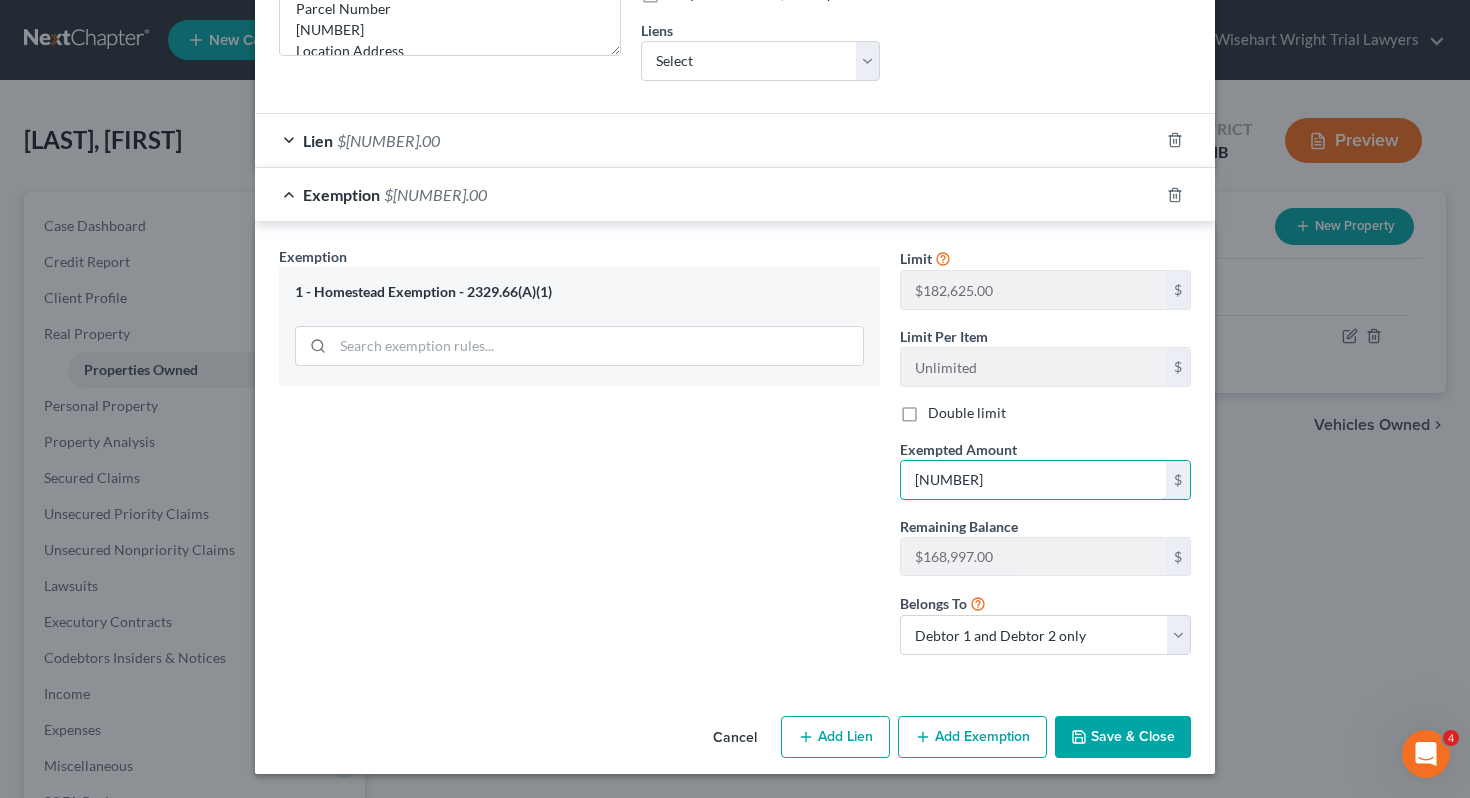 type on "[NUMBER]" 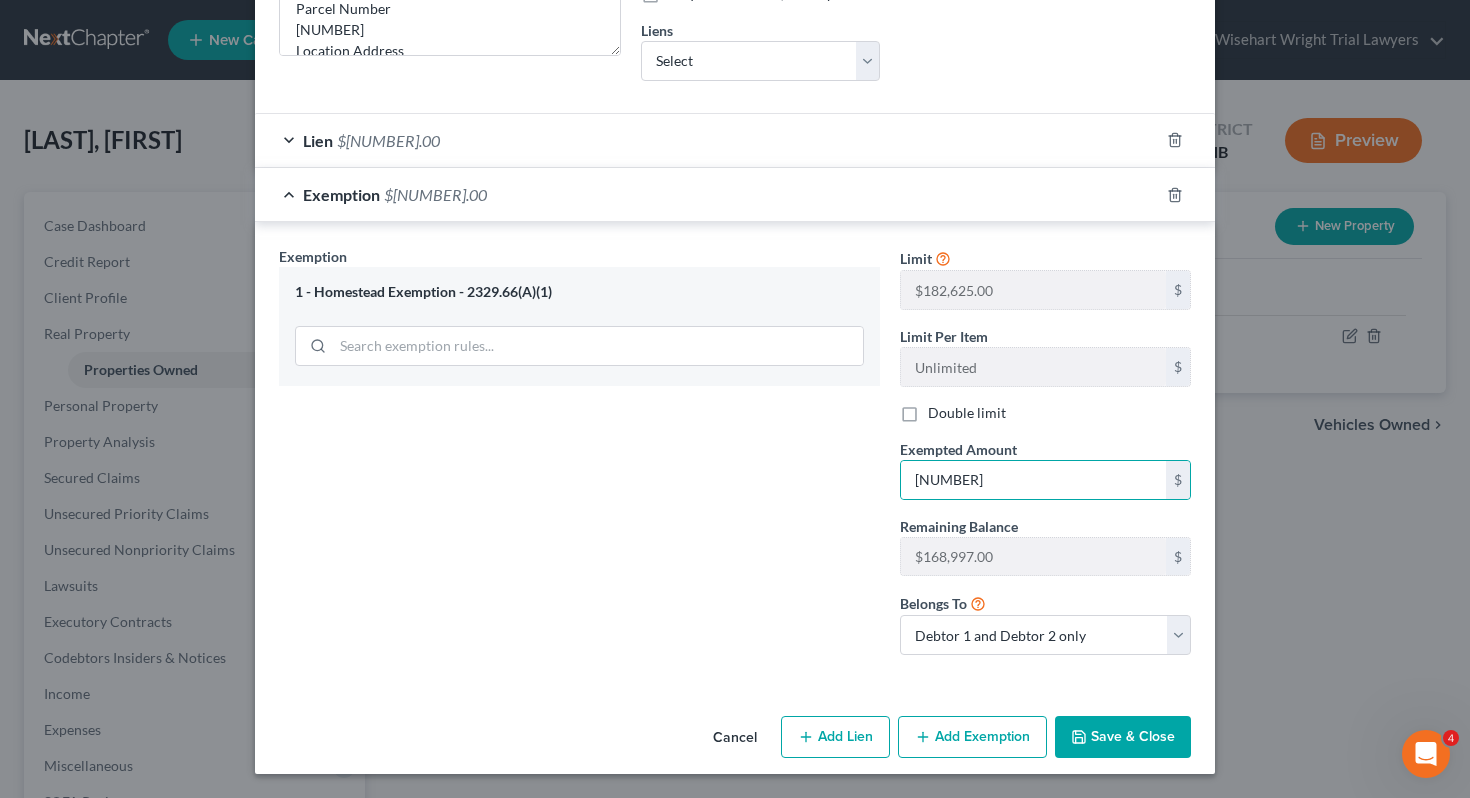 click on "Save & Close" at bounding box center (1123, 737) 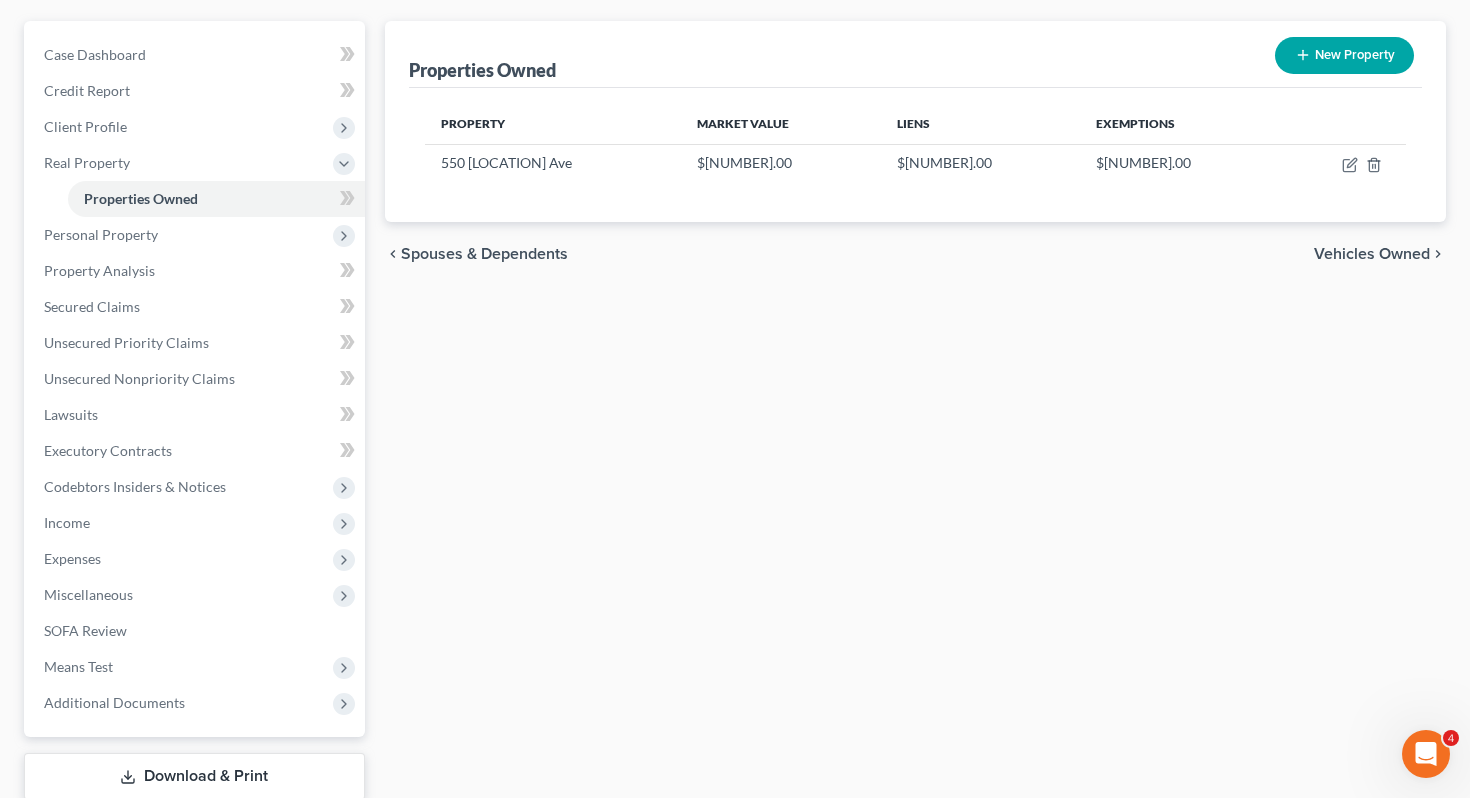 scroll, scrollTop: 256, scrollLeft: 0, axis: vertical 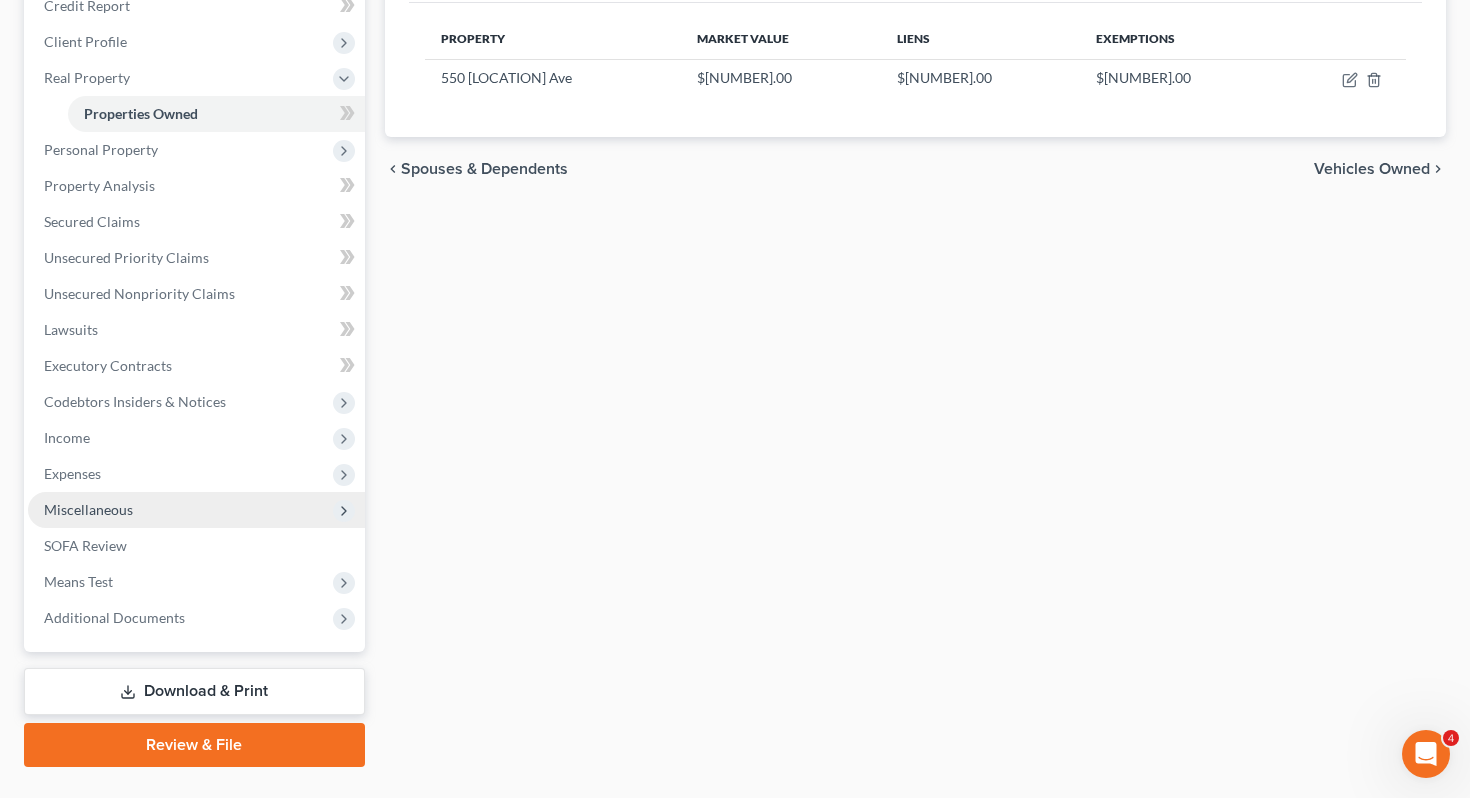 click on "Miscellaneous" at bounding box center (196, 510) 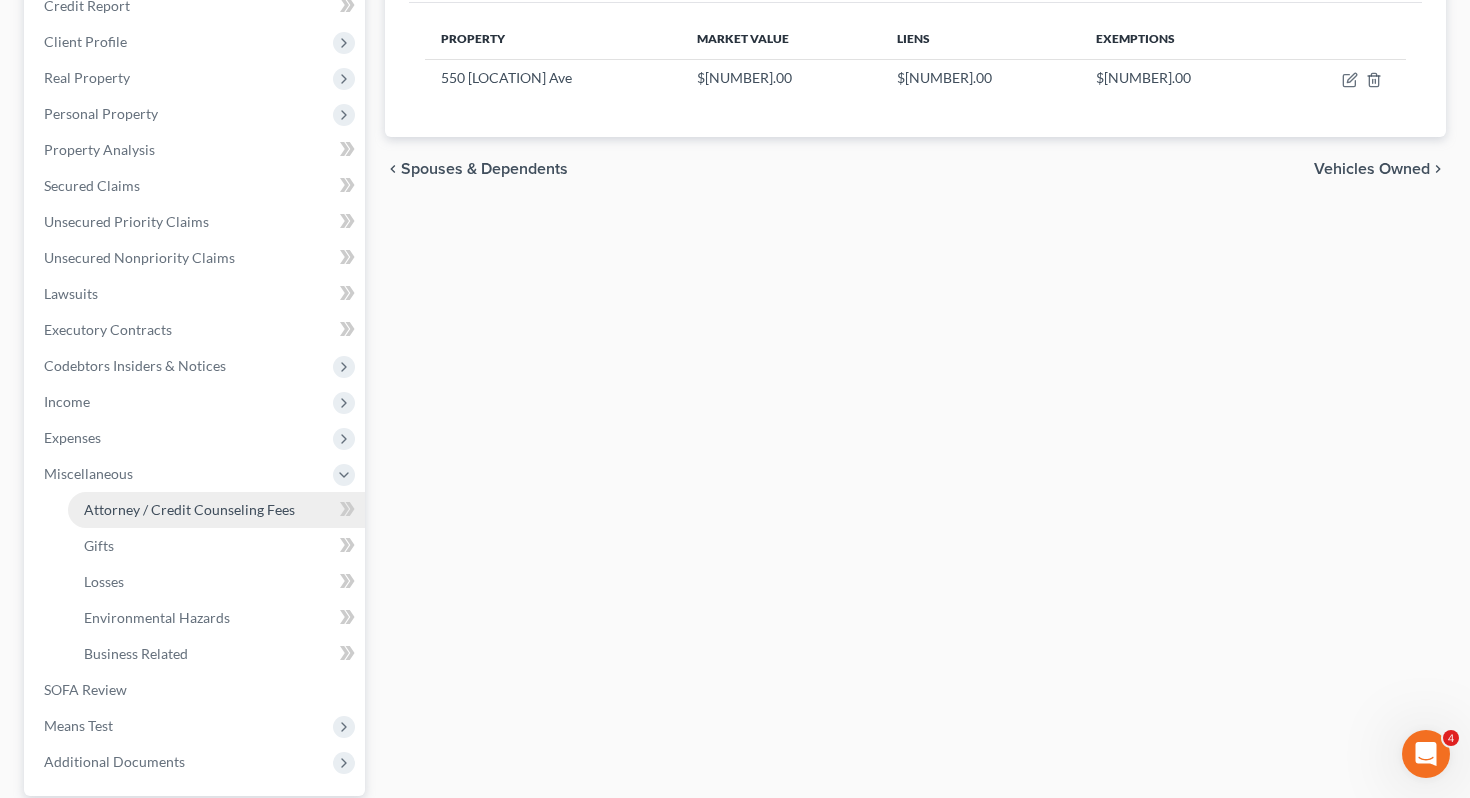 click on "Attorney / Credit Counseling Fees" at bounding box center (189, 509) 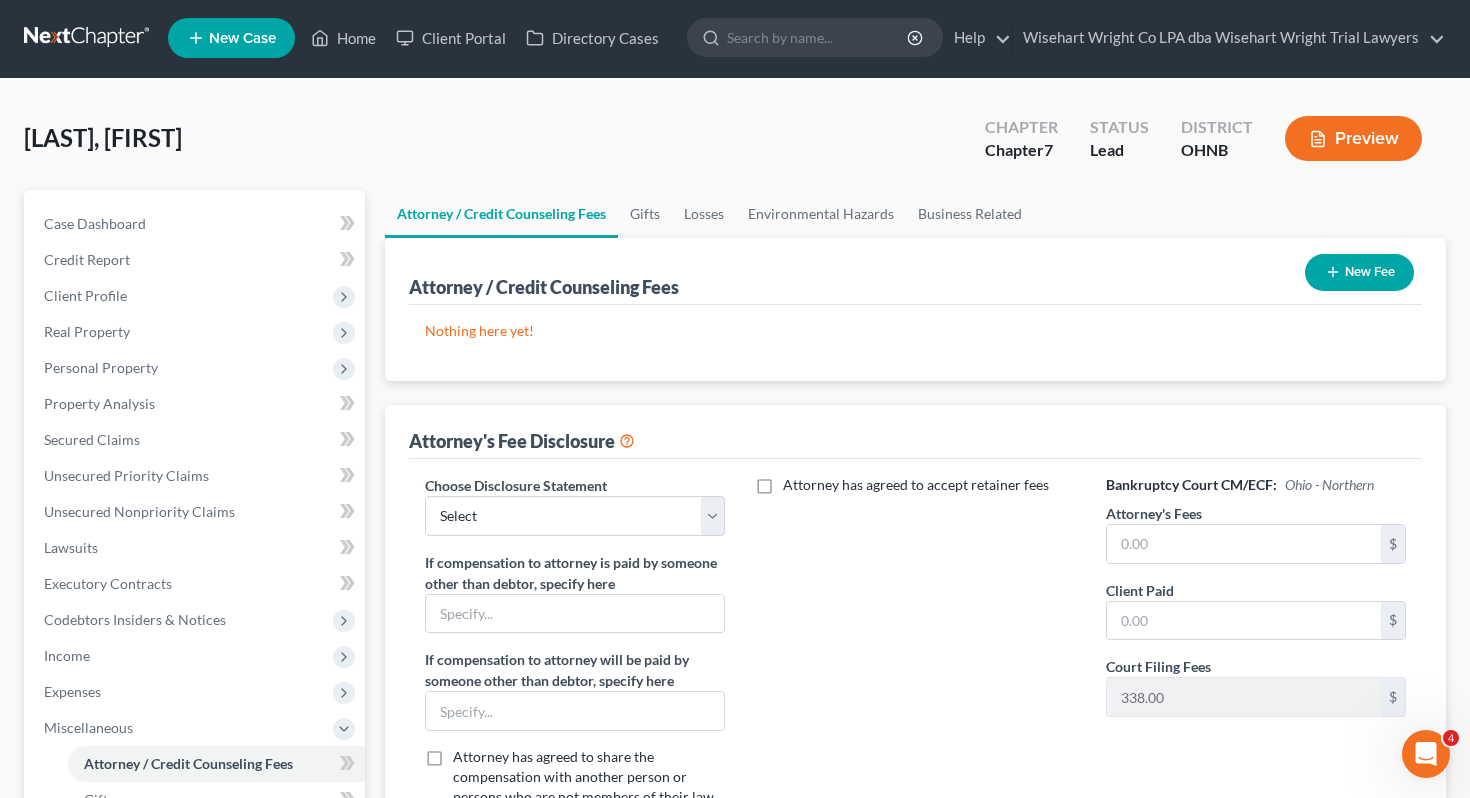scroll, scrollTop: 0, scrollLeft: 0, axis: both 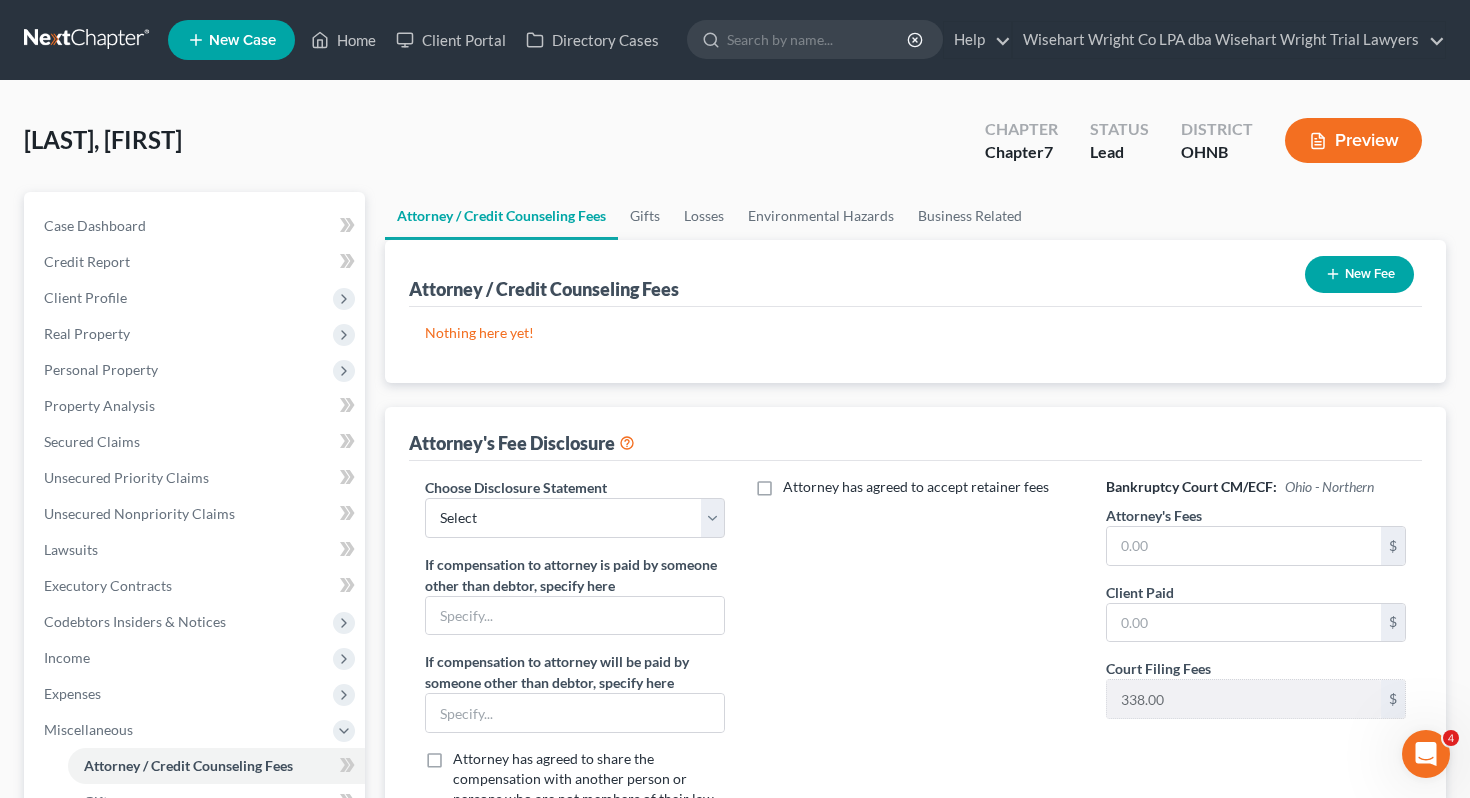 click 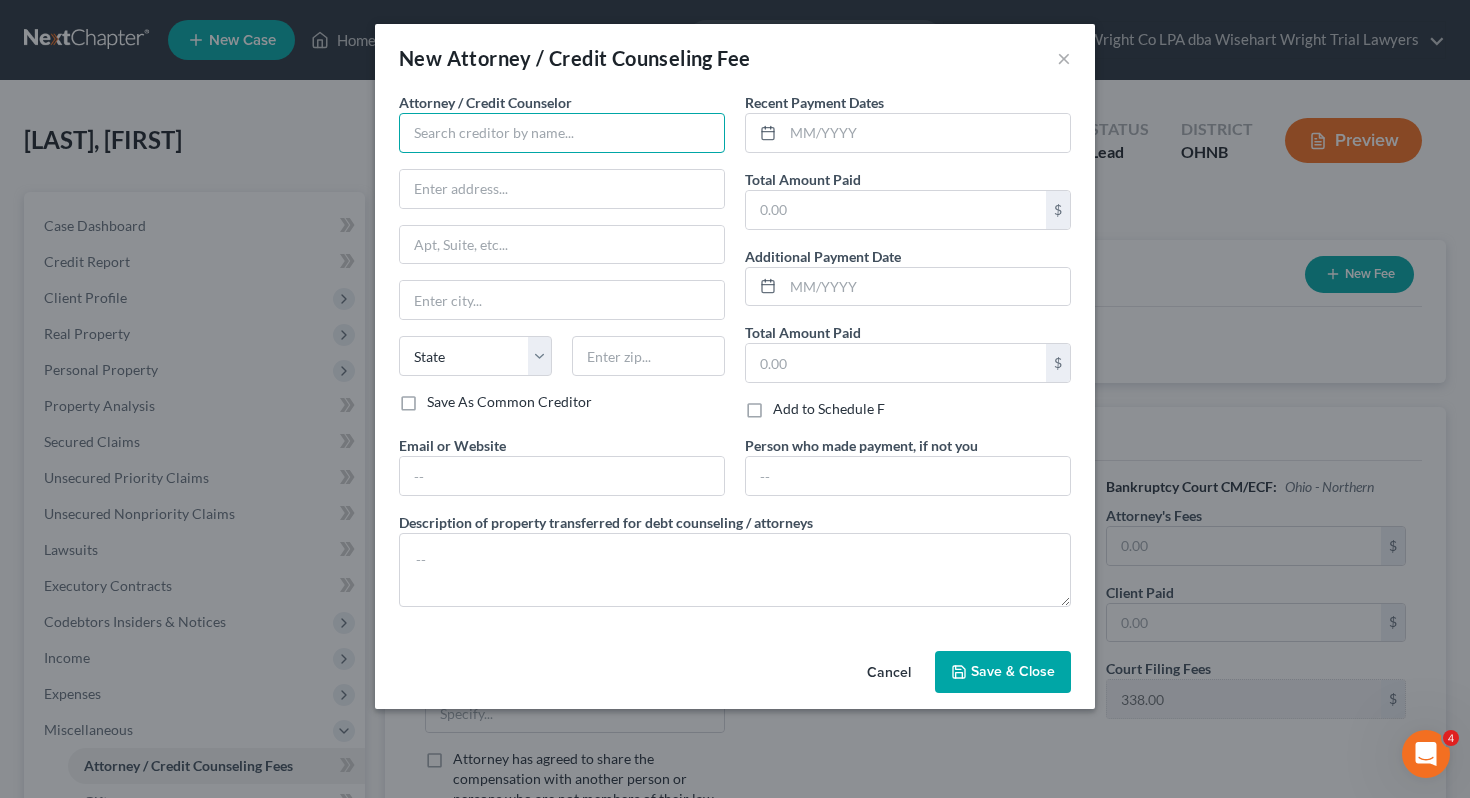 click at bounding box center [562, 133] 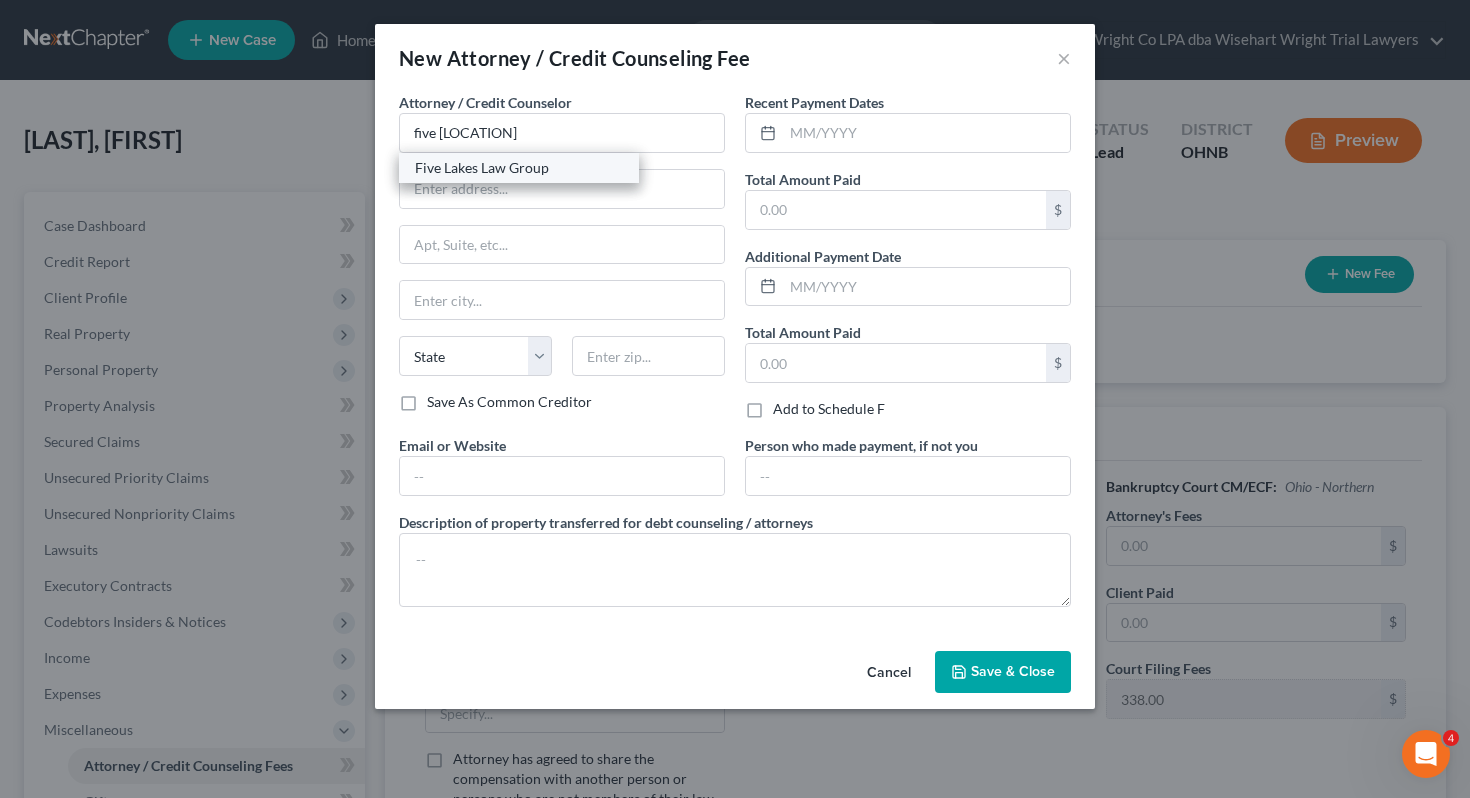 click on "Five Lakes Law Group" at bounding box center (519, 168) 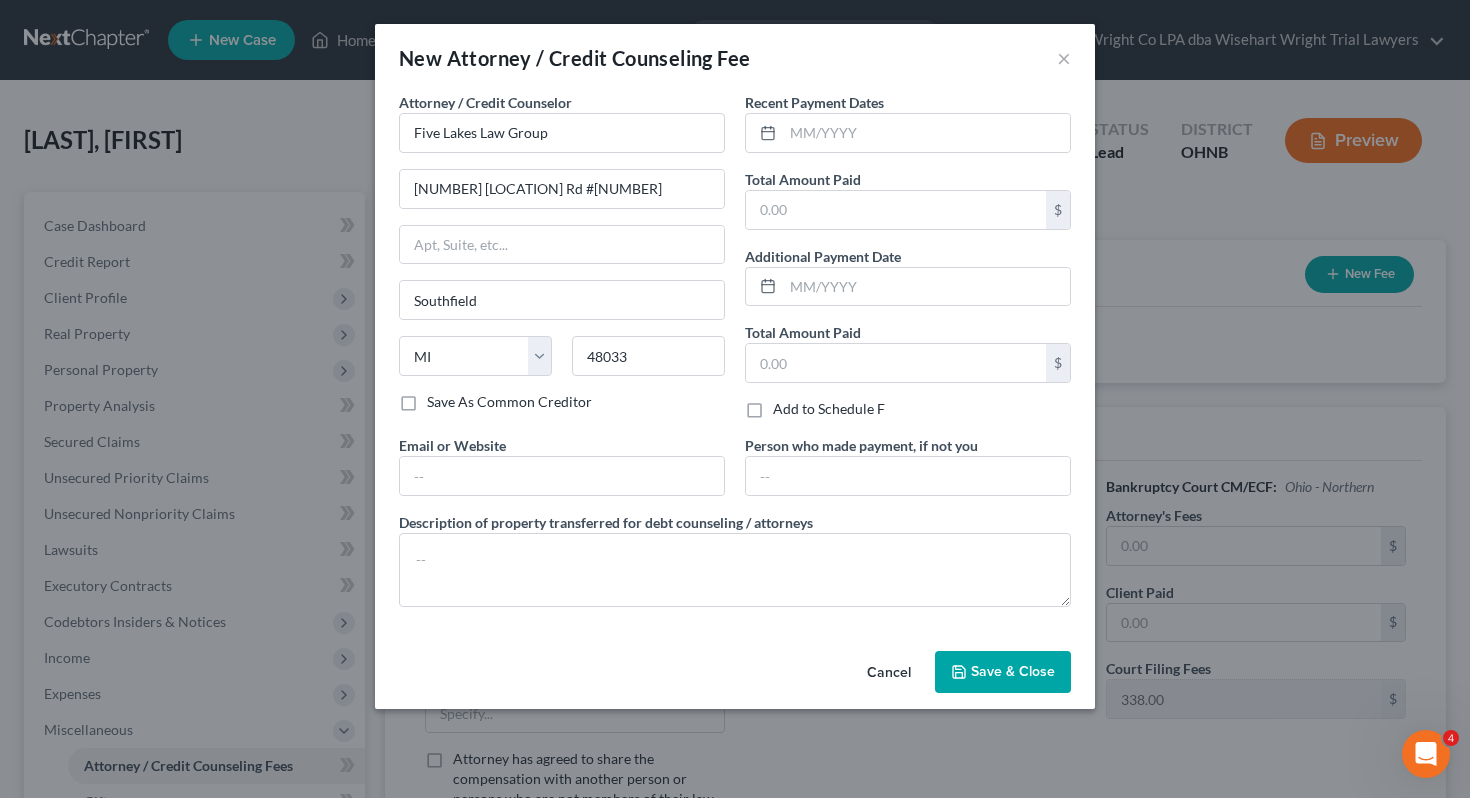 click on "Save & Close" at bounding box center [1003, 672] 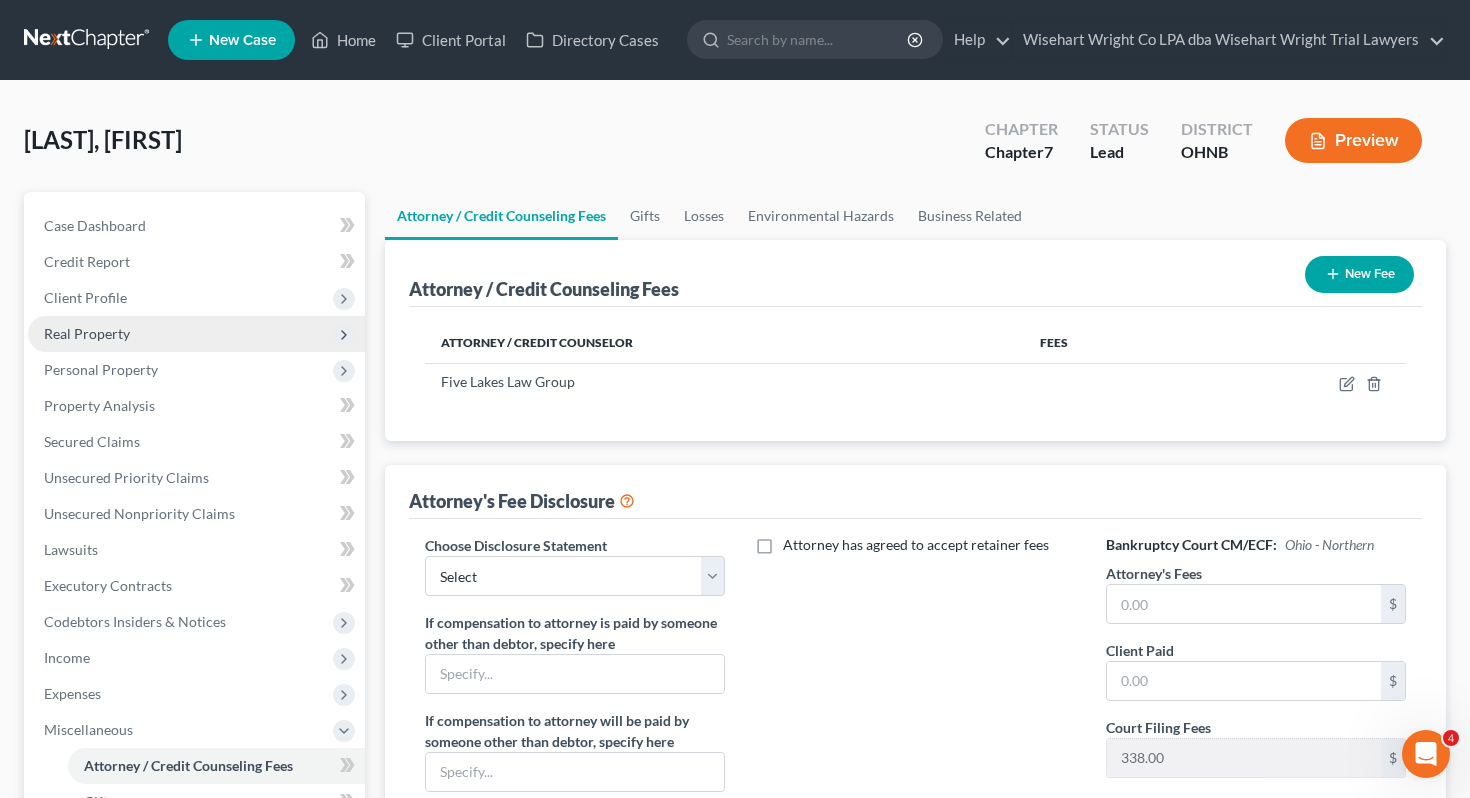 click on "Real Property" at bounding box center [196, 334] 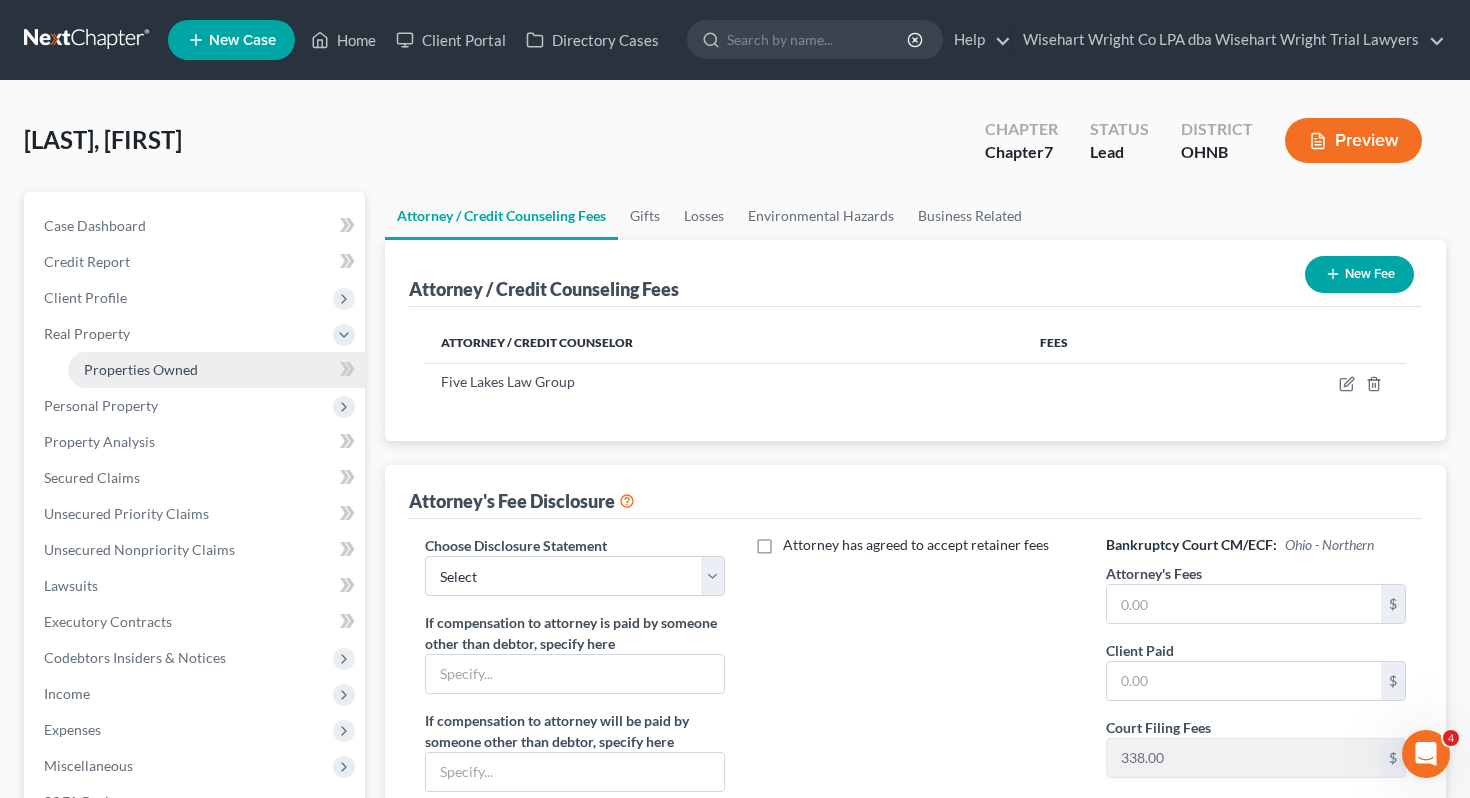 click on "Properties Owned" at bounding box center [216, 370] 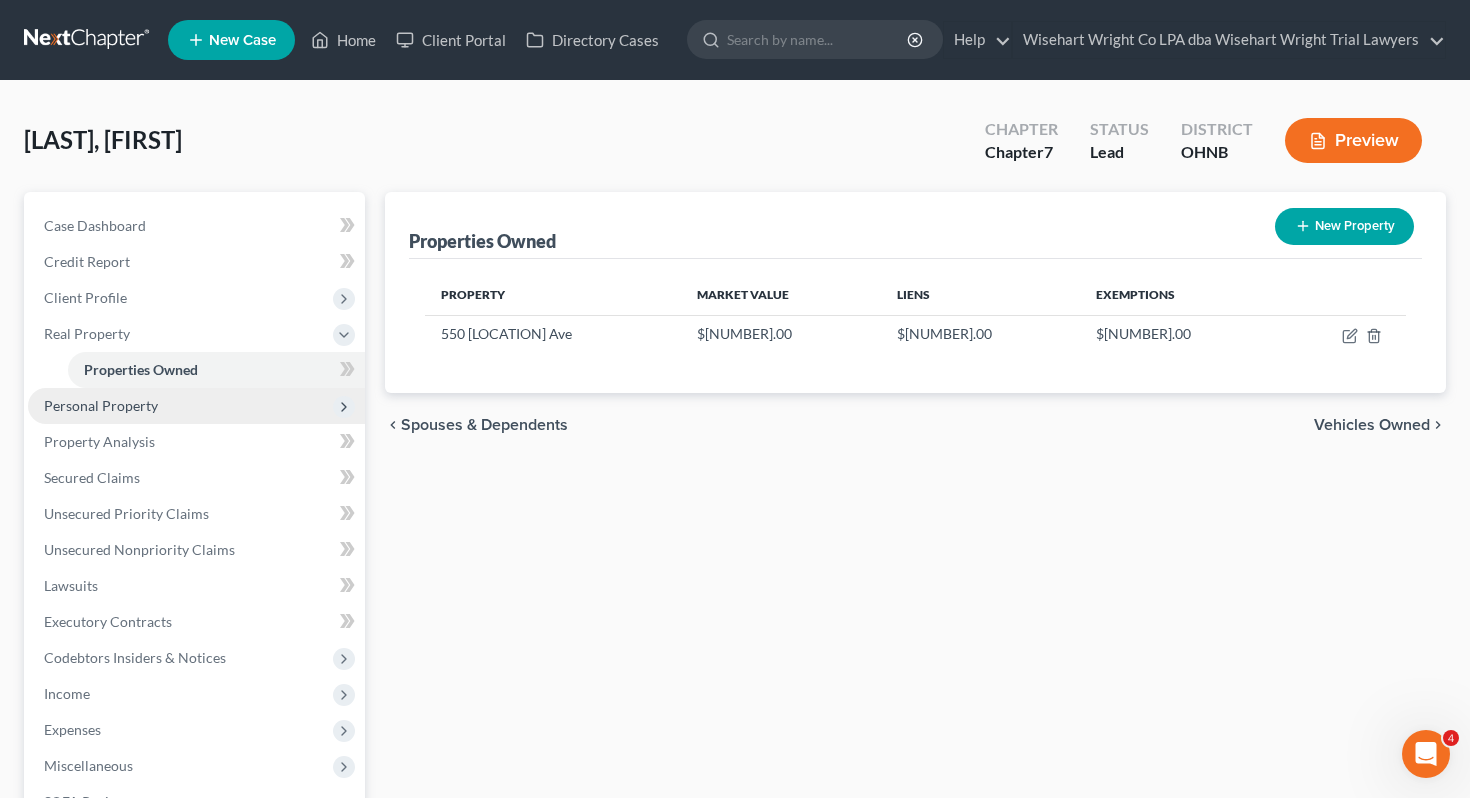 click on "Personal Property" at bounding box center (196, 406) 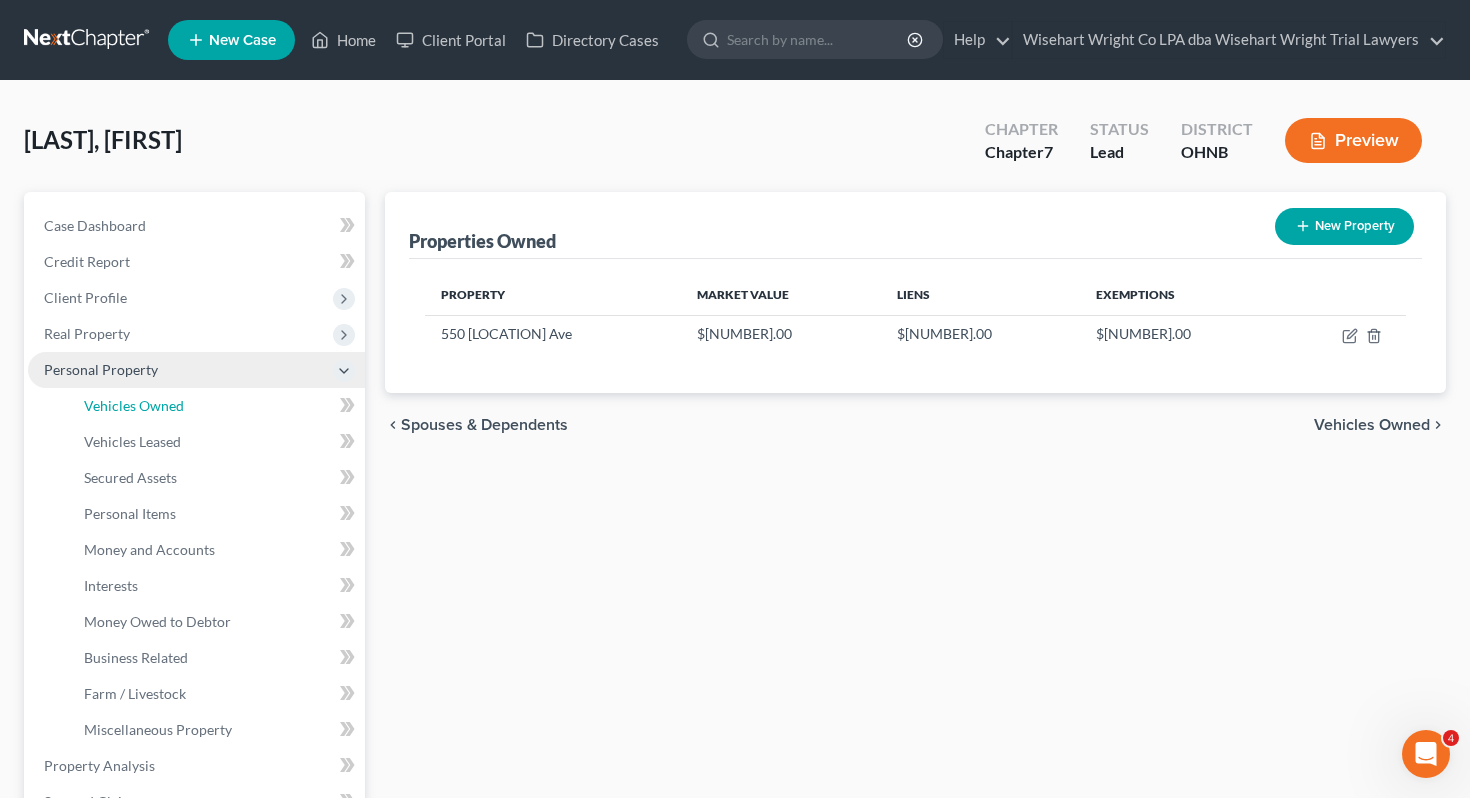 click on "Vehicles Owned" at bounding box center (216, 406) 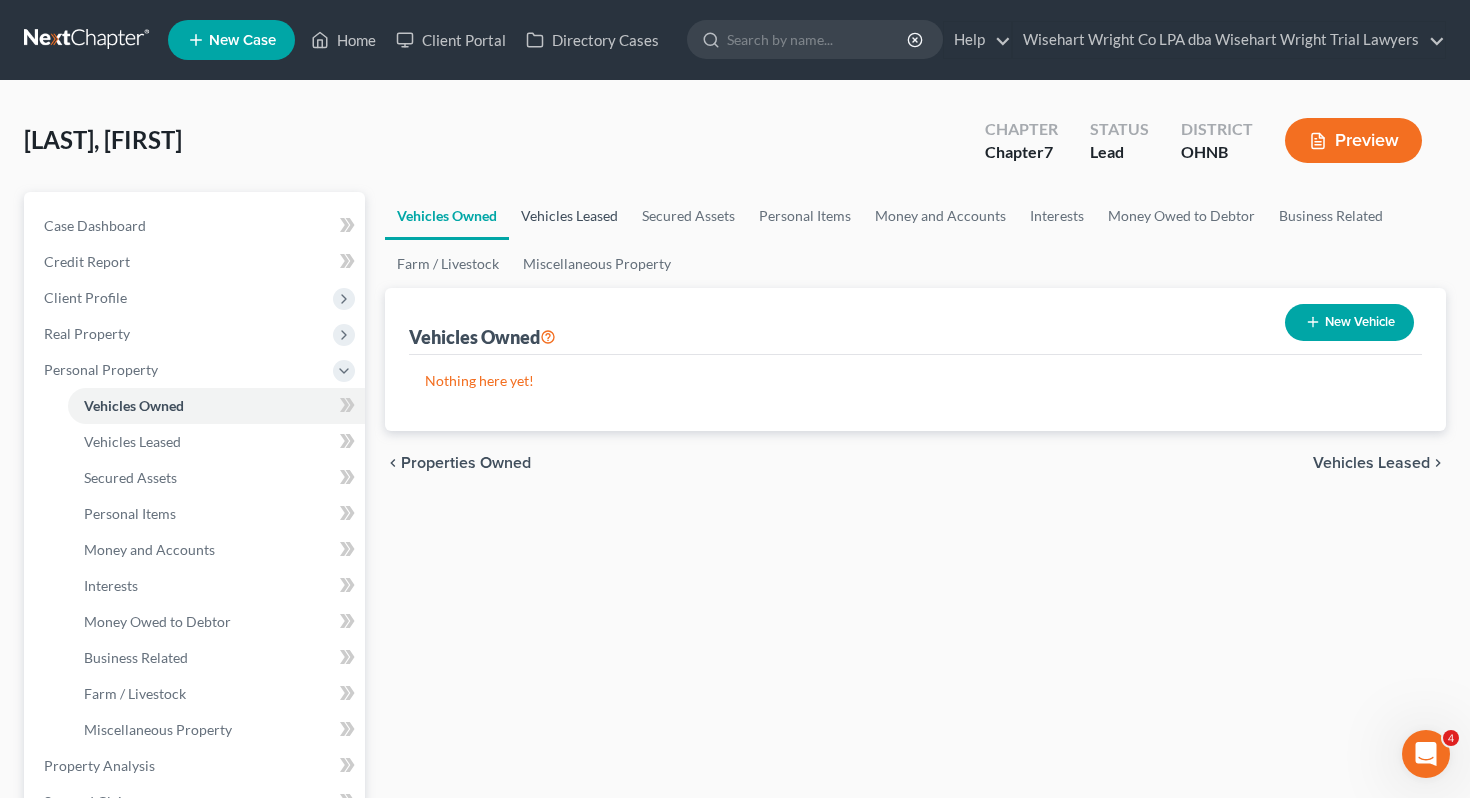 click on "Vehicles Leased" at bounding box center (569, 216) 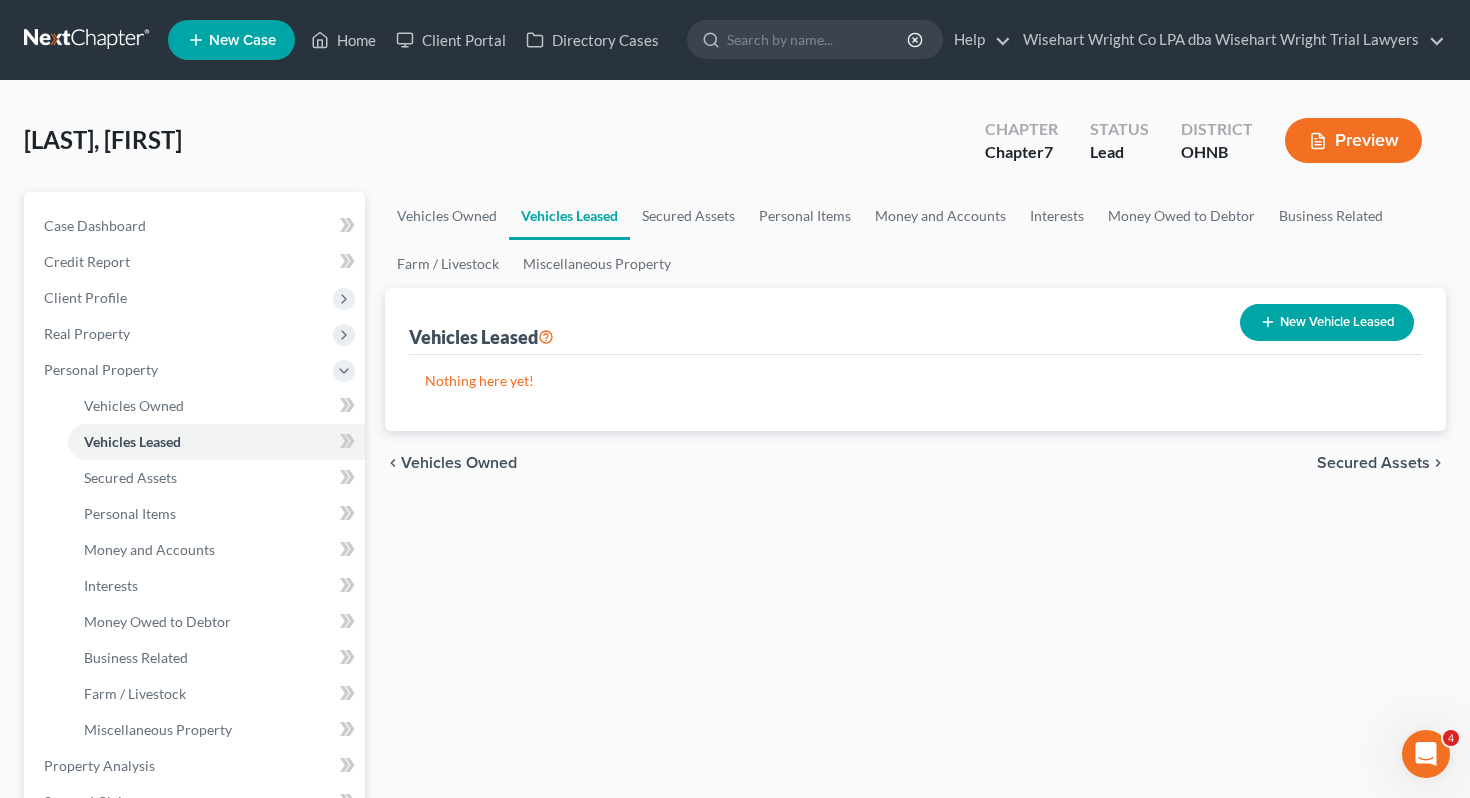 click on "New Vehicle Leased" at bounding box center [1327, 322] 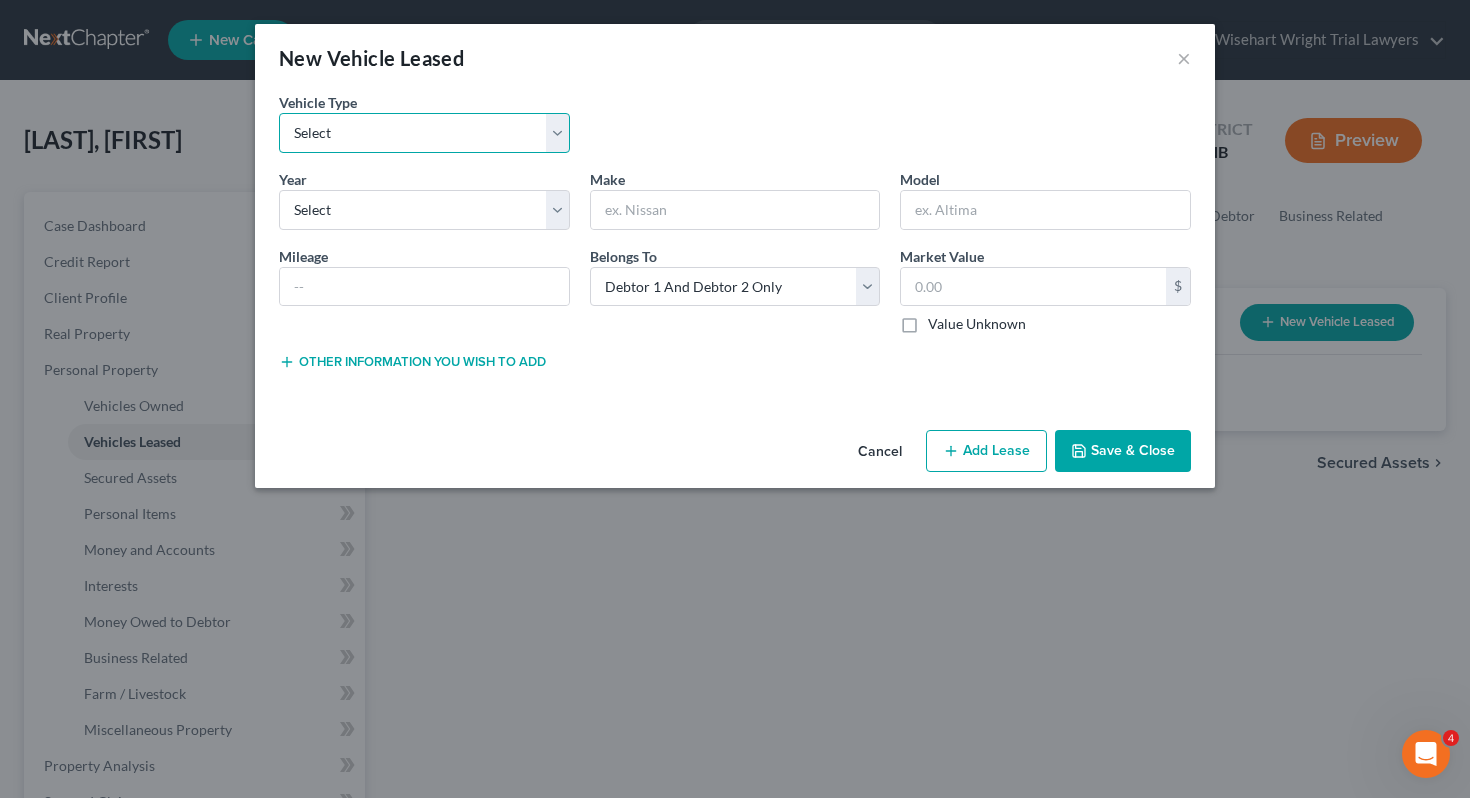 click on "Select Automobile Truck Trailer Watercraft Aircraft Motor Home Atv Other Vehicle" at bounding box center [424, 133] 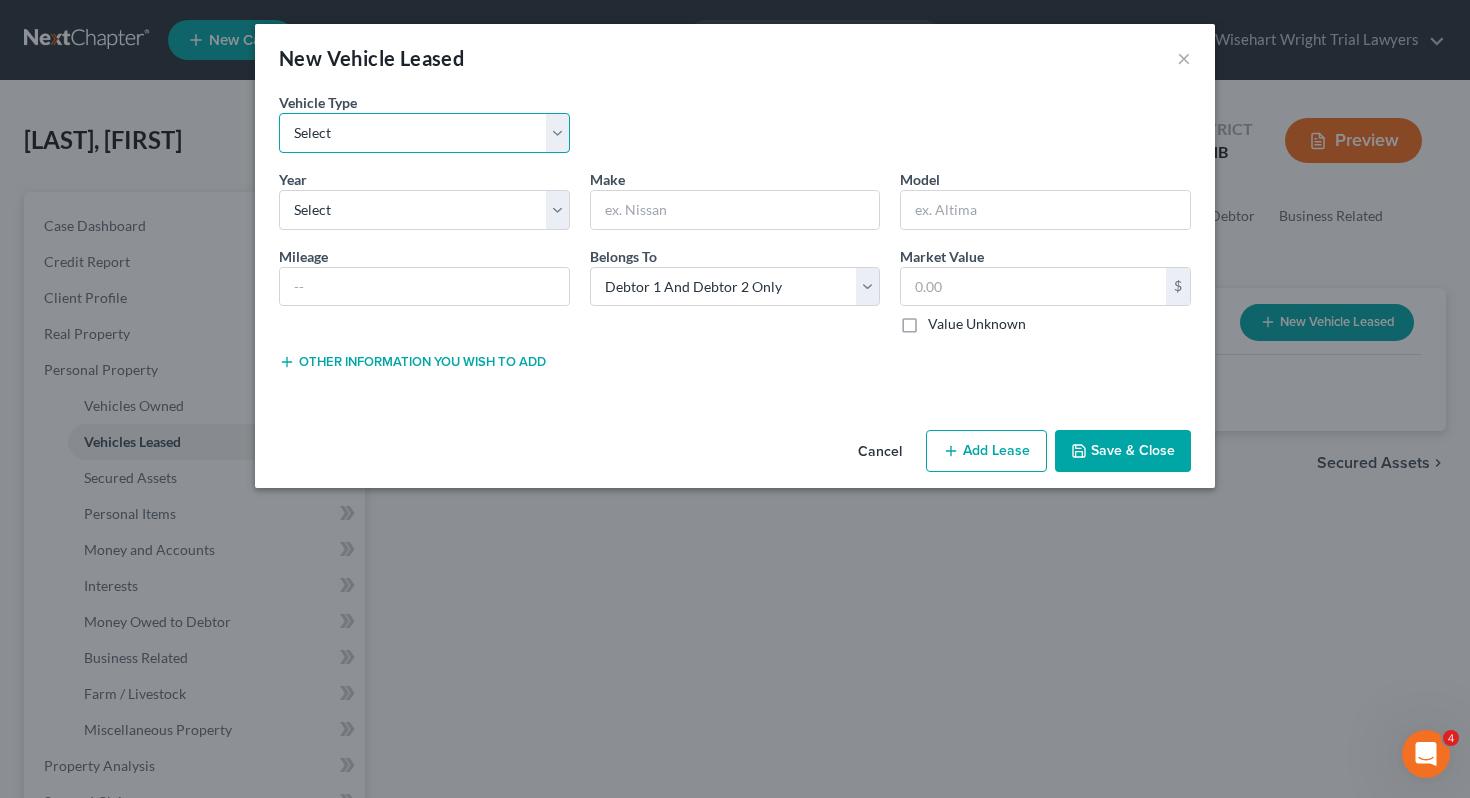 select on "0" 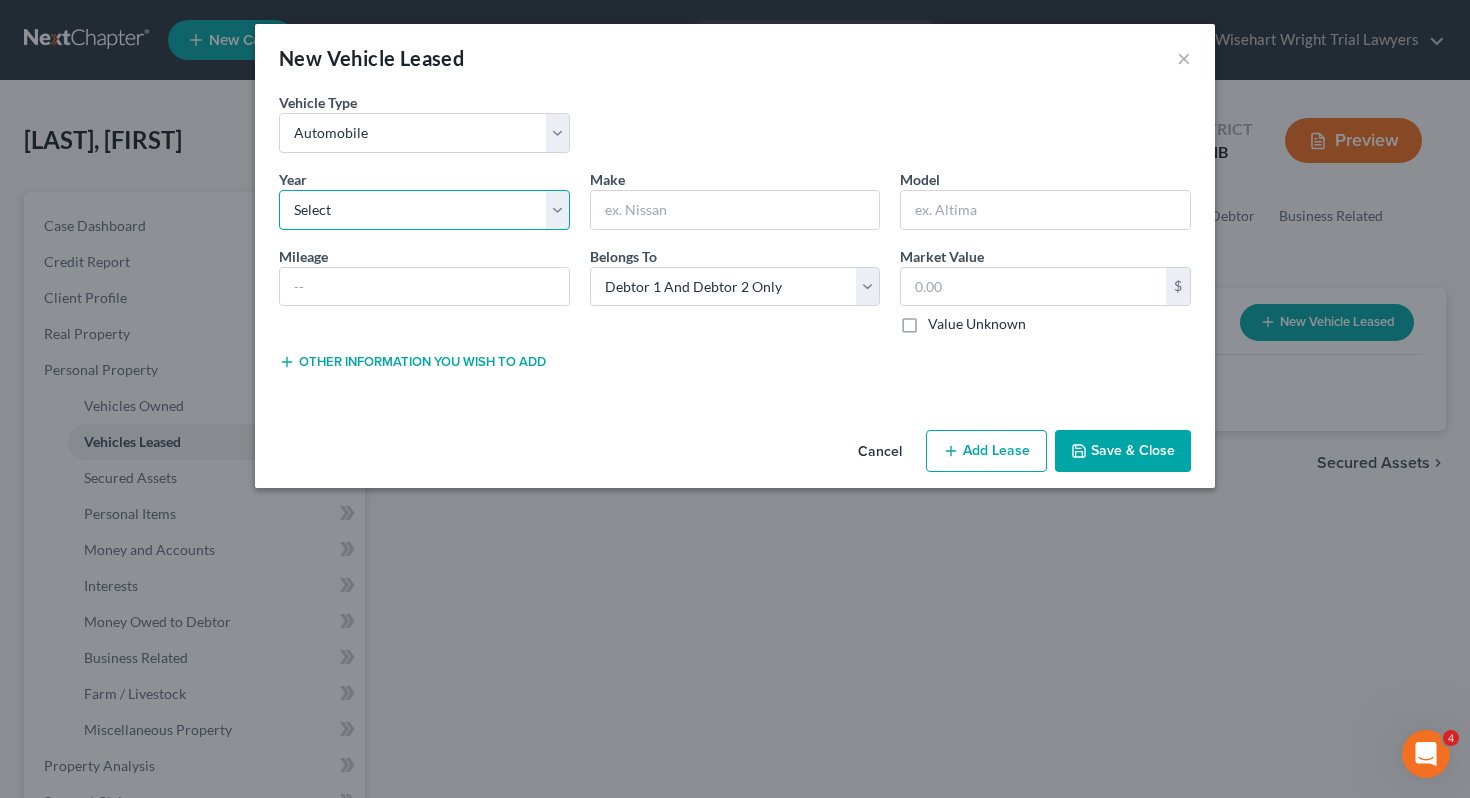 click on "Select 2026 2025 2024 2023 2022 2021 2020 2019 2018 2017 2016 2015 2014 2013 2012 2011 2010 2009 2008 2007 2006 2005 2004 2003 2002 2001 2000 1999 1998 1997 1996 1995 1994 1993 1992 1991 1990 1989 1988 1987 1986 1985 1984 1983 1982 1981 1980 1979 1978 1977 1976 1975 1974 1973 1972 1971 1970 1969 1968 1967 1966 1965 1964 1963 1962 1961 1960 1959 1958 1957 1956 1955 1954 1953 1952 1951 1950 1949 1948 1947 1946 1945 1944 1943 1942 1941 1940 1939 1938 1937 1936 1935 1934 1933 1932 1931 1930 1929 1928 1927 1926 1925 1924 1923 1922 1921 1920 1919 1918 1917 1916 1915 1914 1913 1912 1911 1910 1909 1908 1907 1906 1905 1904 1903 1902 1901" at bounding box center (424, 210) 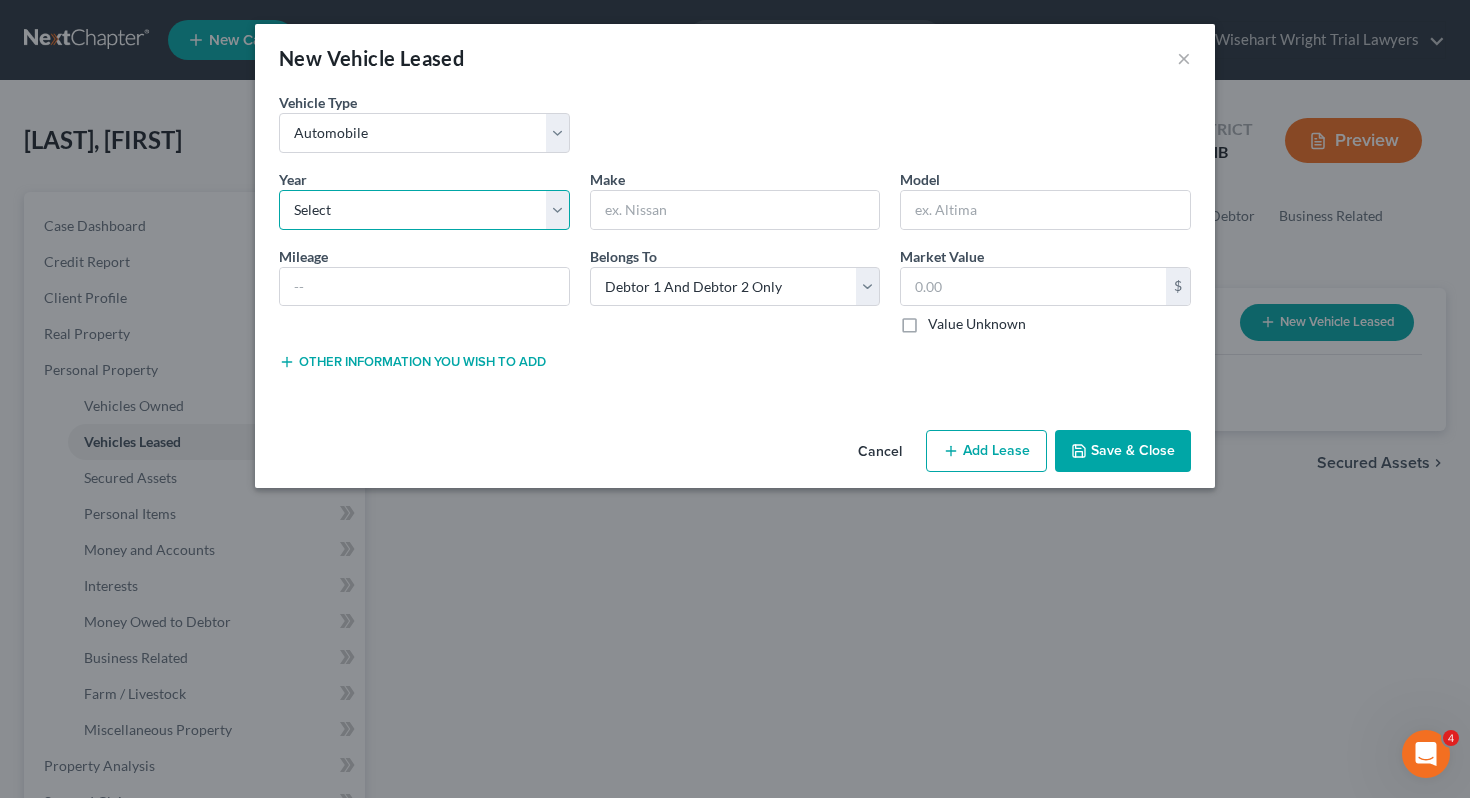select on "2" 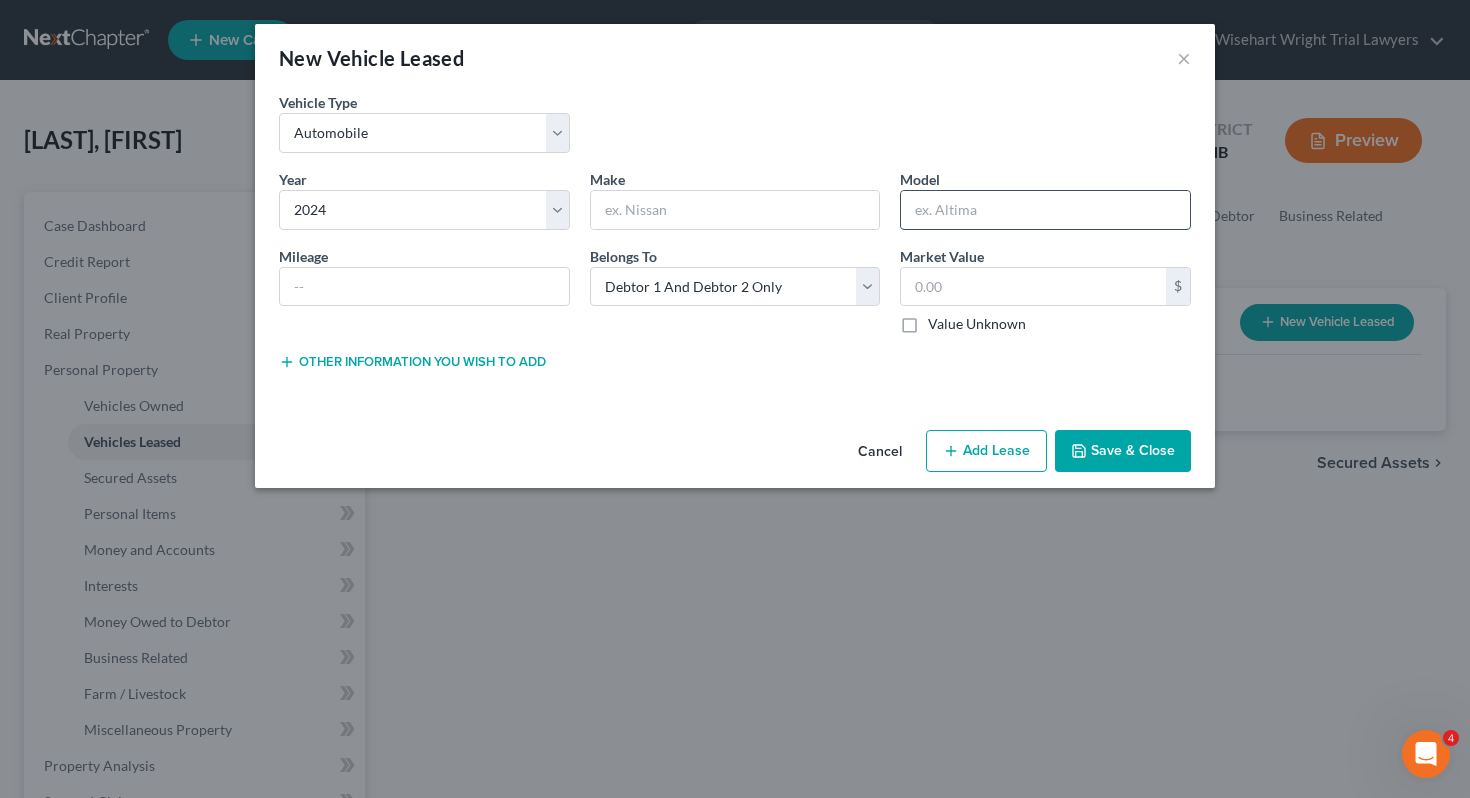 click at bounding box center [1045, 210] 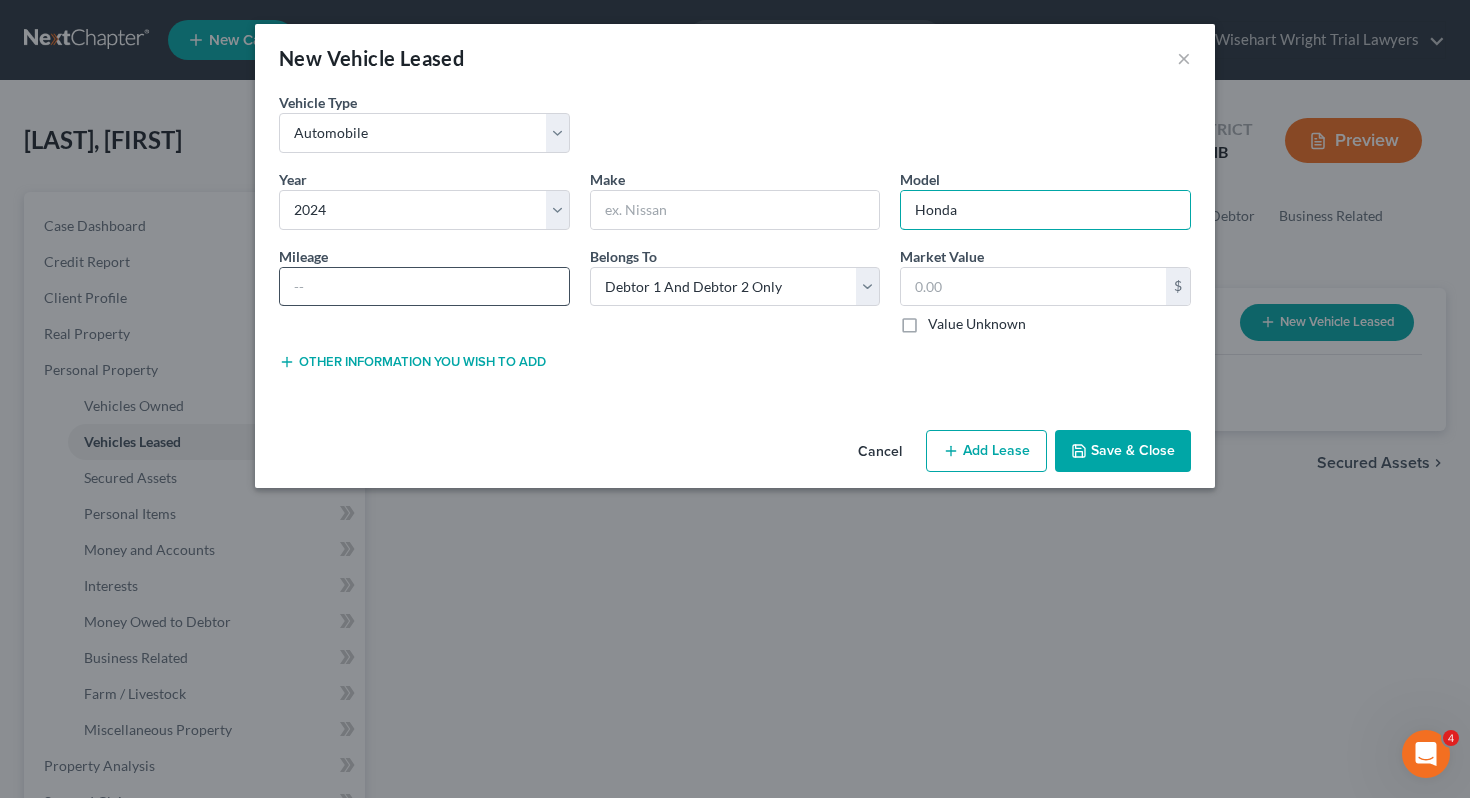 type on "Honda" 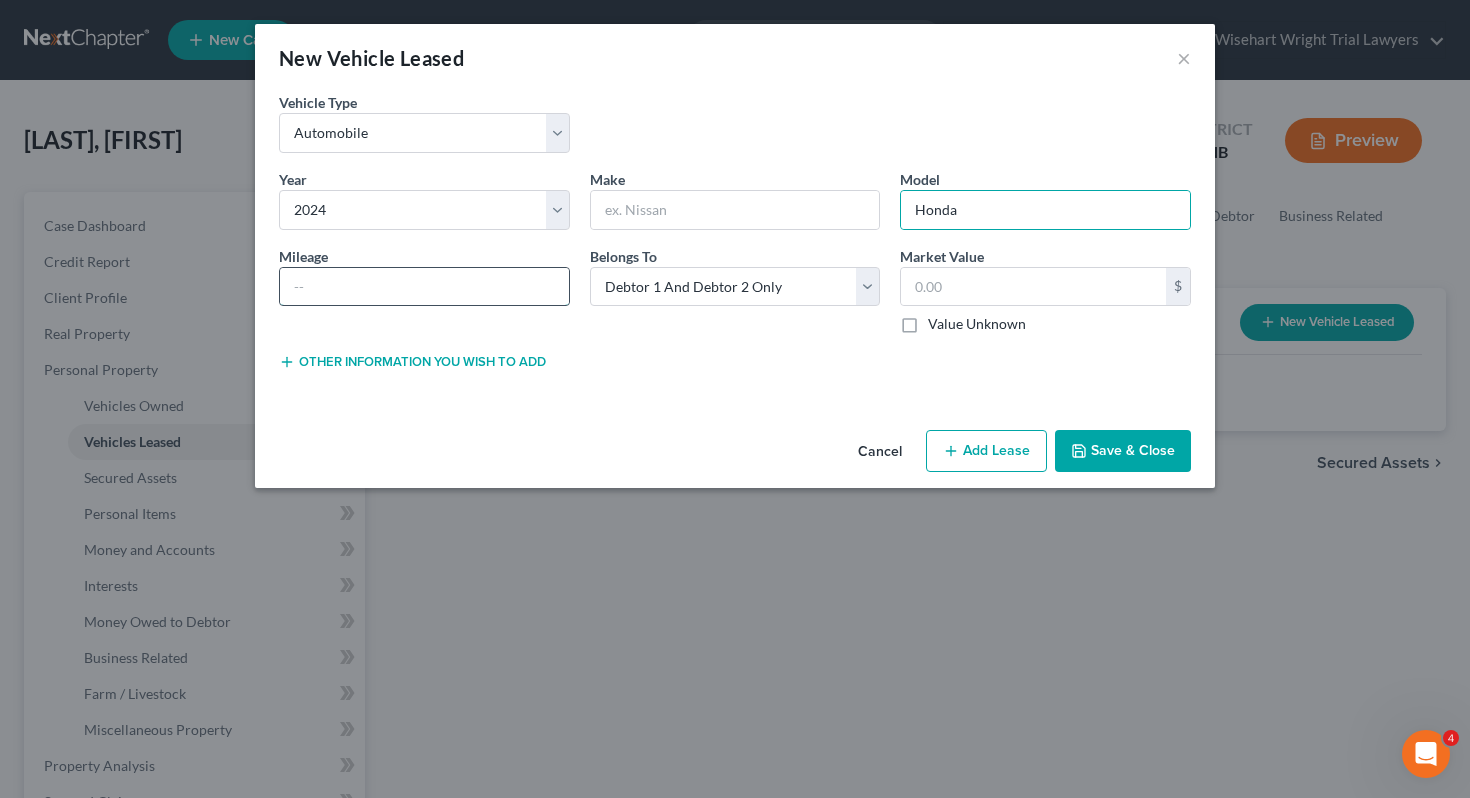 click at bounding box center (424, 287) 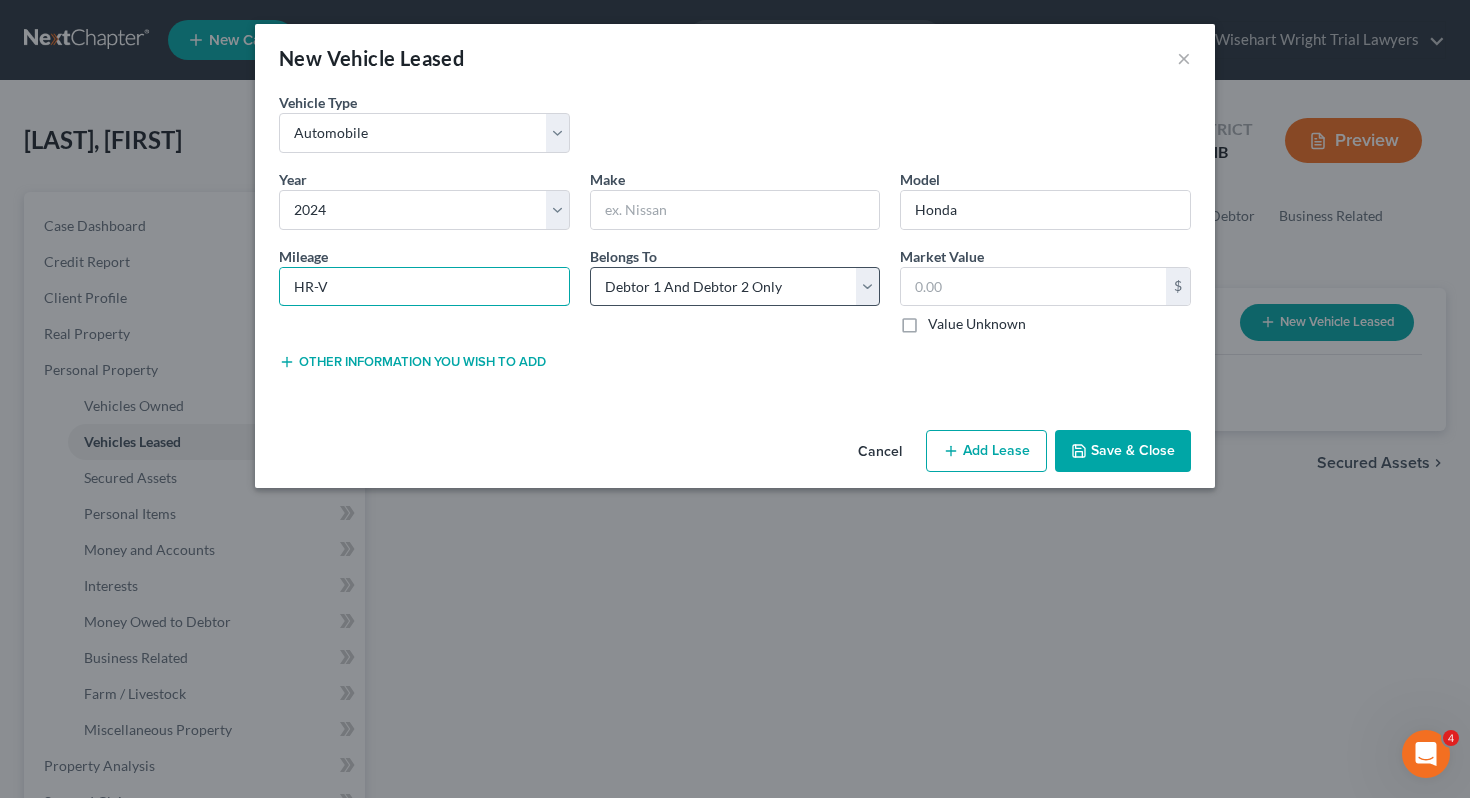 type on "HR-V" 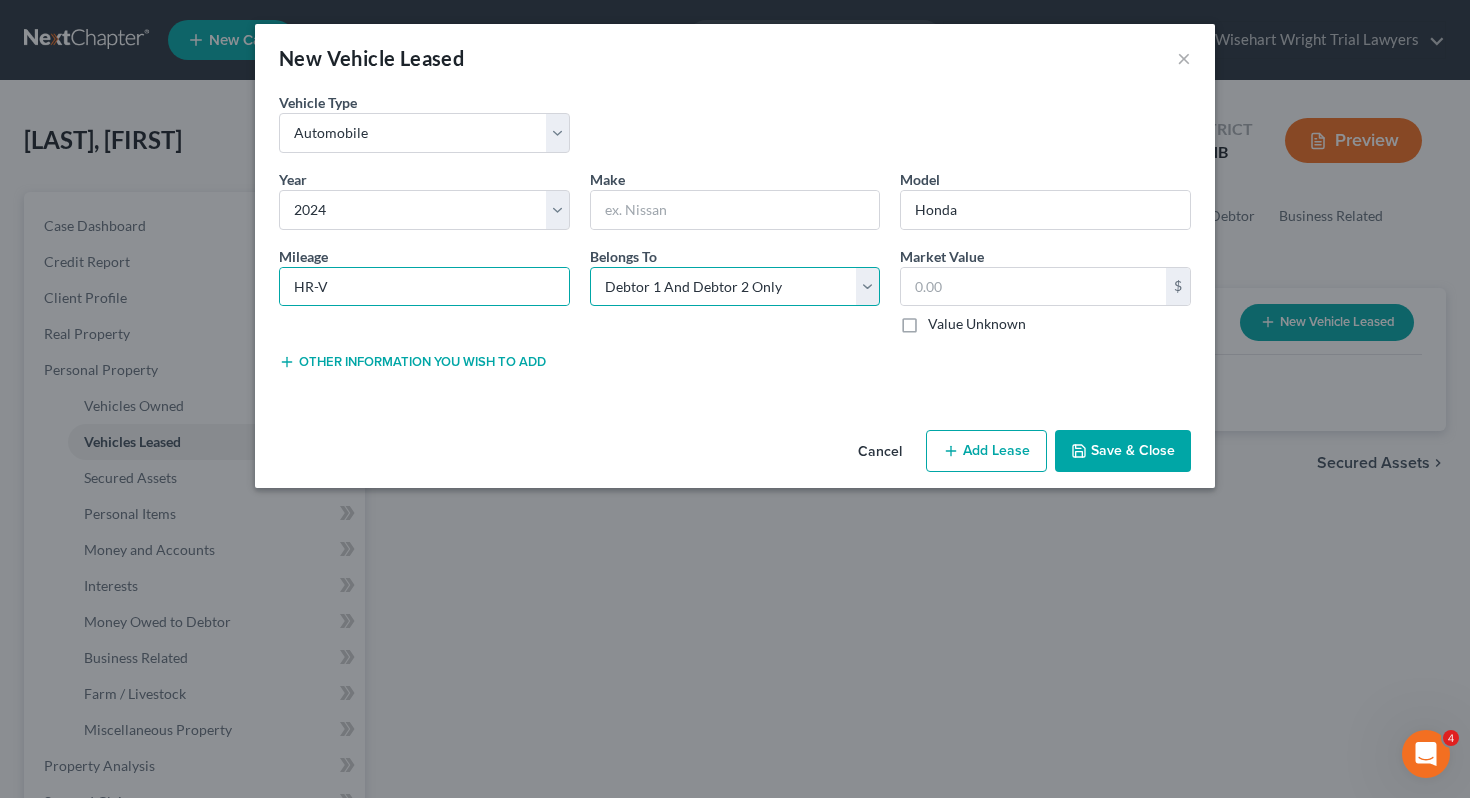 click on "Select Debtor 1 Only Debtor 2 Only Debtor 1 And Debtor 2 Only At Least One Of The Debtors And Another Community Property" at bounding box center [735, 287] 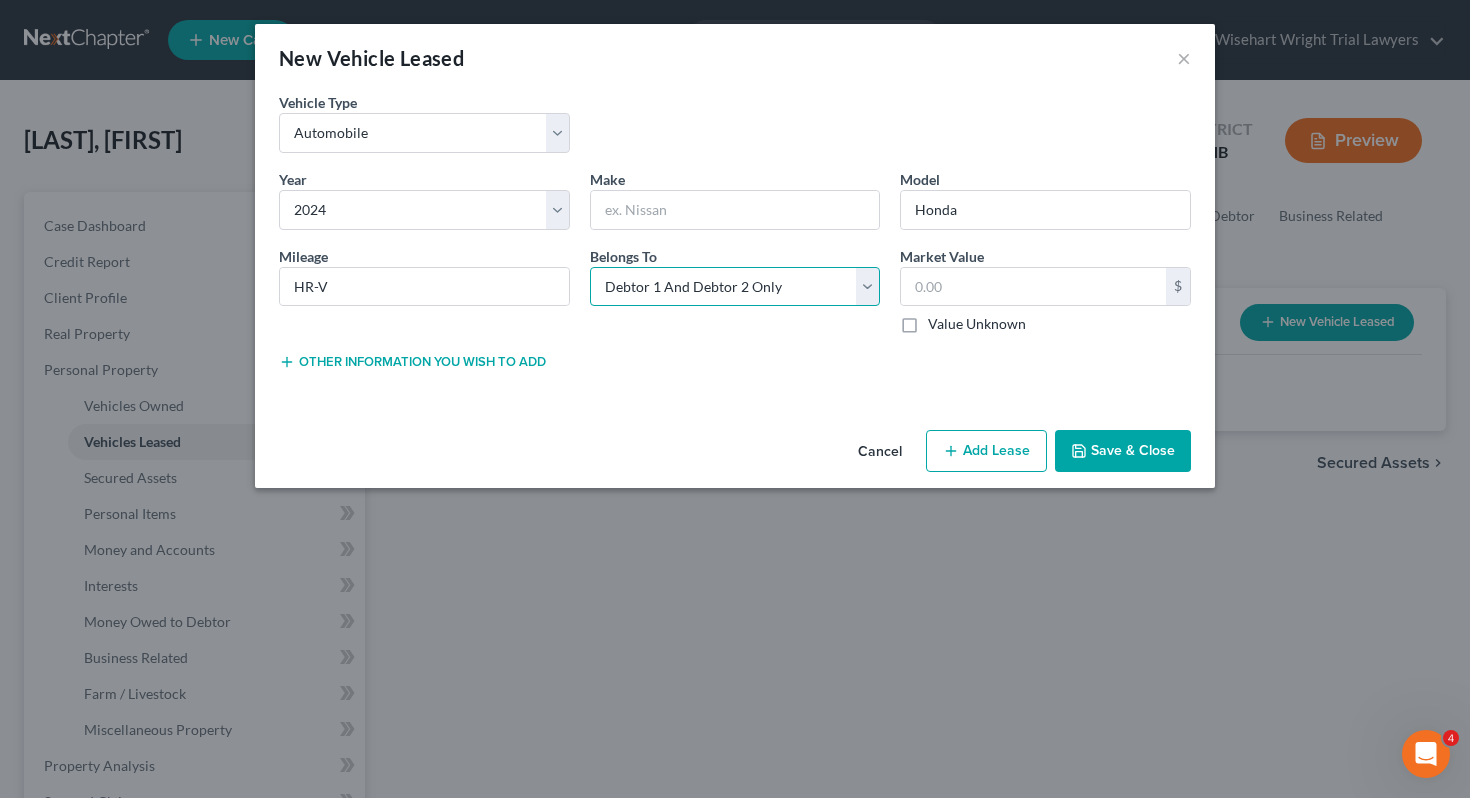 select on "1" 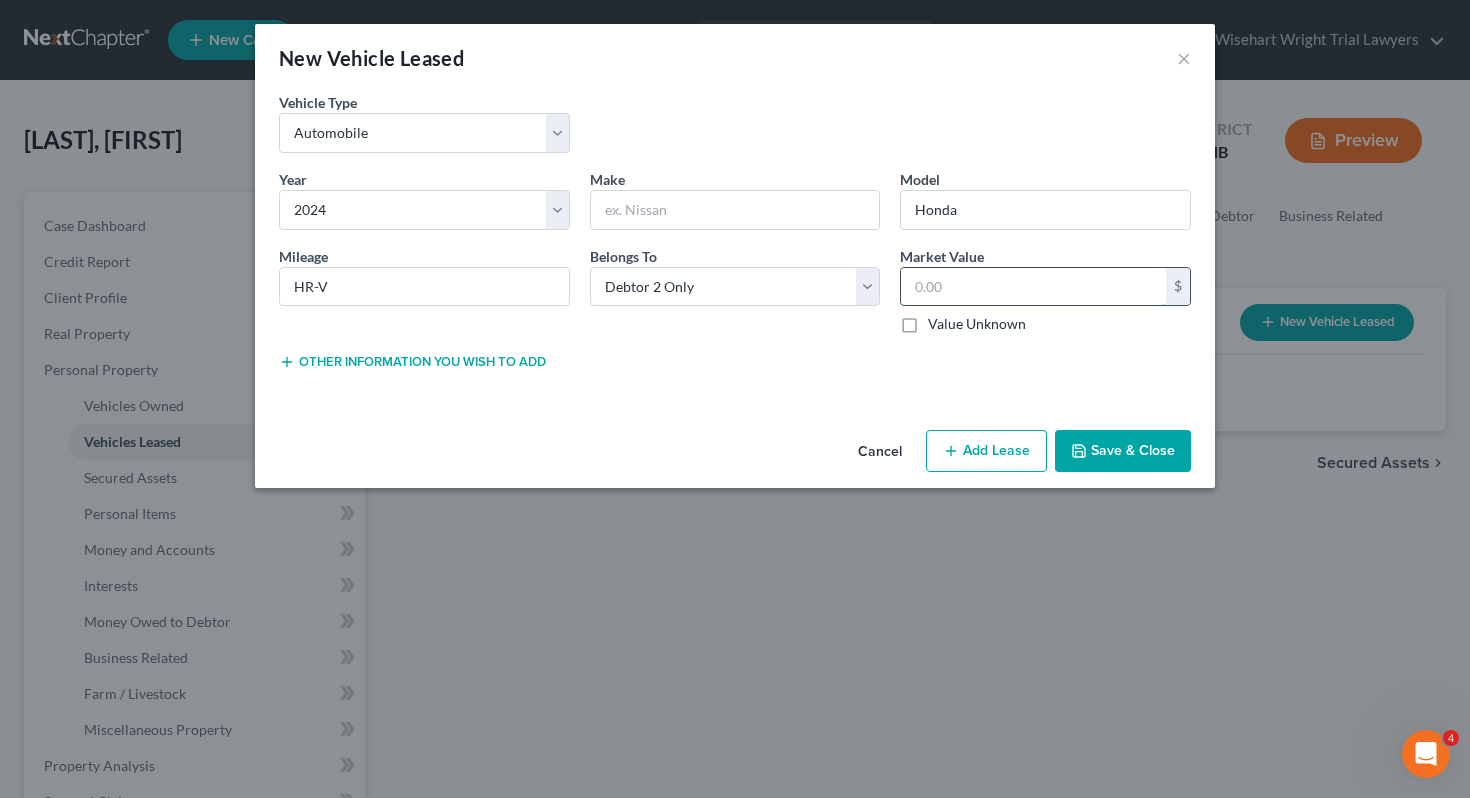 click at bounding box center (1033, 287) 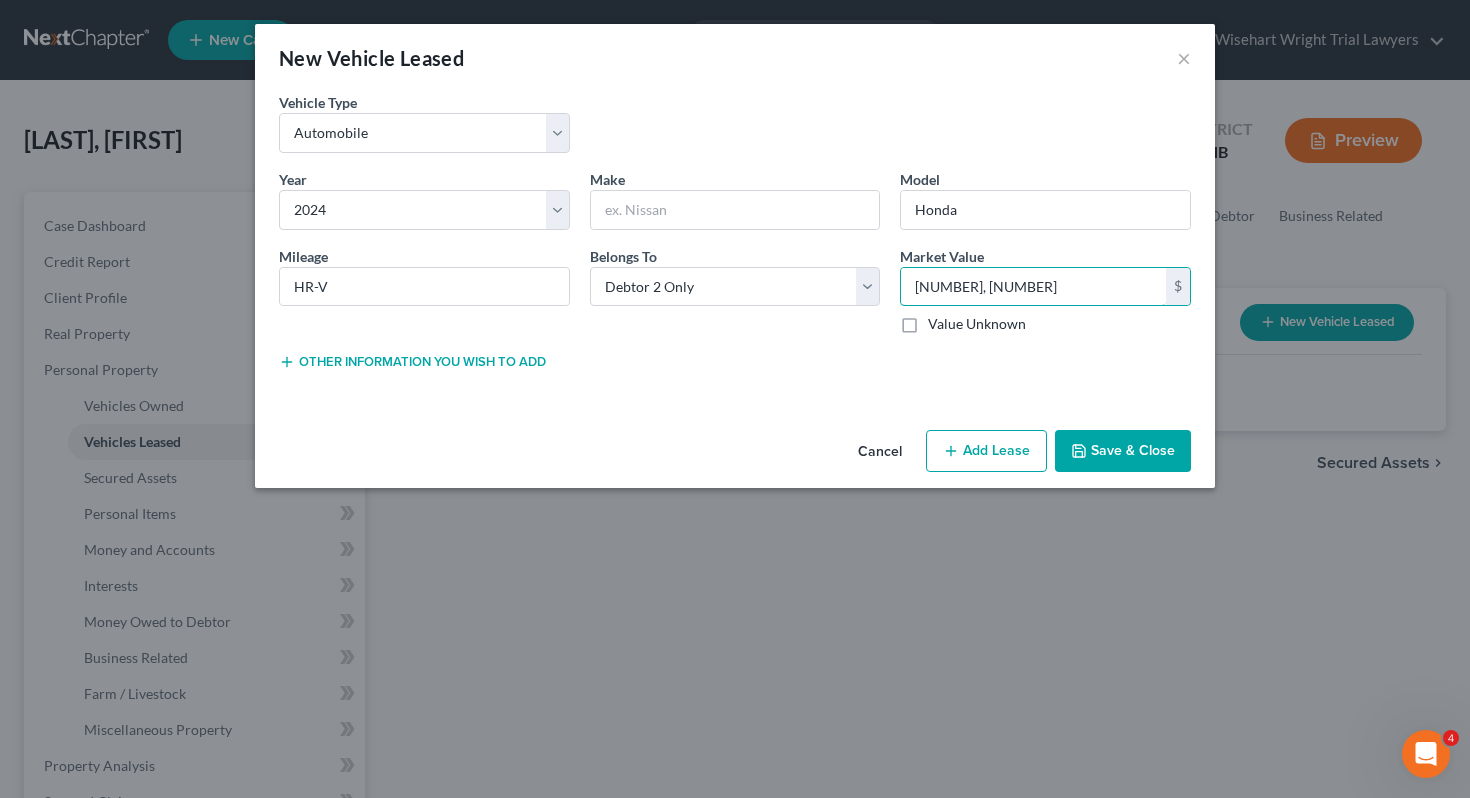 type on "[NUMBER], [NUMBER]" 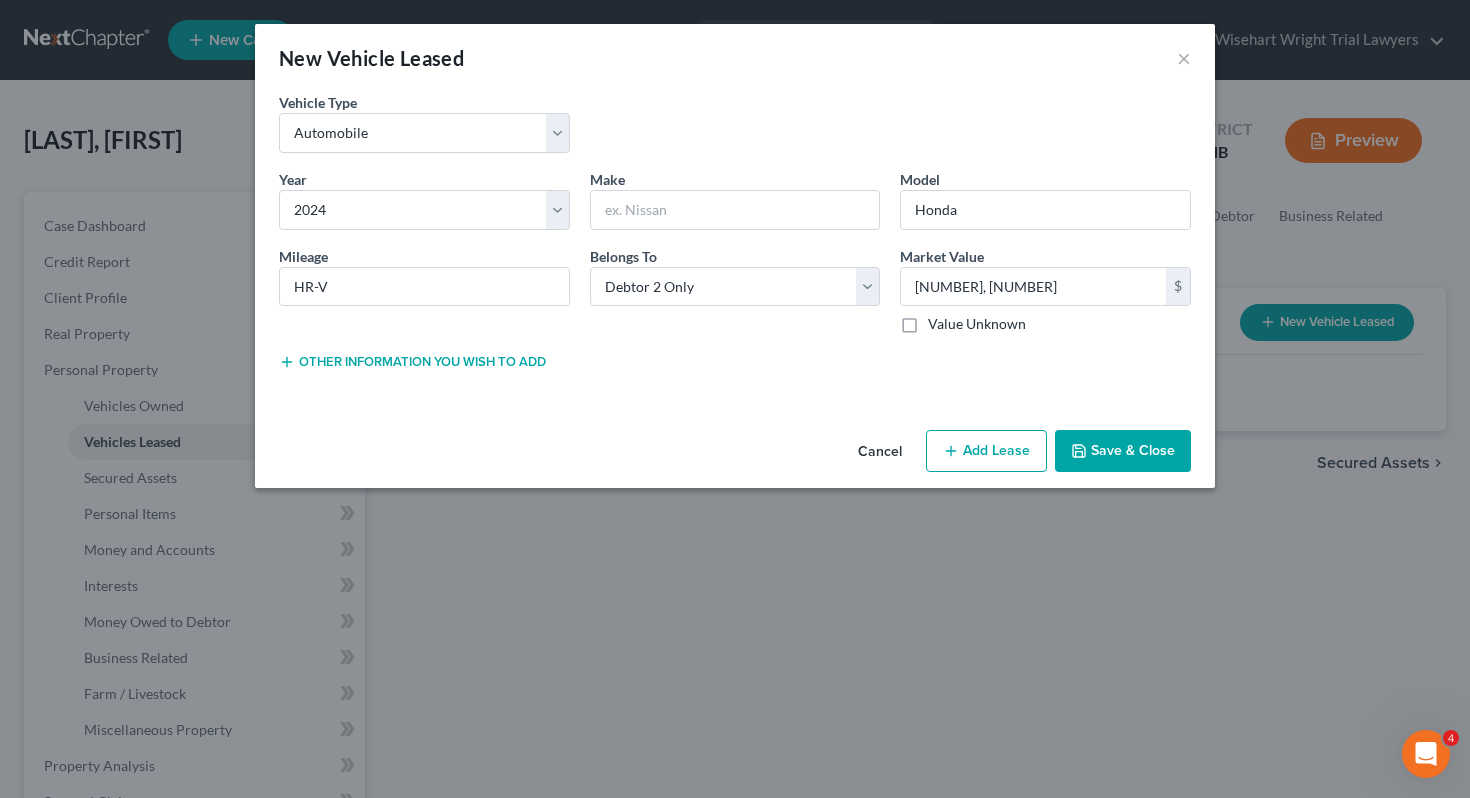 click on "Save & Close" at bounding box center [1123, 451] 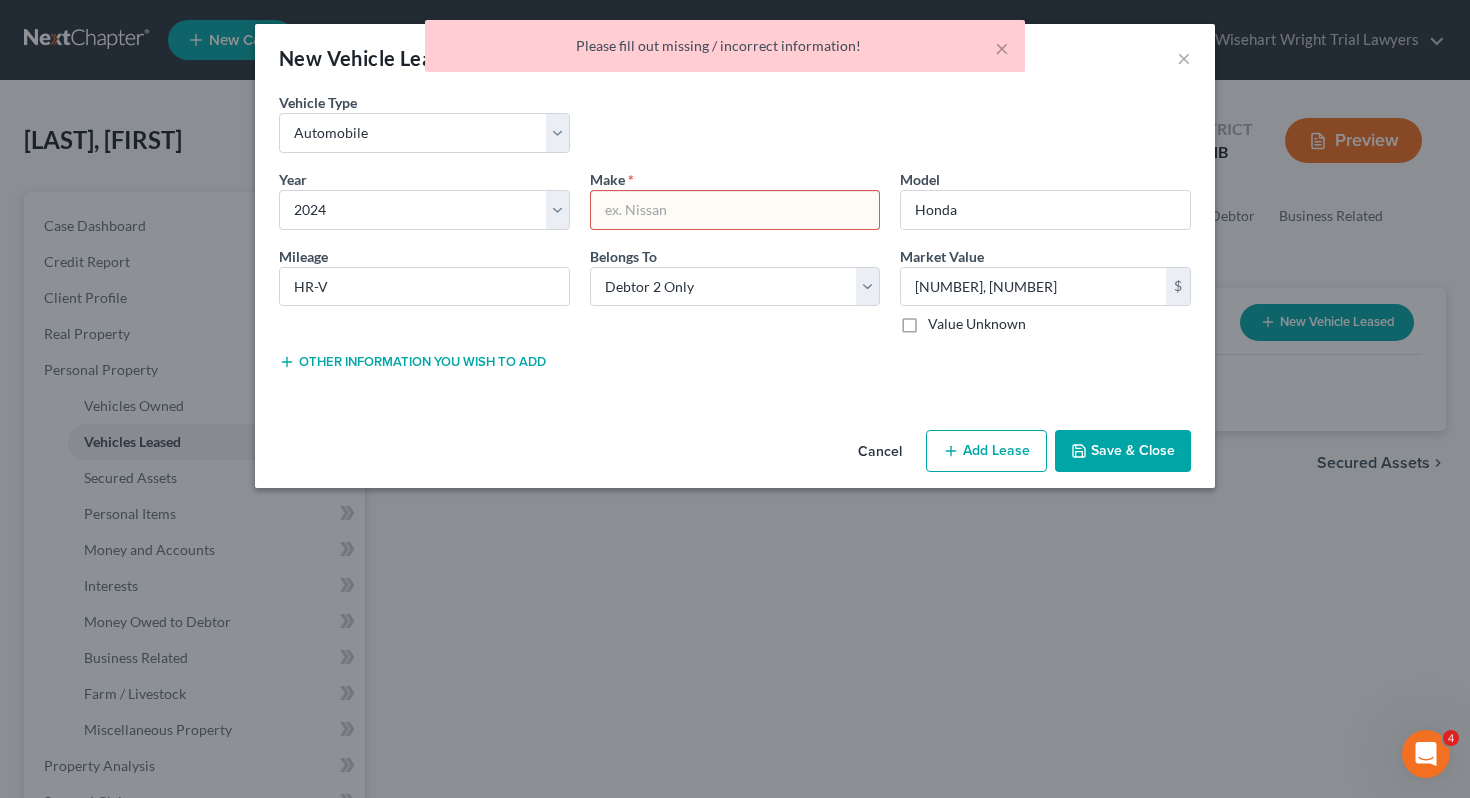 click at bounding box center (735, 210) 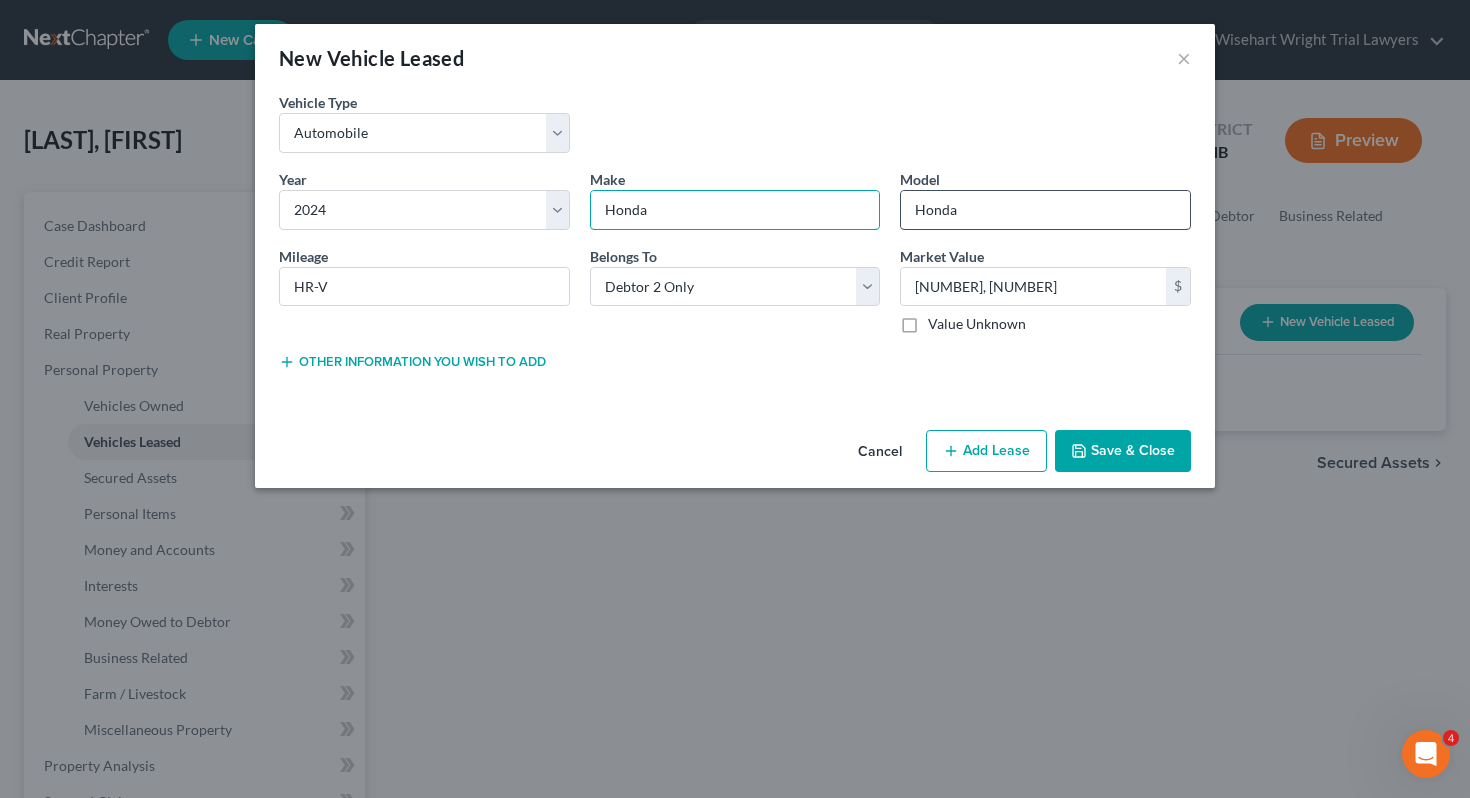 type on "Honda" 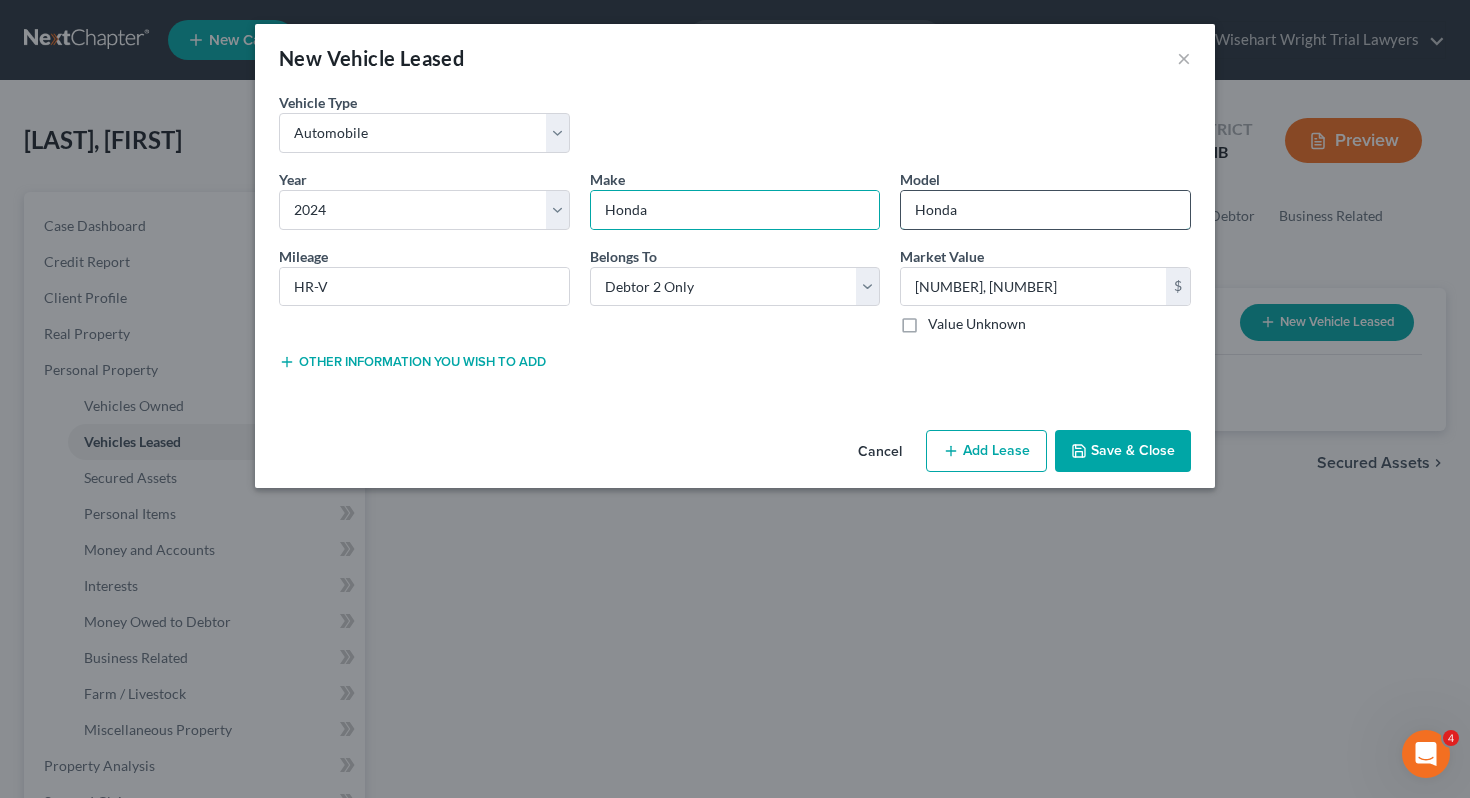 click on "Honda" at bounding box center [1045, 210] 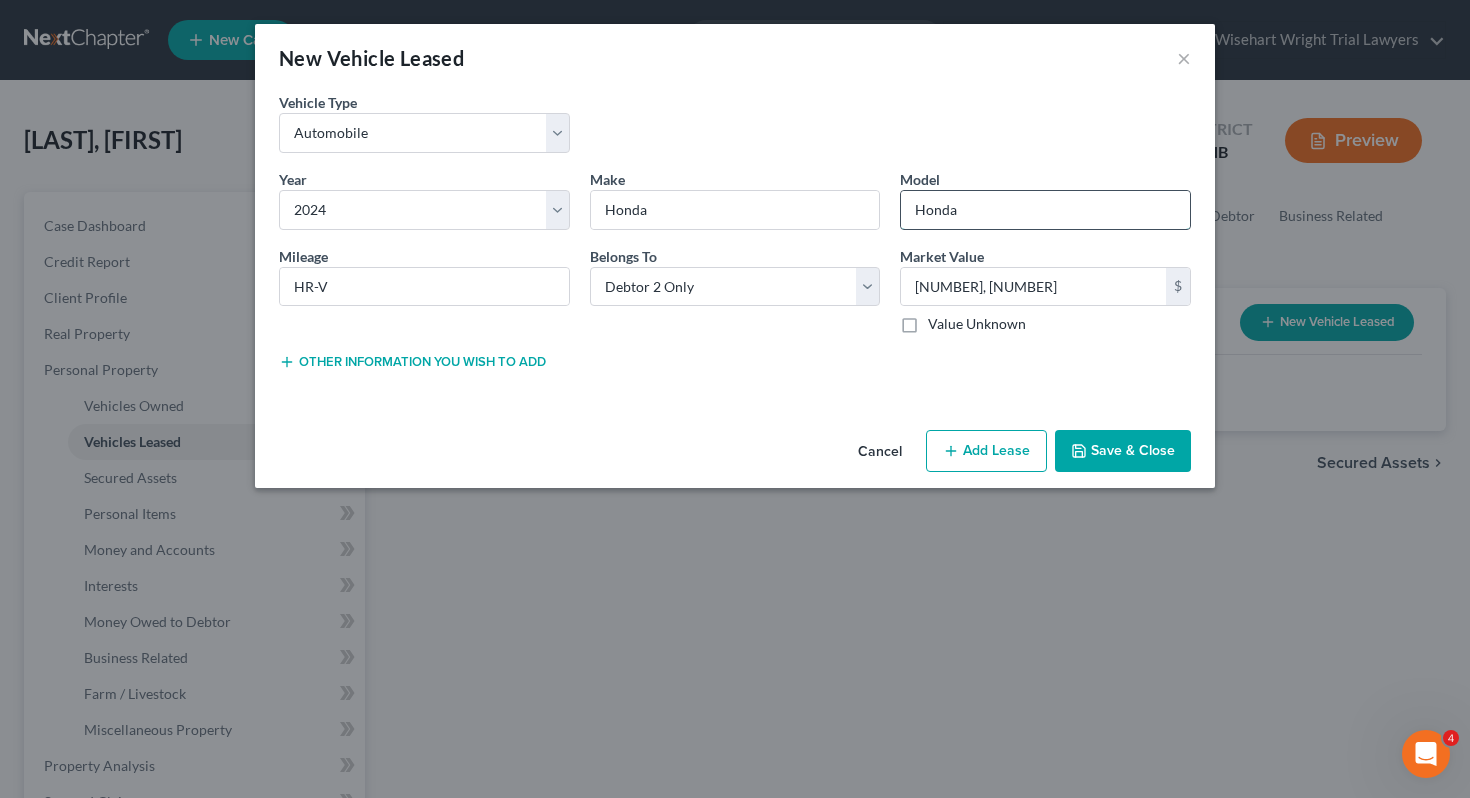 click on "Honda" at bounding box center [1045, 210] 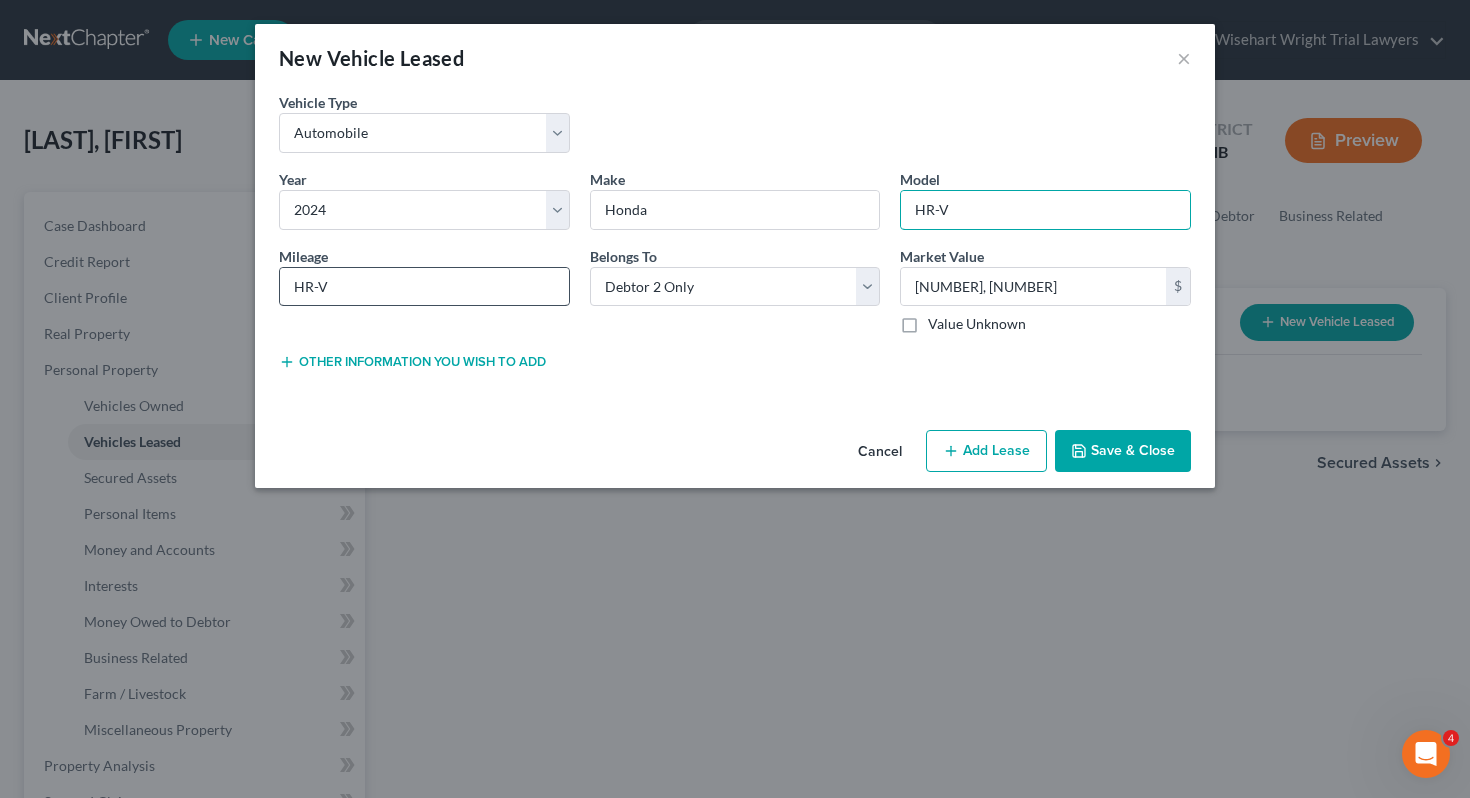 type on "HR-V" 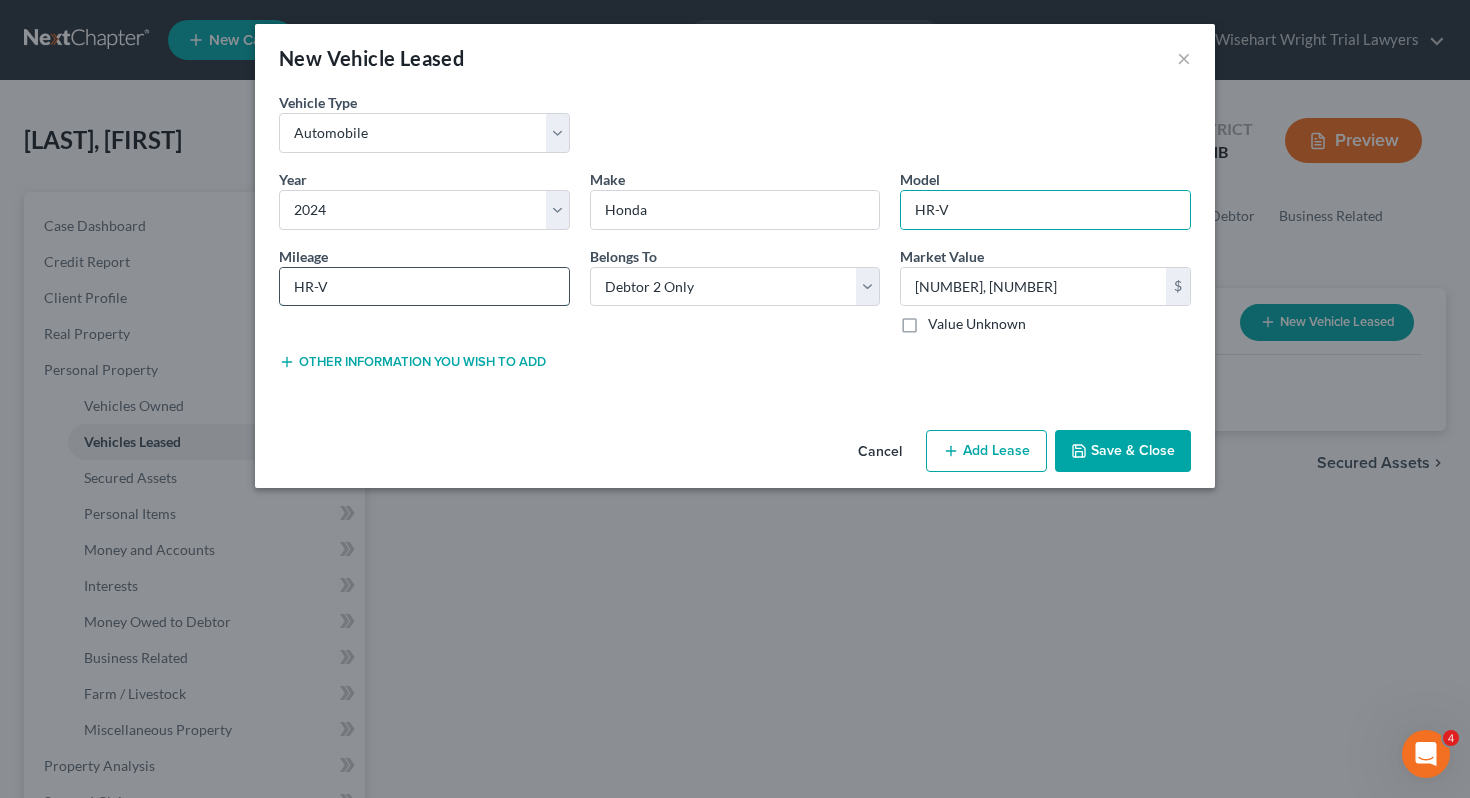 click on "HR-V" at bounding box center (424, 287) 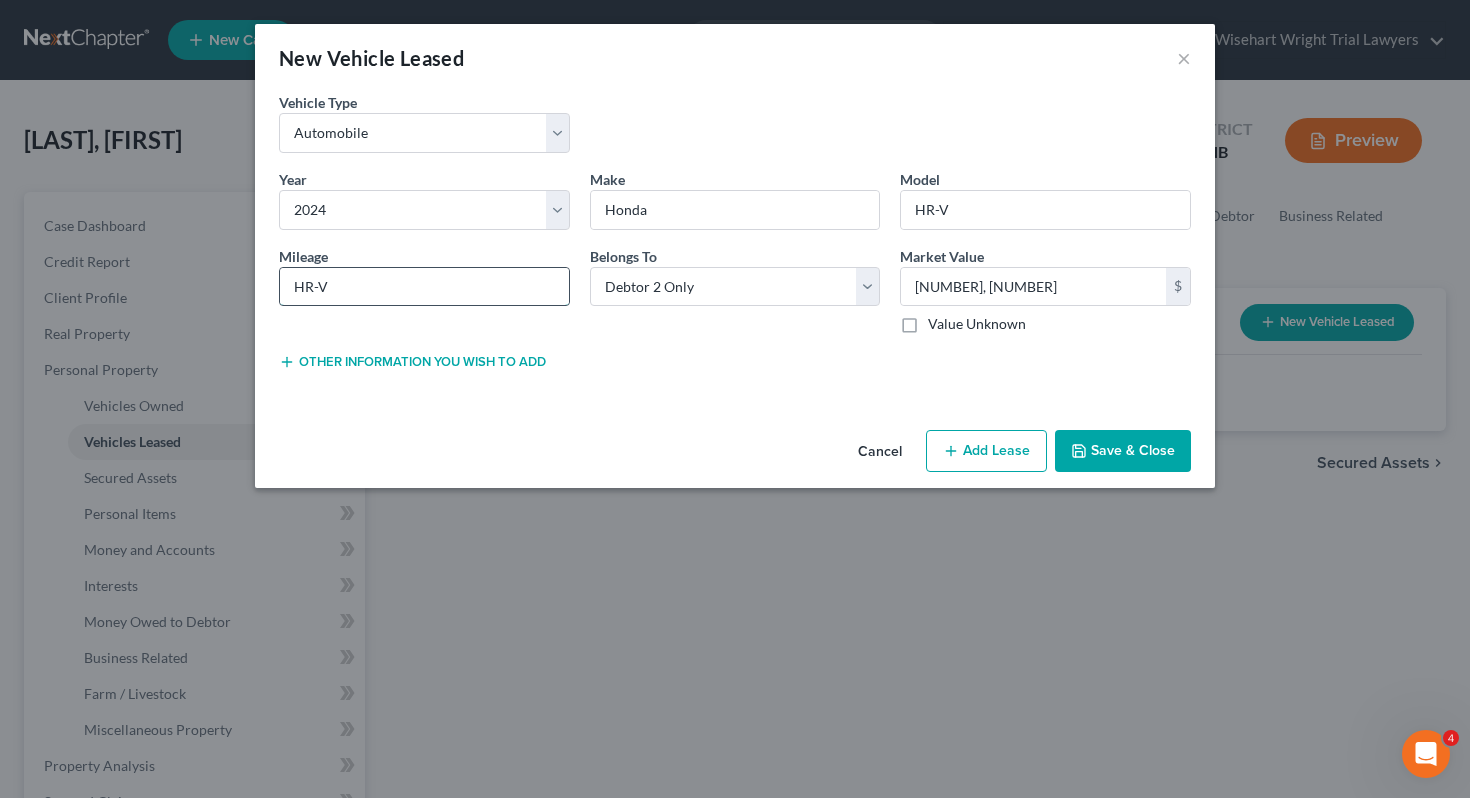 click on "HR-V" at bounding box center (424, 287) 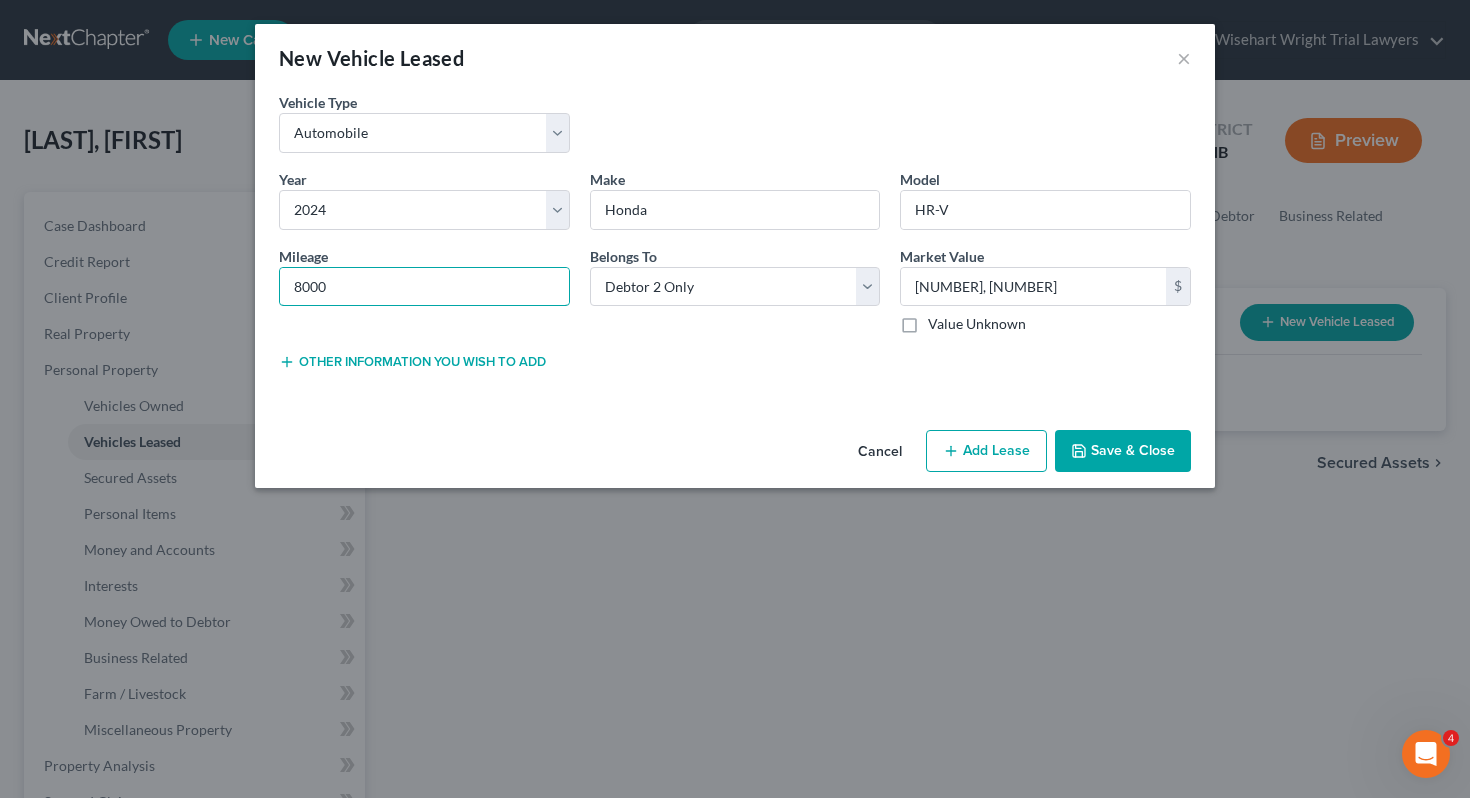 type on "8000" 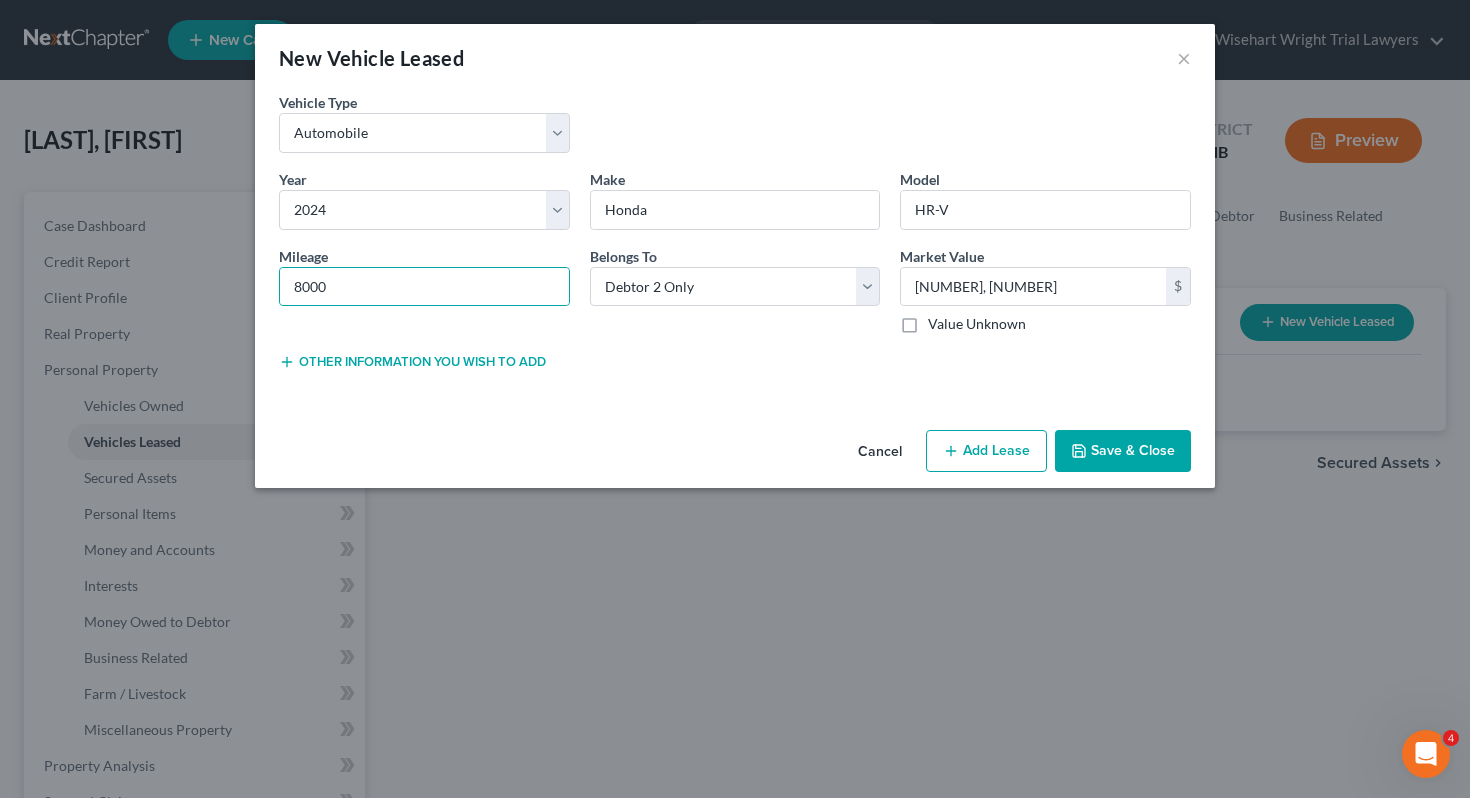 click on "Save & Close" at bounding box center (1123, 451) 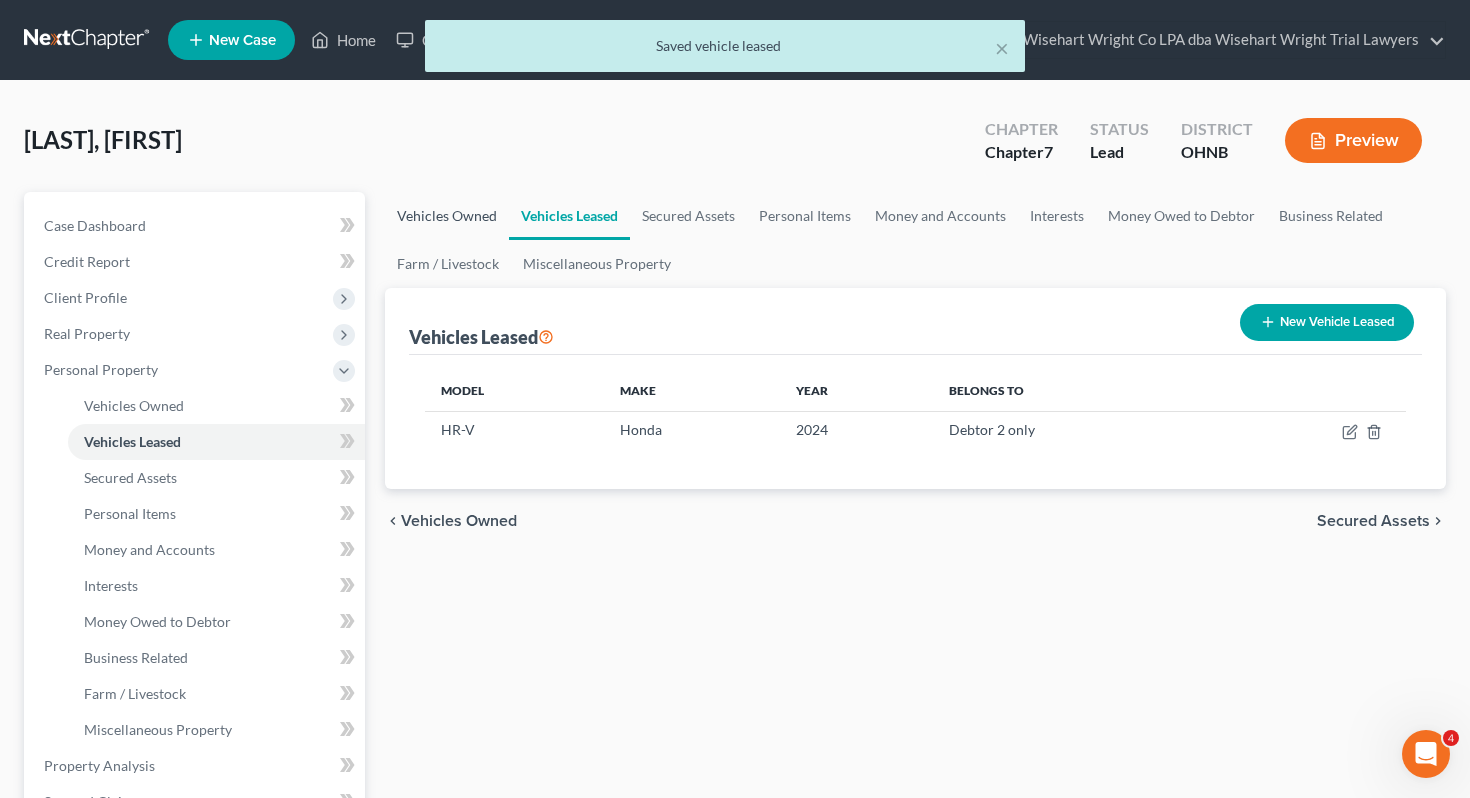 click on "Vehicles Owned" at bounding box center [447, 216] 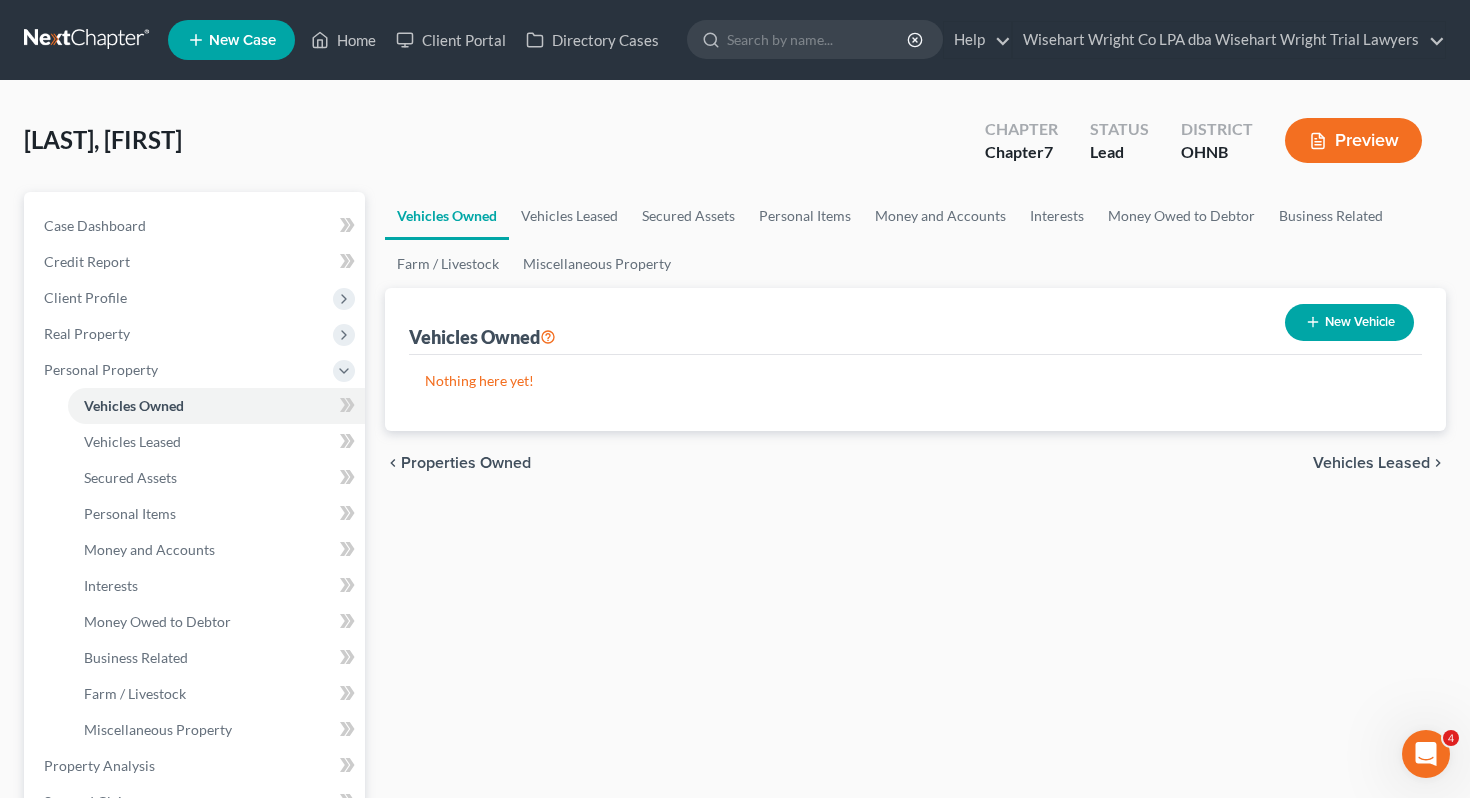 click 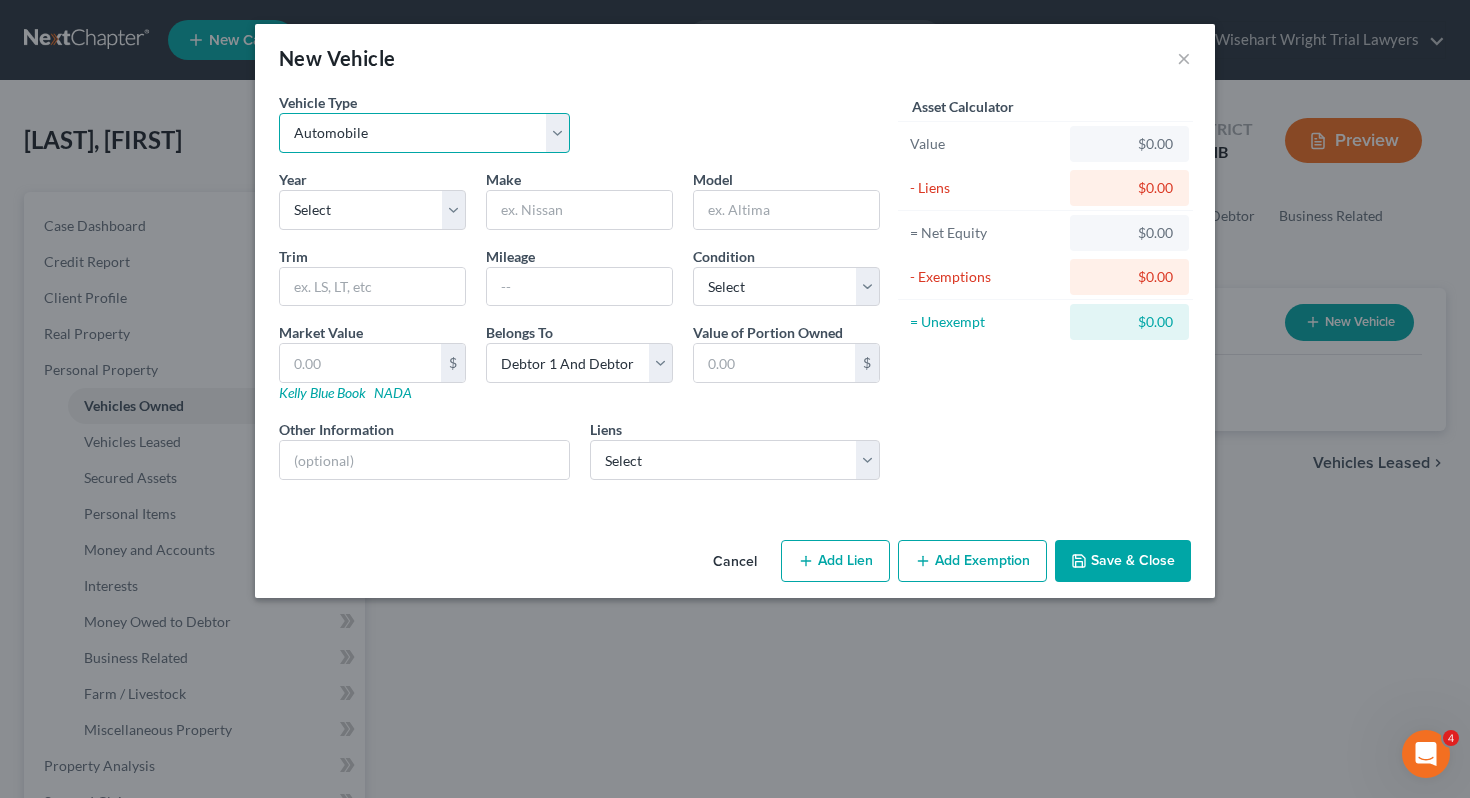 click on "Select Automobile Truck Trailer Watercraft Aircraft Motor Home Atv Other Vehicle" at bounding box center [424, 133] 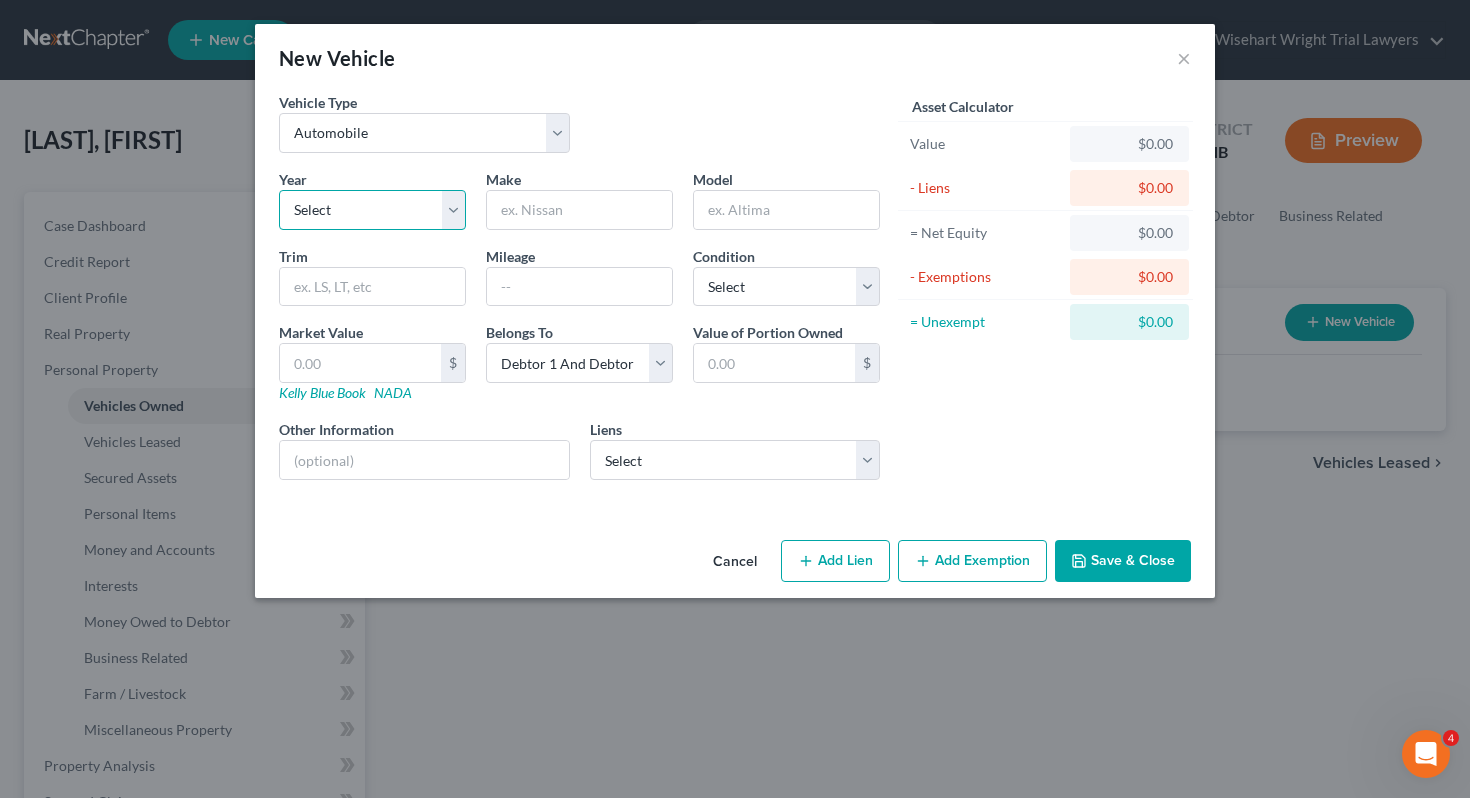 click on "Select 2026 2025 2024 2023 2022 2021 2020 2019 2018 2017 2016 2015 2014 2013 2012 2011 2010 2009 2008 2007 2006 2005 2004 2003 2002 2001 2000 1999 1998 1997 1996 1995 1994 1993 1992 1991 1990 1989 1988 1987 1986 1985 1984 1983 1982 1981 1980 1979 1978 1977 1976 1975 1974 1973 1972 1971 1970 1969 1968 1967 1966 1965 1964 1963 1962 1961 1960 1959 1958 1957 1956 1955 1954 1953 1952 1951 1950 1949 1948 1947 1946 1945 1944 1943 1942 1941 1940 1939 1938 1937 1936 1935 1934 1933 1932 1931 1930 1929 1928 1927 1926 1925 1924 1923 1922 1921 1920 1919 1918 1917 1916 1915 1914 1913 1912 1911 1910 1909 1908 1907 1906 1905 1904 1903 1902 1901" at bounding box center (372, 210) 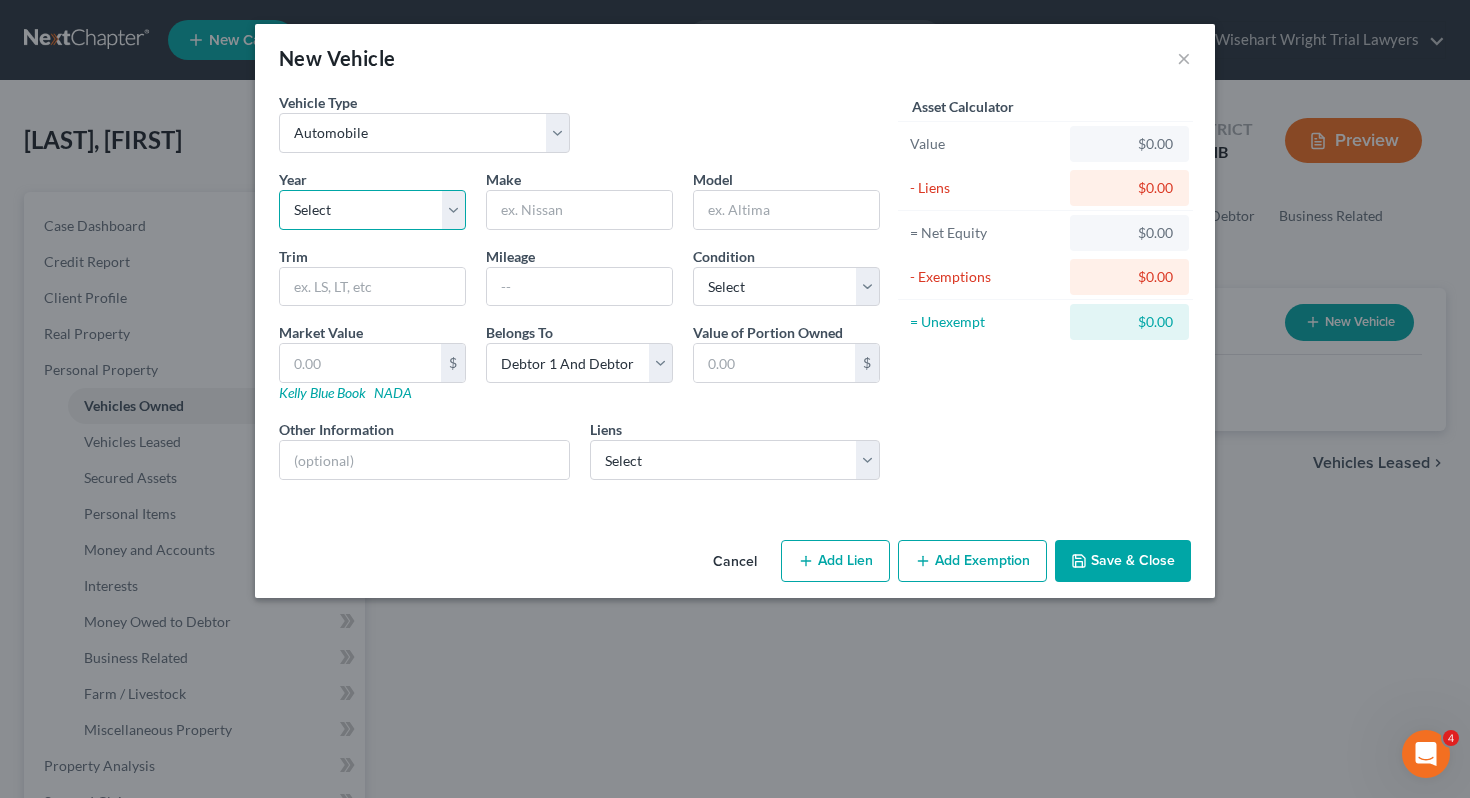 select on "7" 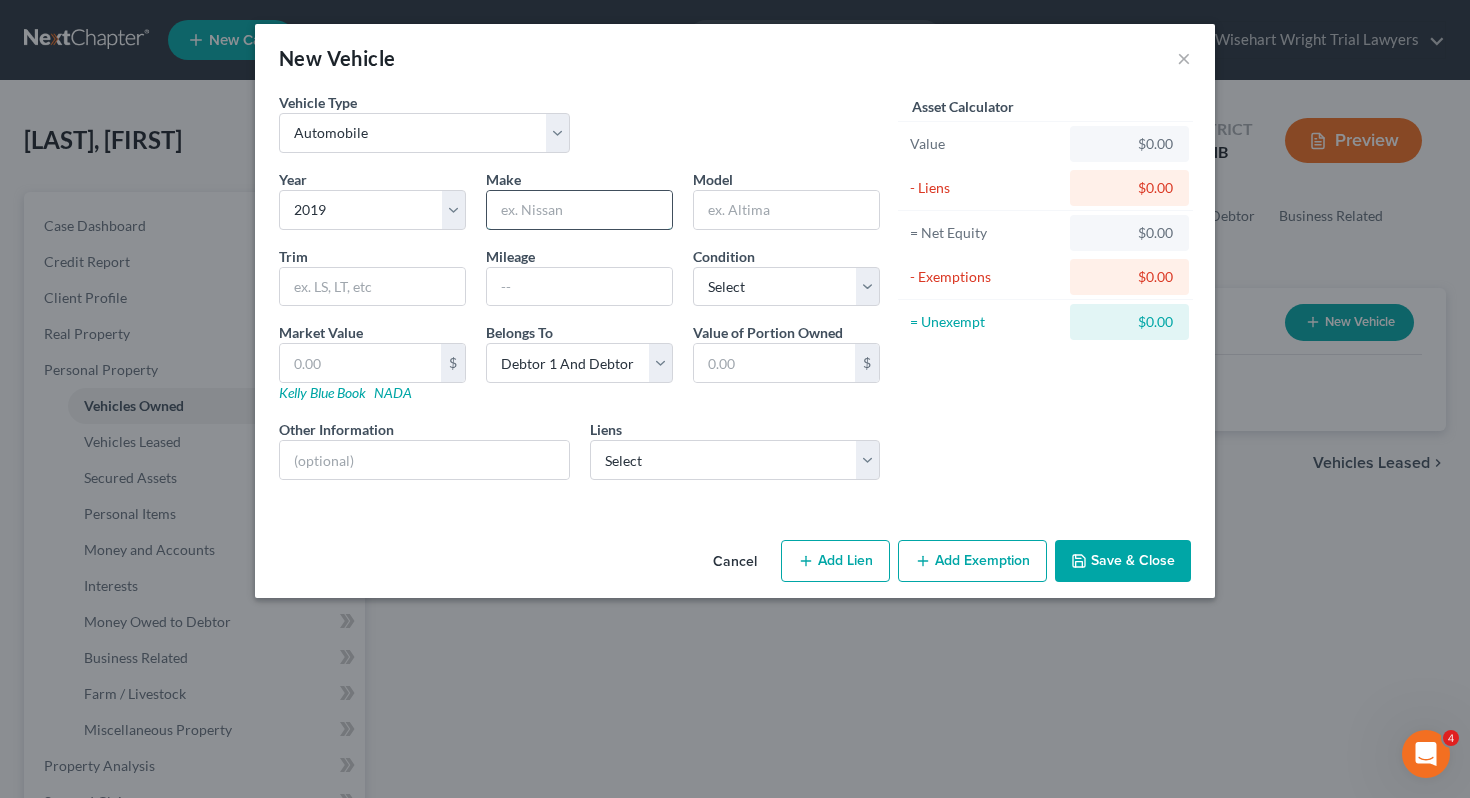 click at bounding box center (579, 210) 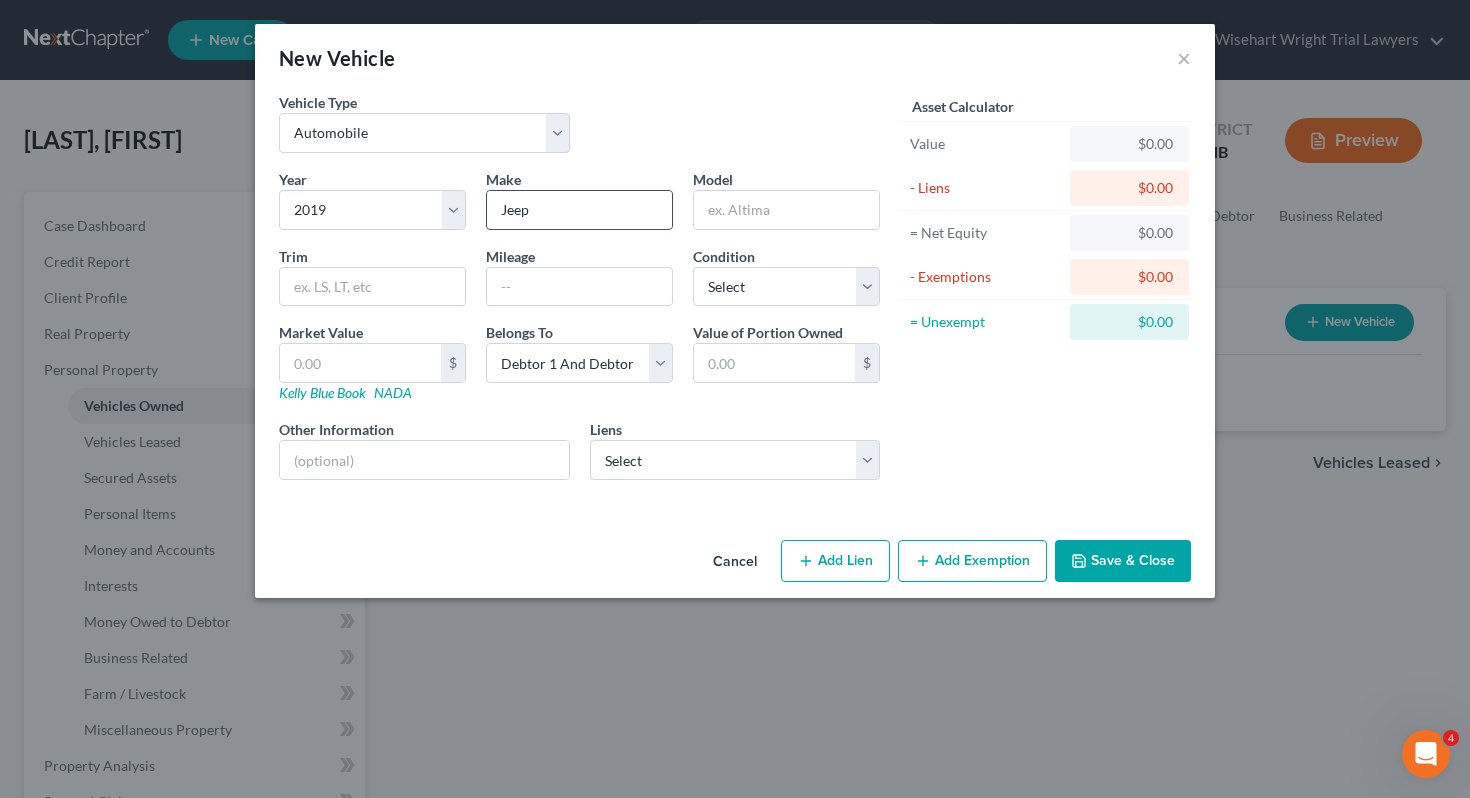 type on "Jeep" 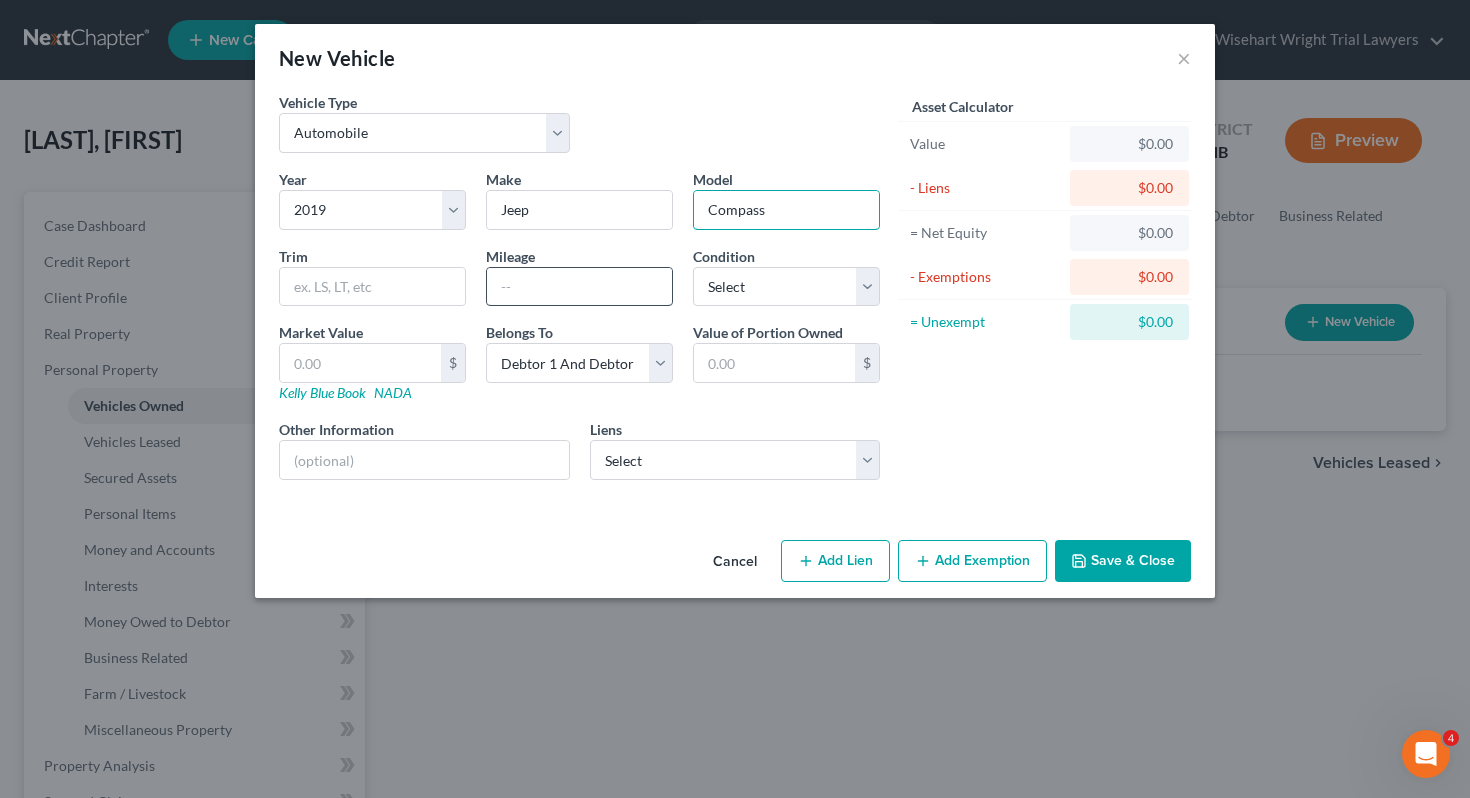 type on "Compass" 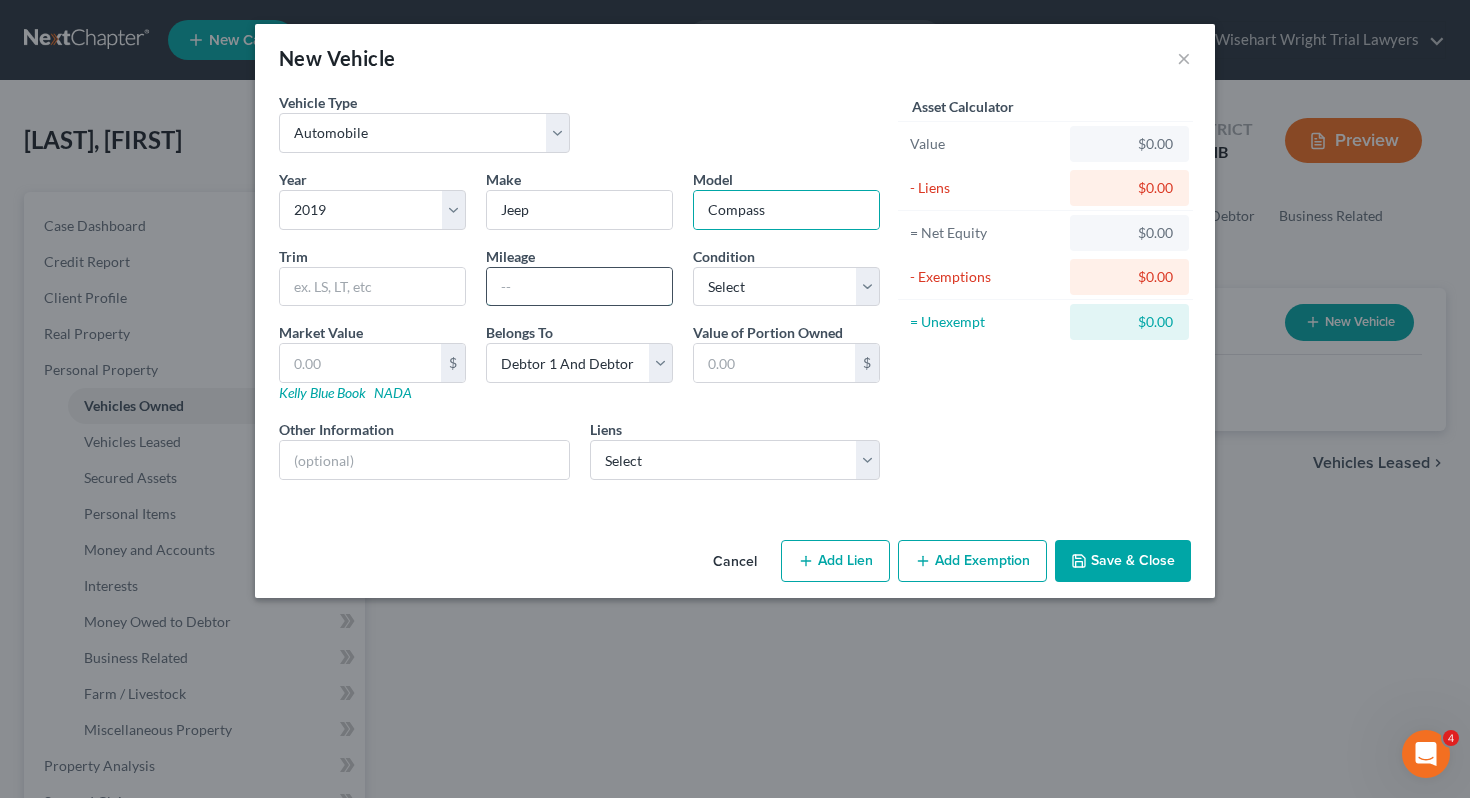 click at bounding box center [579, 287] 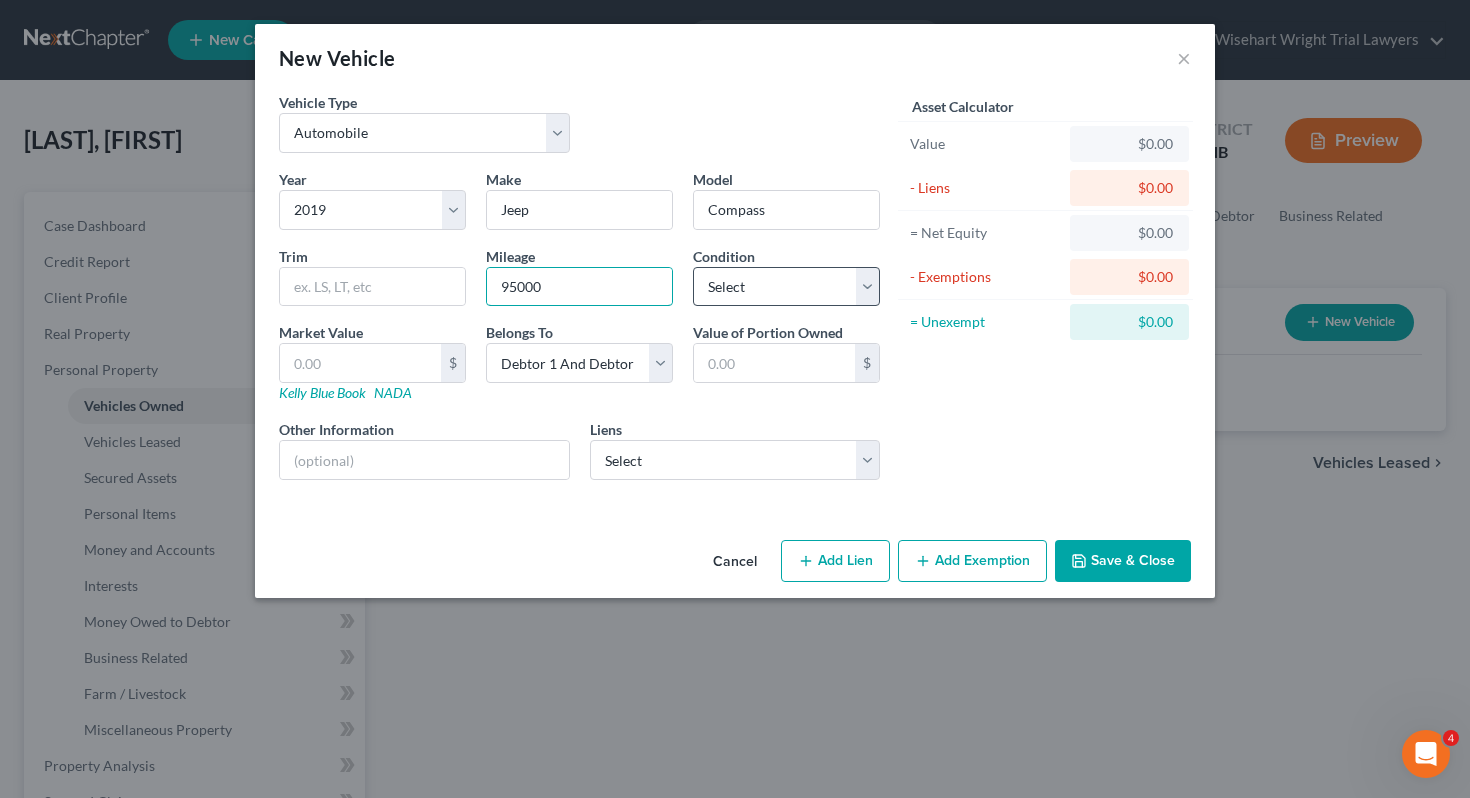 type on "95000" 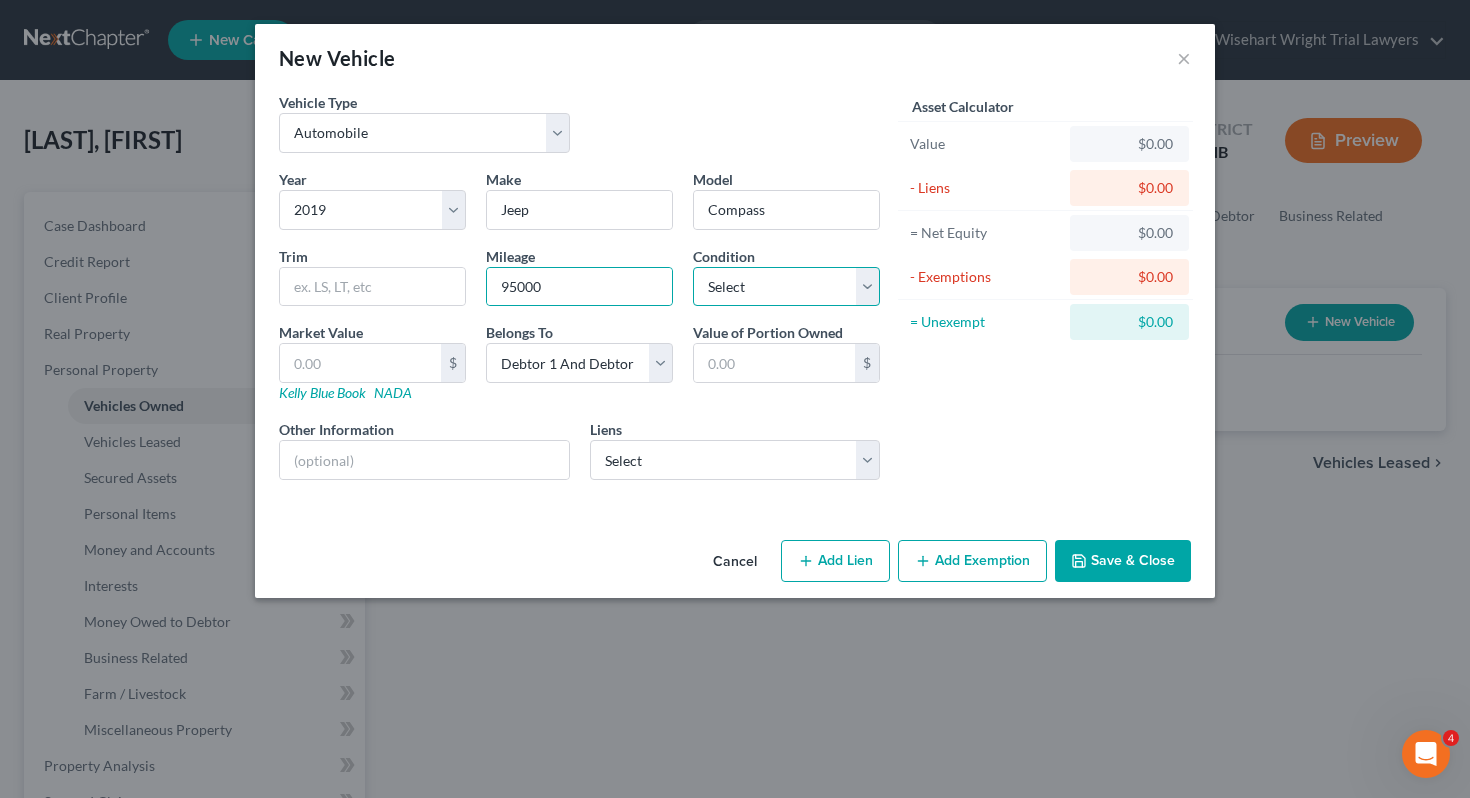 click on "Select Excellent Very Good Good Fair Poor" at bounding box center [786, 287] 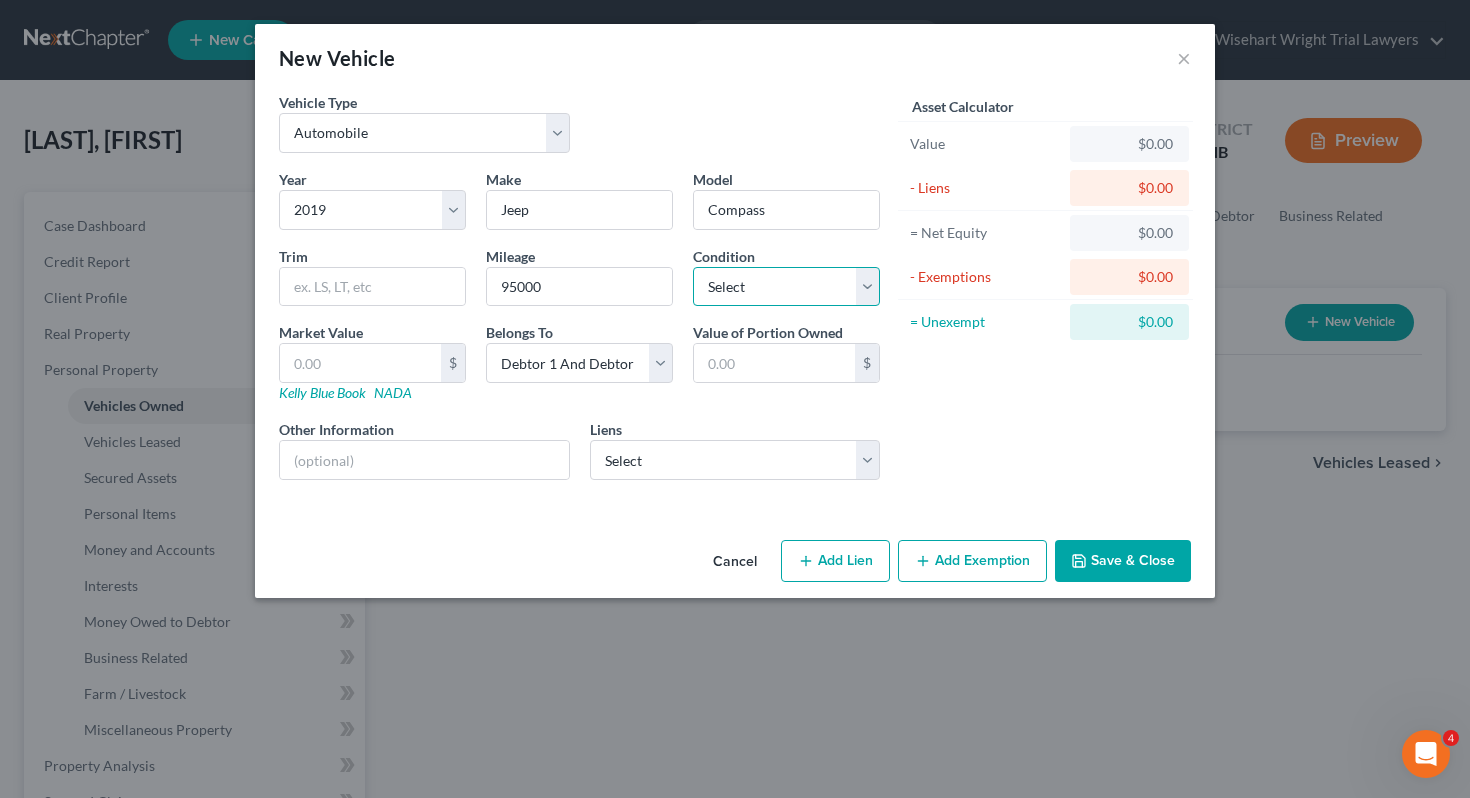 select on "2" 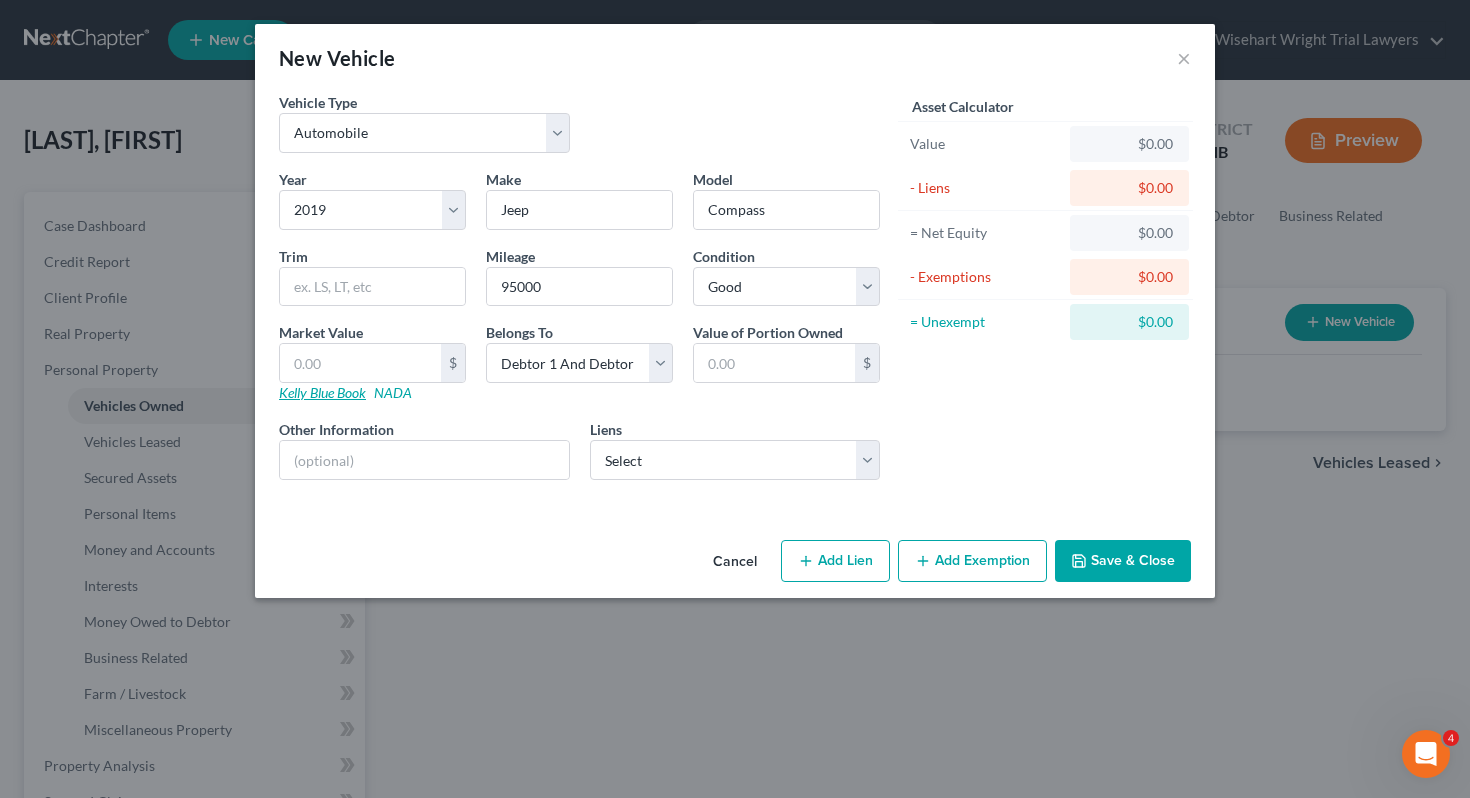 click on "Kelly Blue Book" at bounding box center [322, 392] 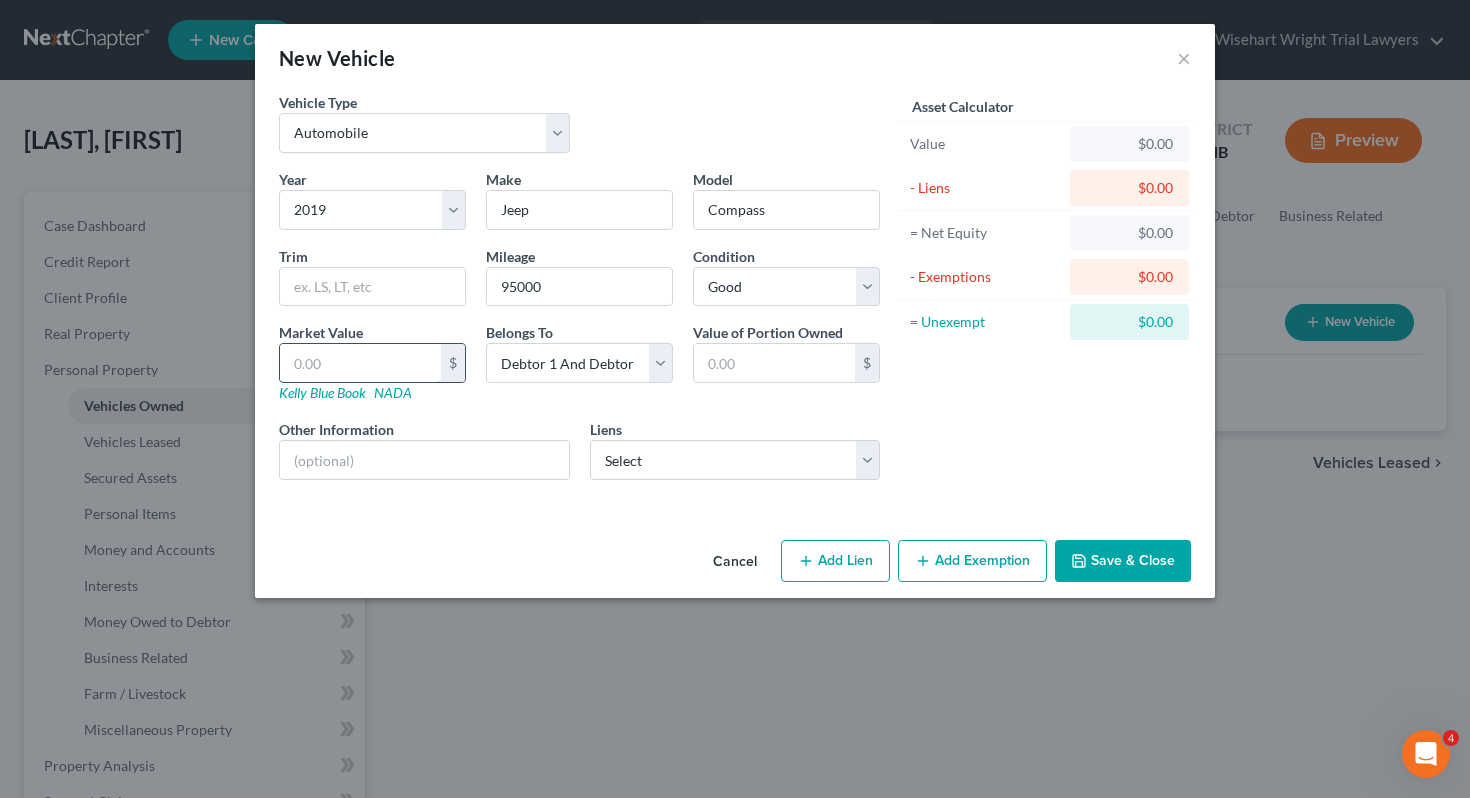 click at bounding box center [360, 363] 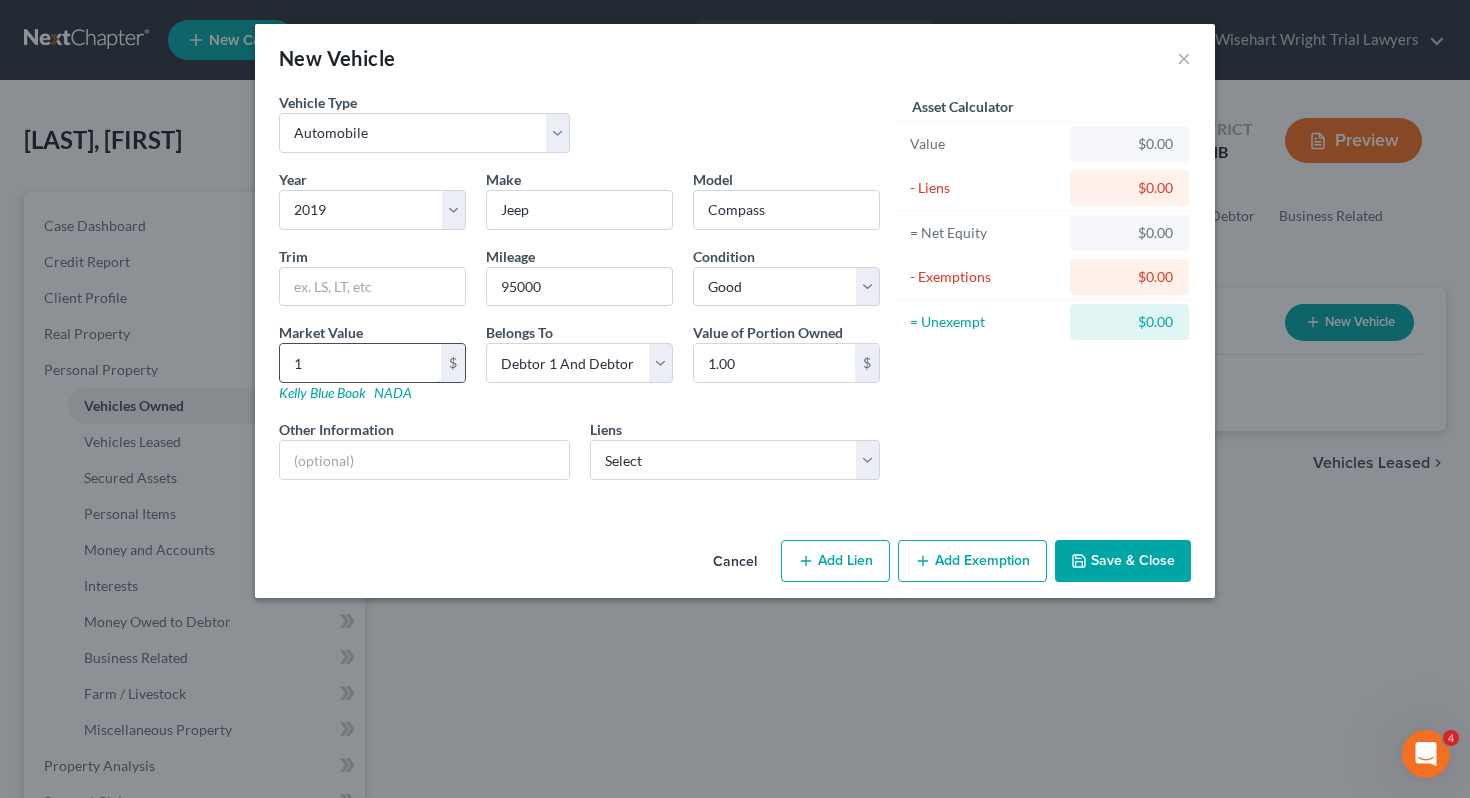 type on "10" 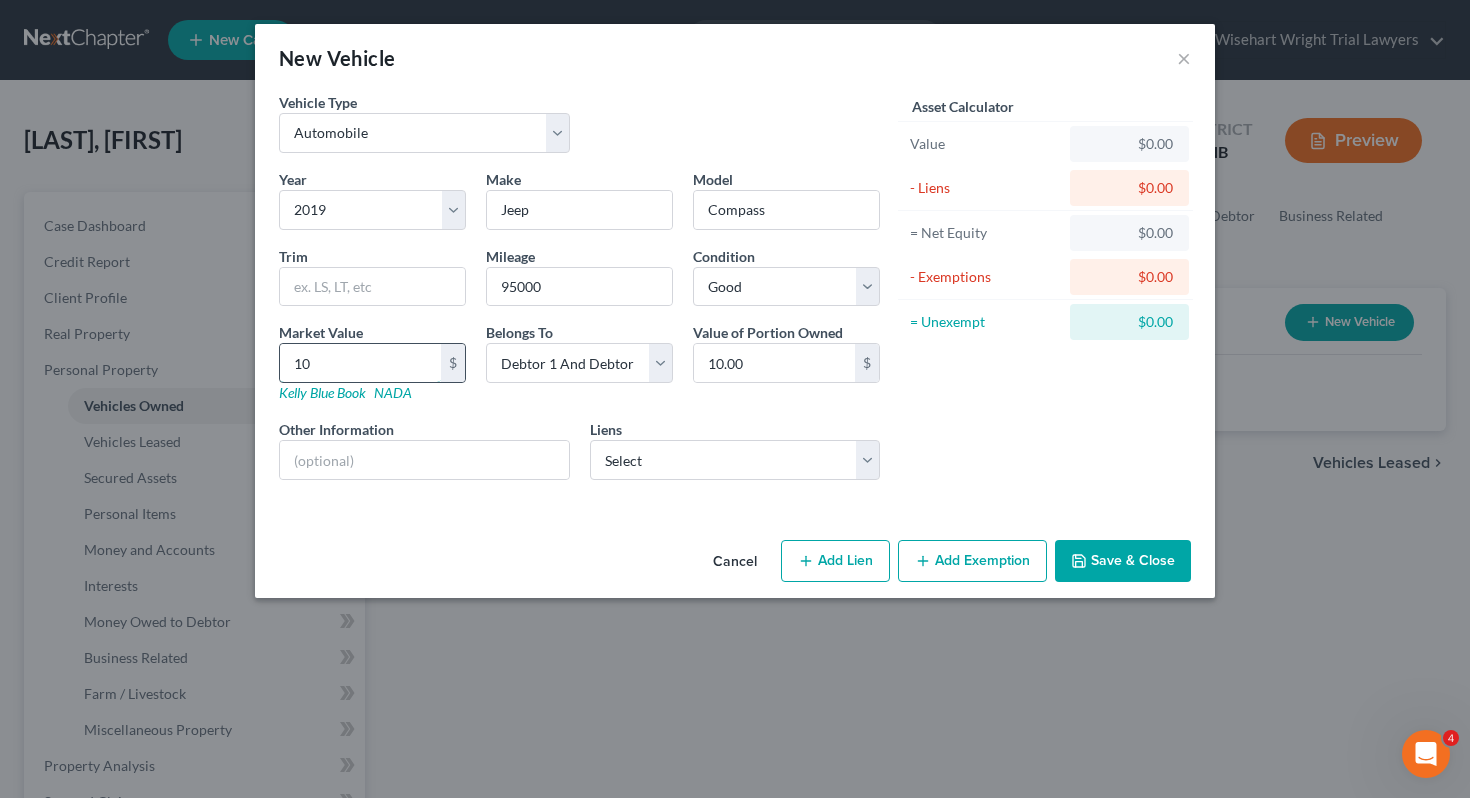 type on "102" 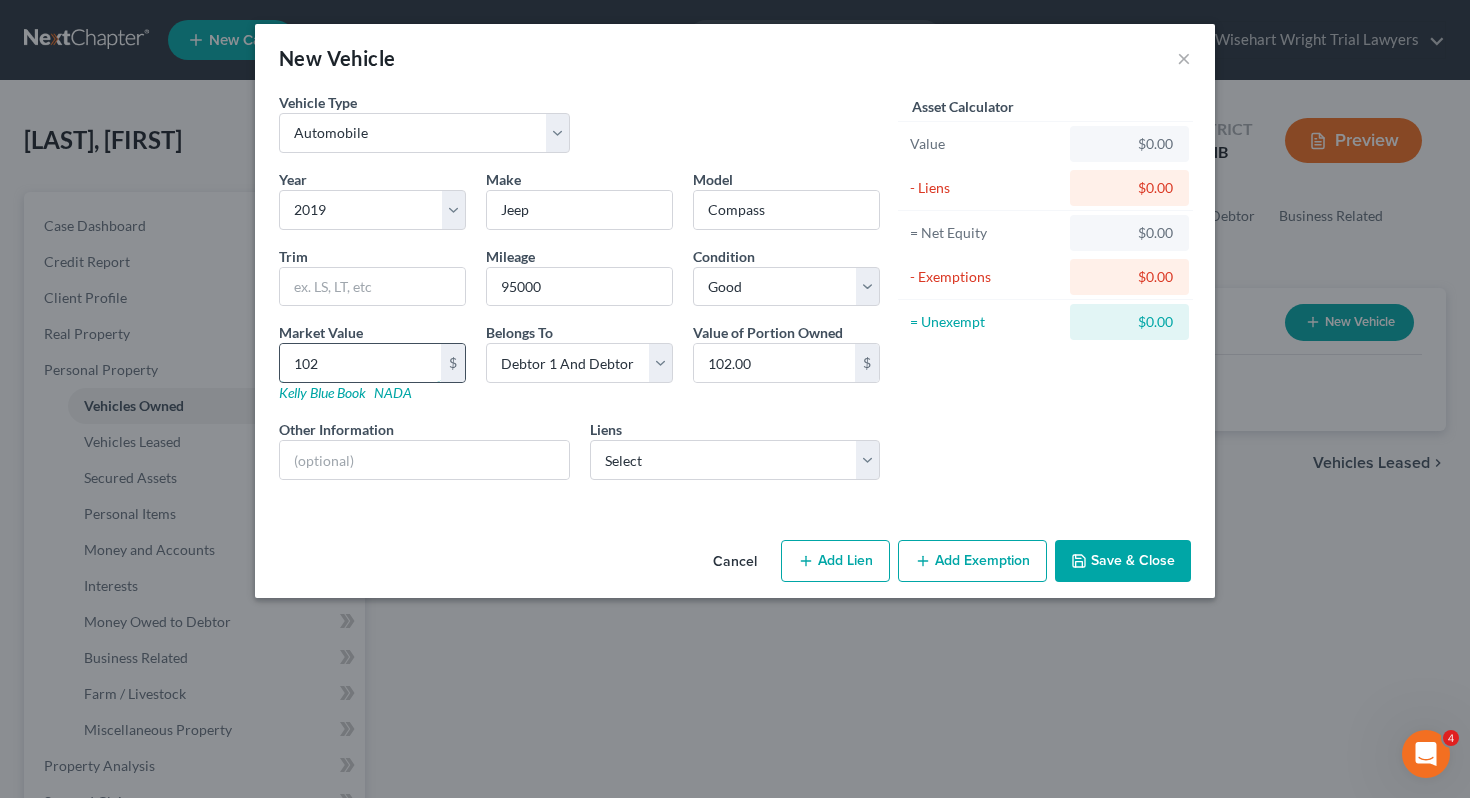type on "1021" 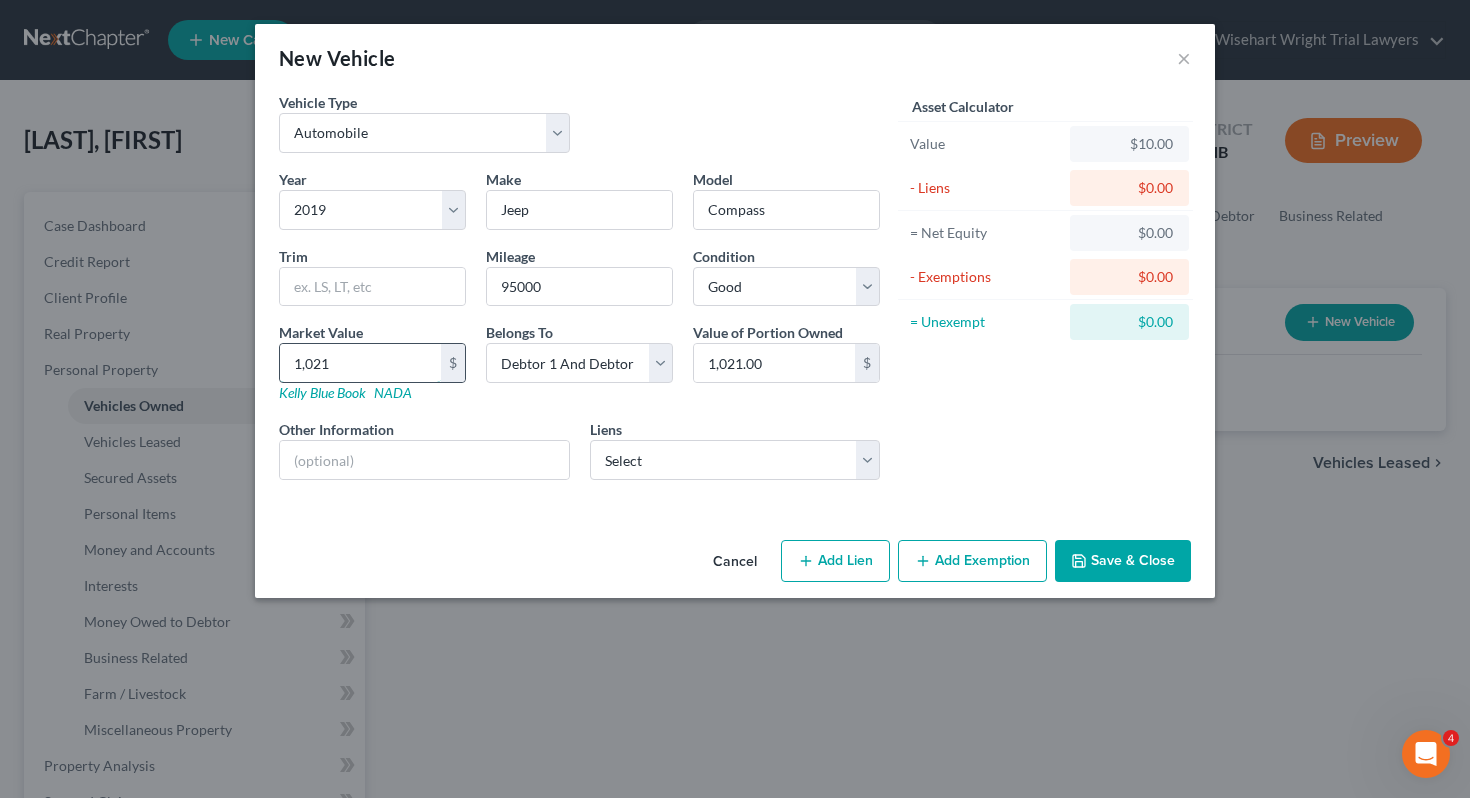 type on "[NUMBER],[NUMBER]" 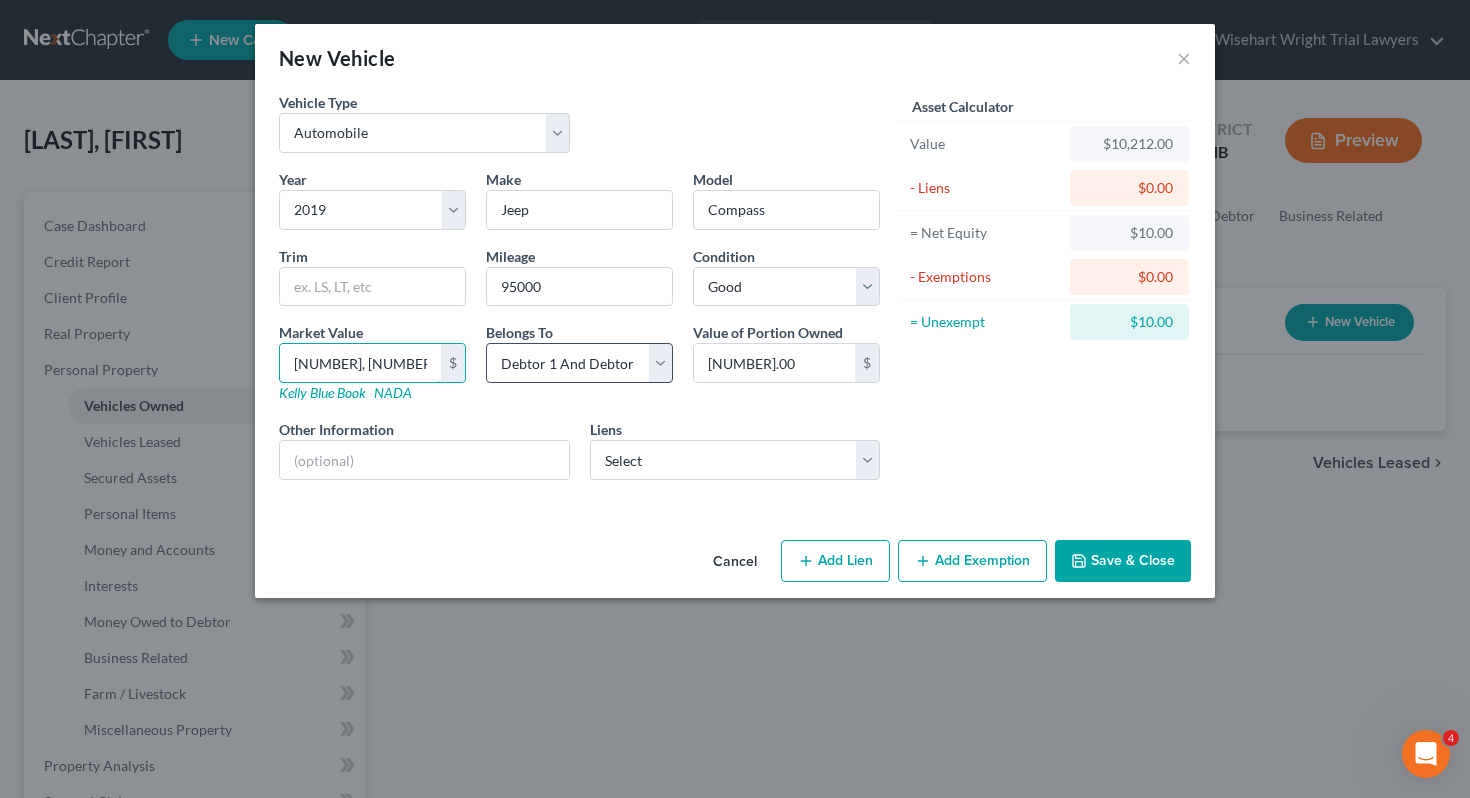 type on "[NUMBER], [NUMBER]" 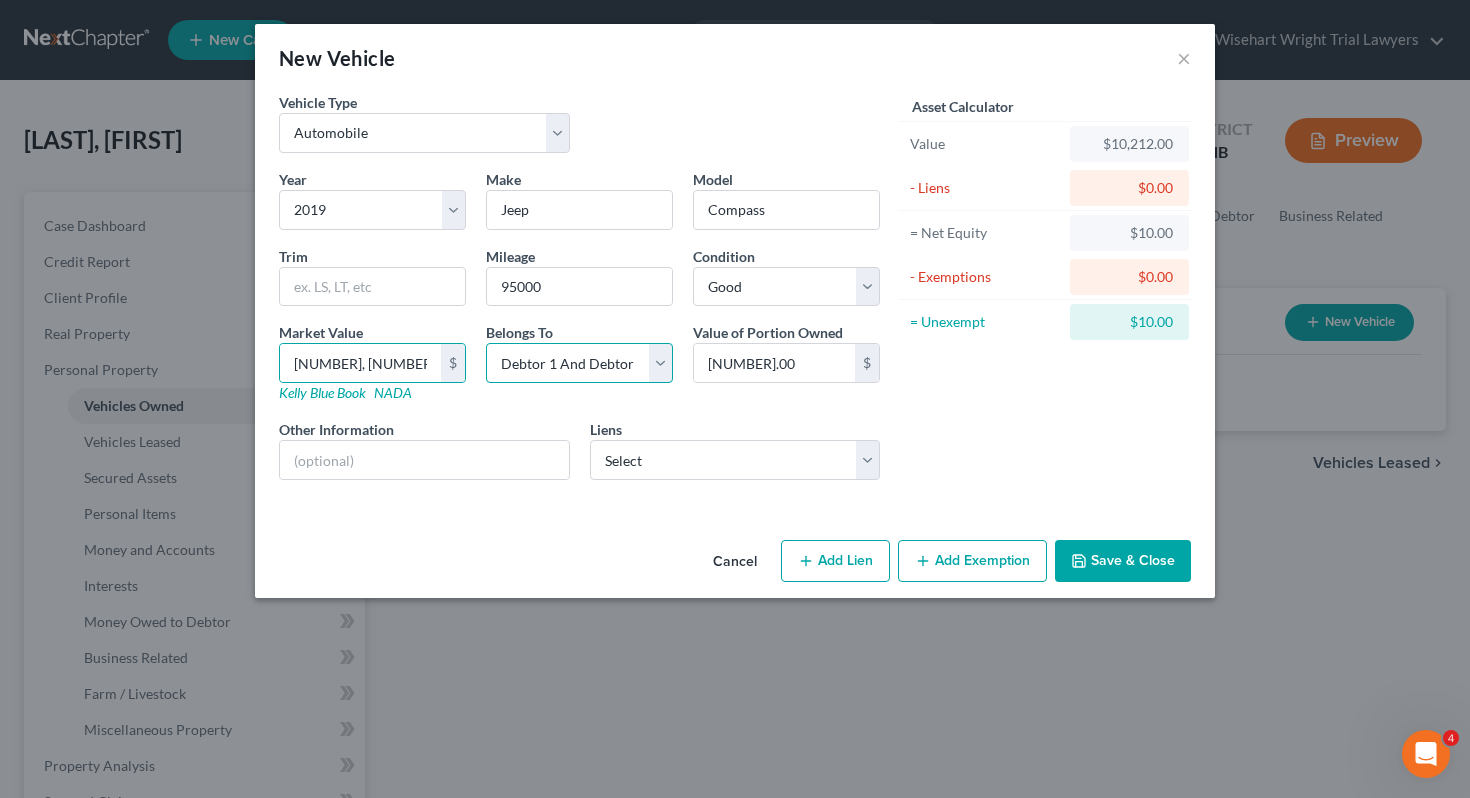 click on "Select Debtor 1 Only Debtor 2 Only Debtor 1 And Debtor 2 Only At Least One Of The Debtors And Another Community Property" at bounding box center (579, 363) 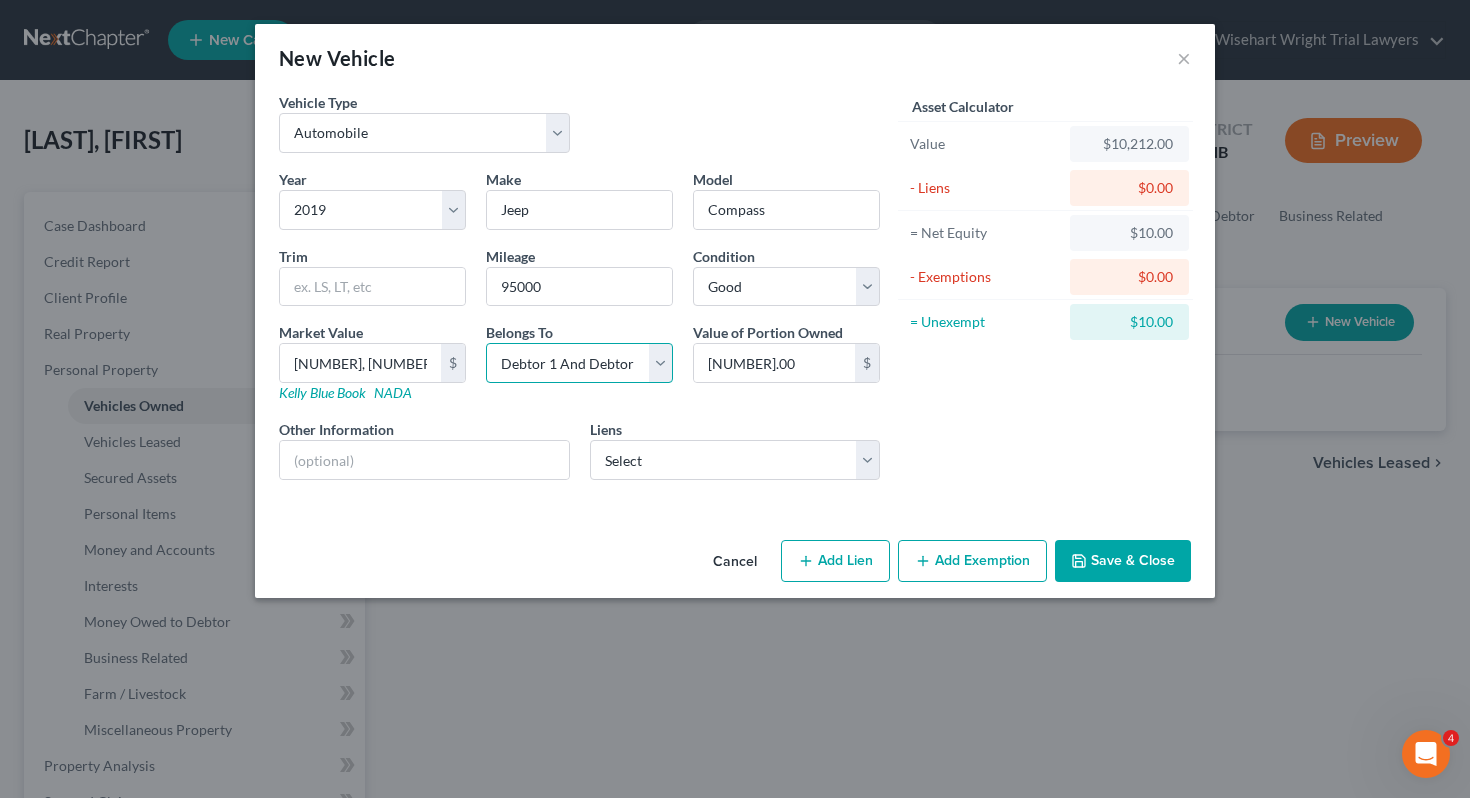 select on "1" 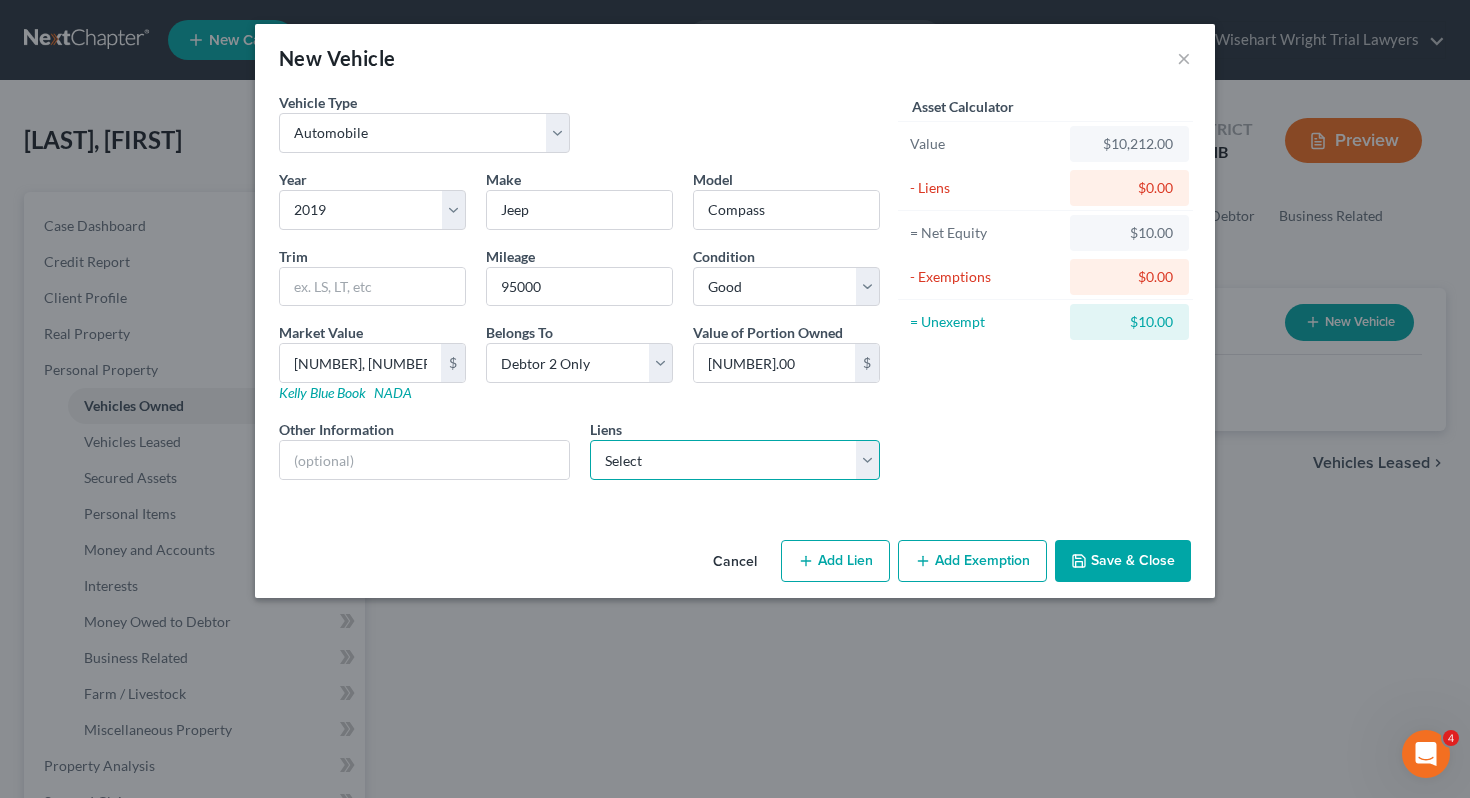 click on "Select [BRAND] - $[NUMBER].00 [BRAND] - $[NUMBER].00 [BRAND] - $[NUMBER].00 [BRAND] - $[NUMBER].00 [BRAND] - $[NUMBER].00 [BRAND] - $[NUMBER].00" at bounding box center [735, 460] 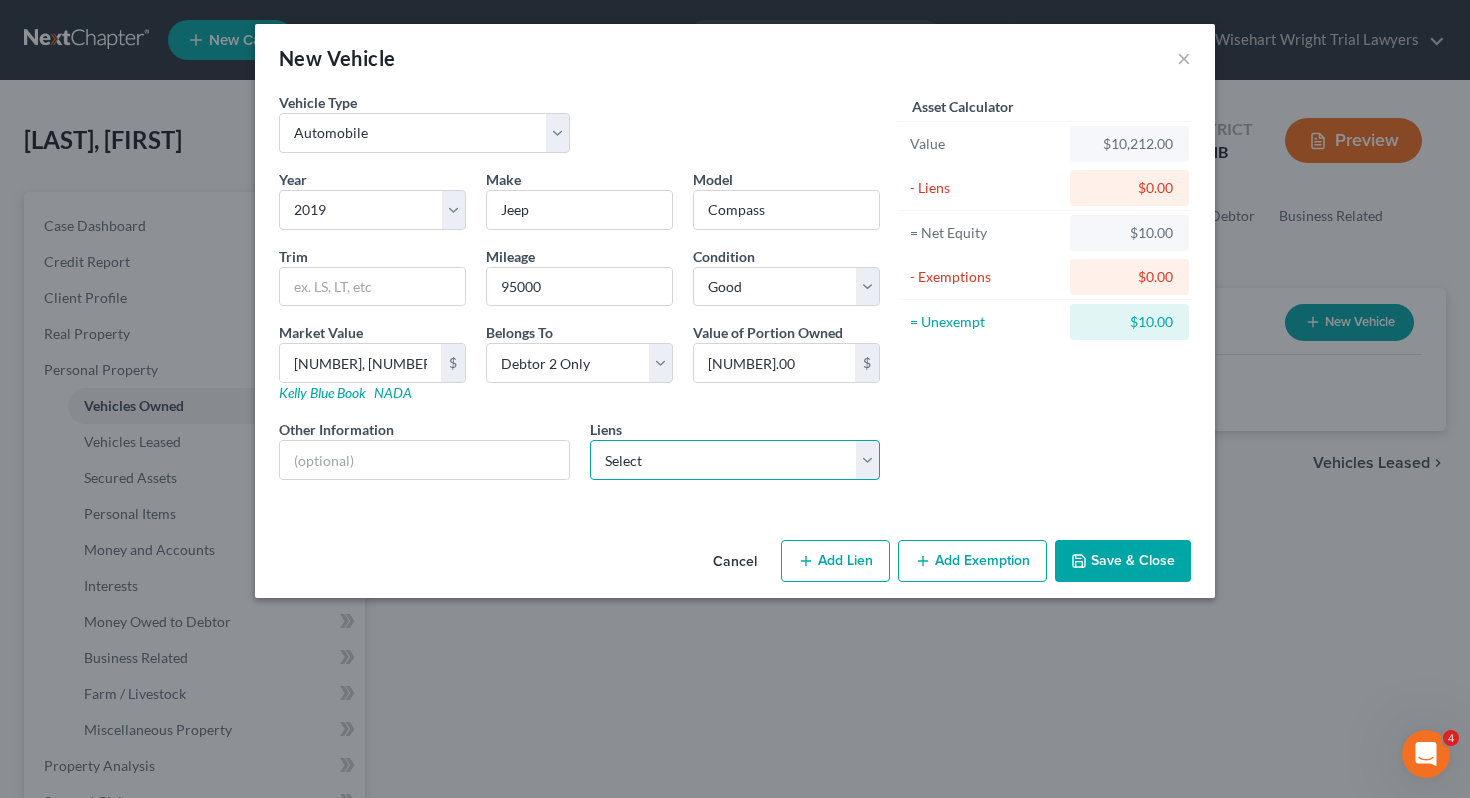 select on "0" 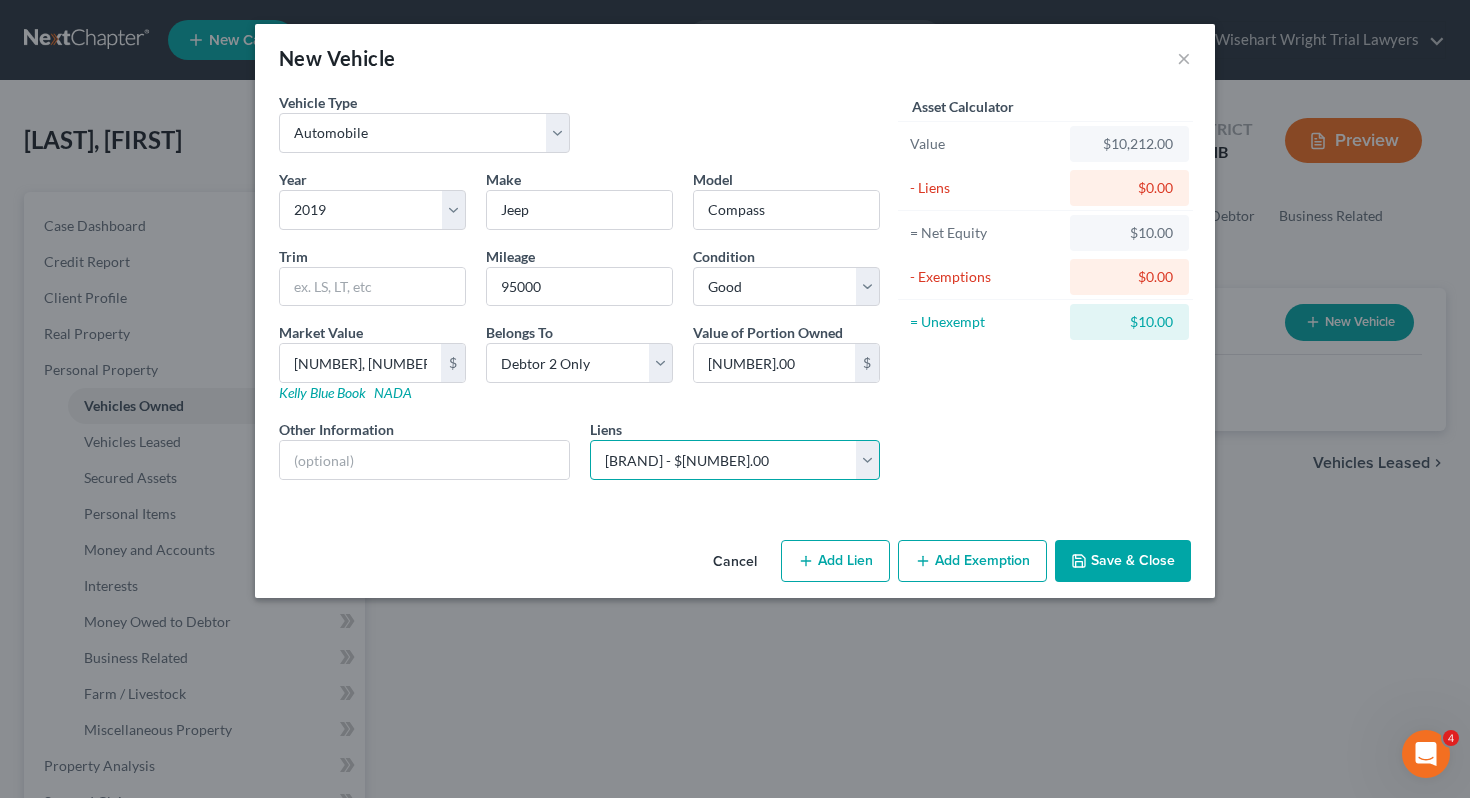 select 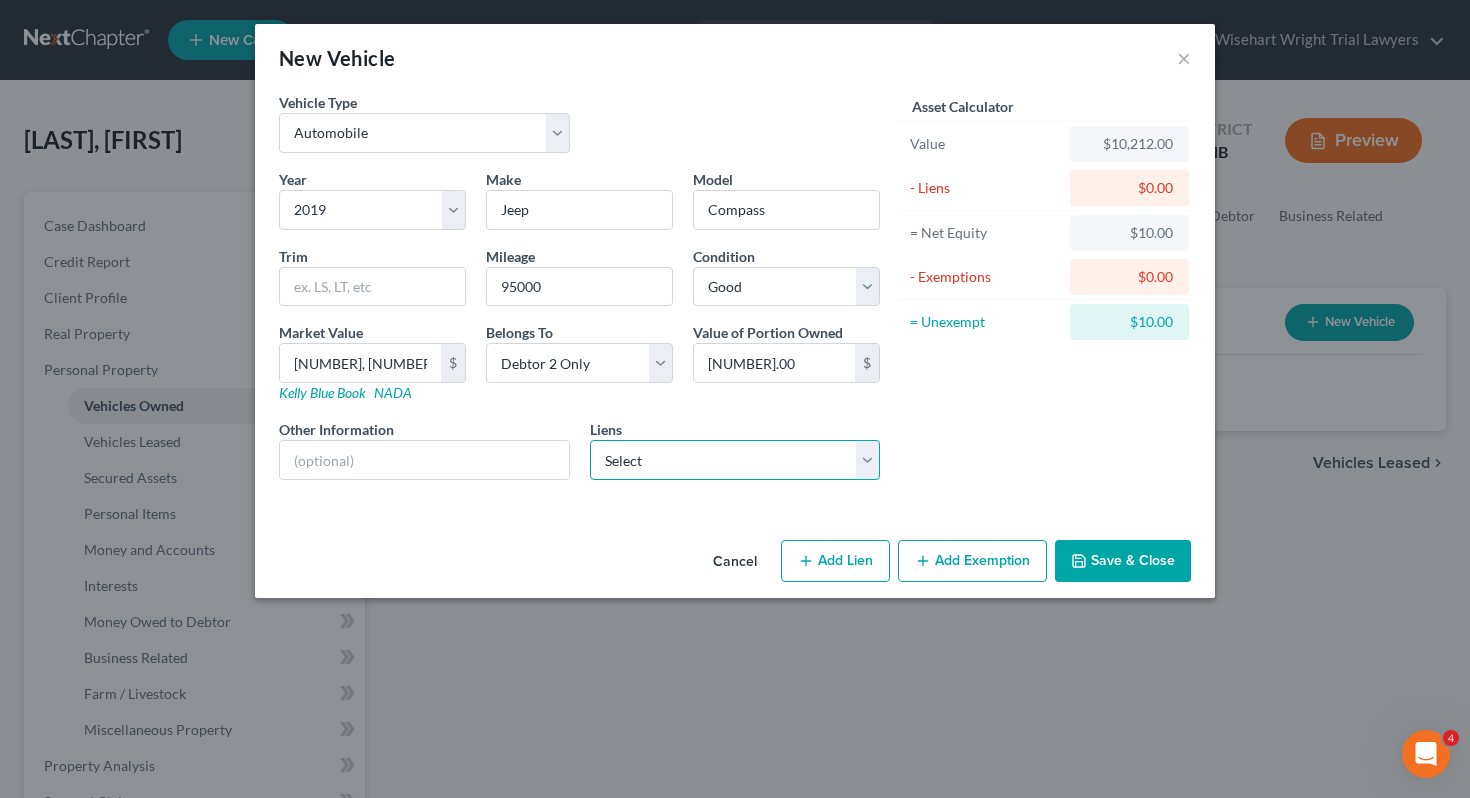 select on "3" 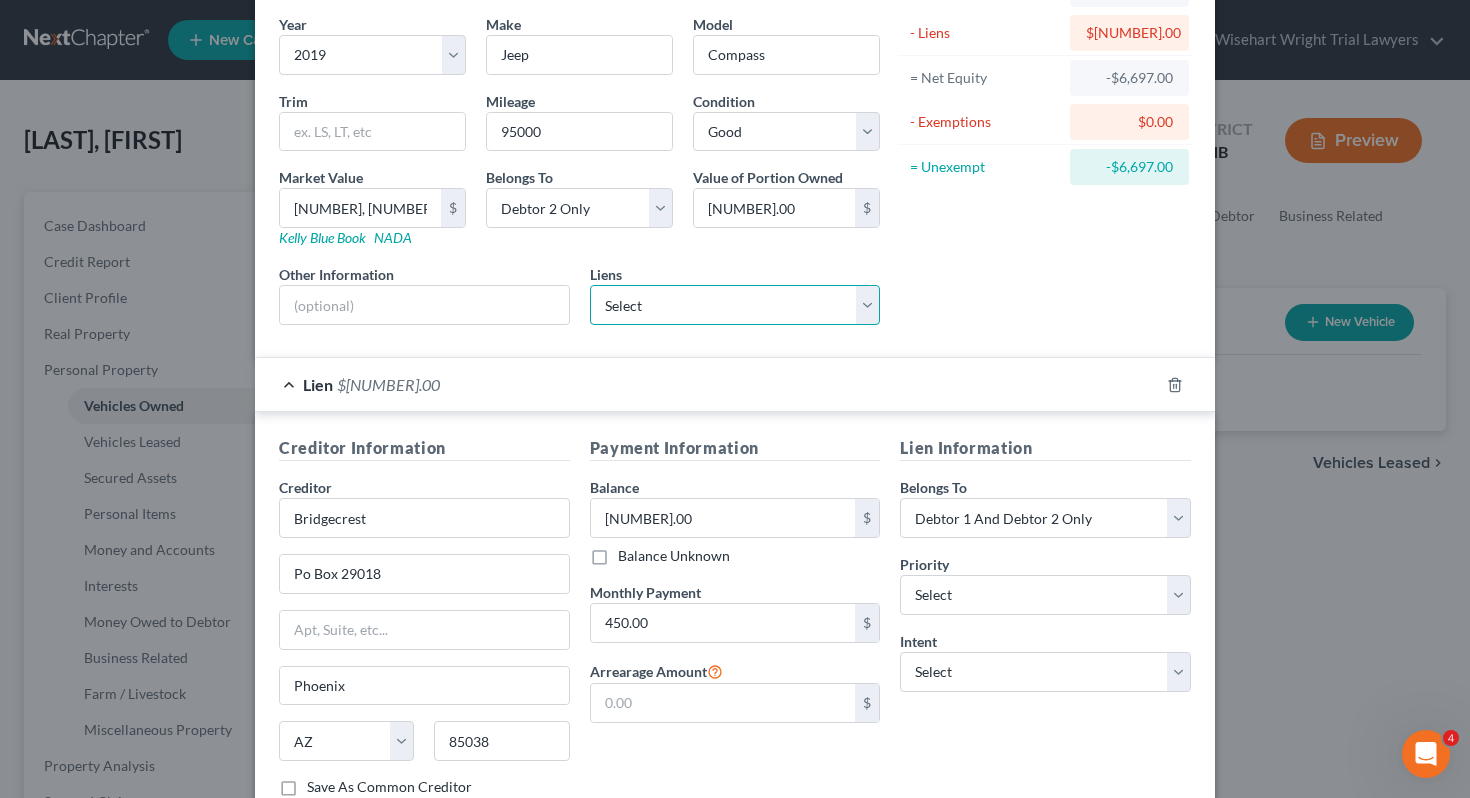 scroll, scrollTop: 296, scrollLeft: 0, axis: vertical 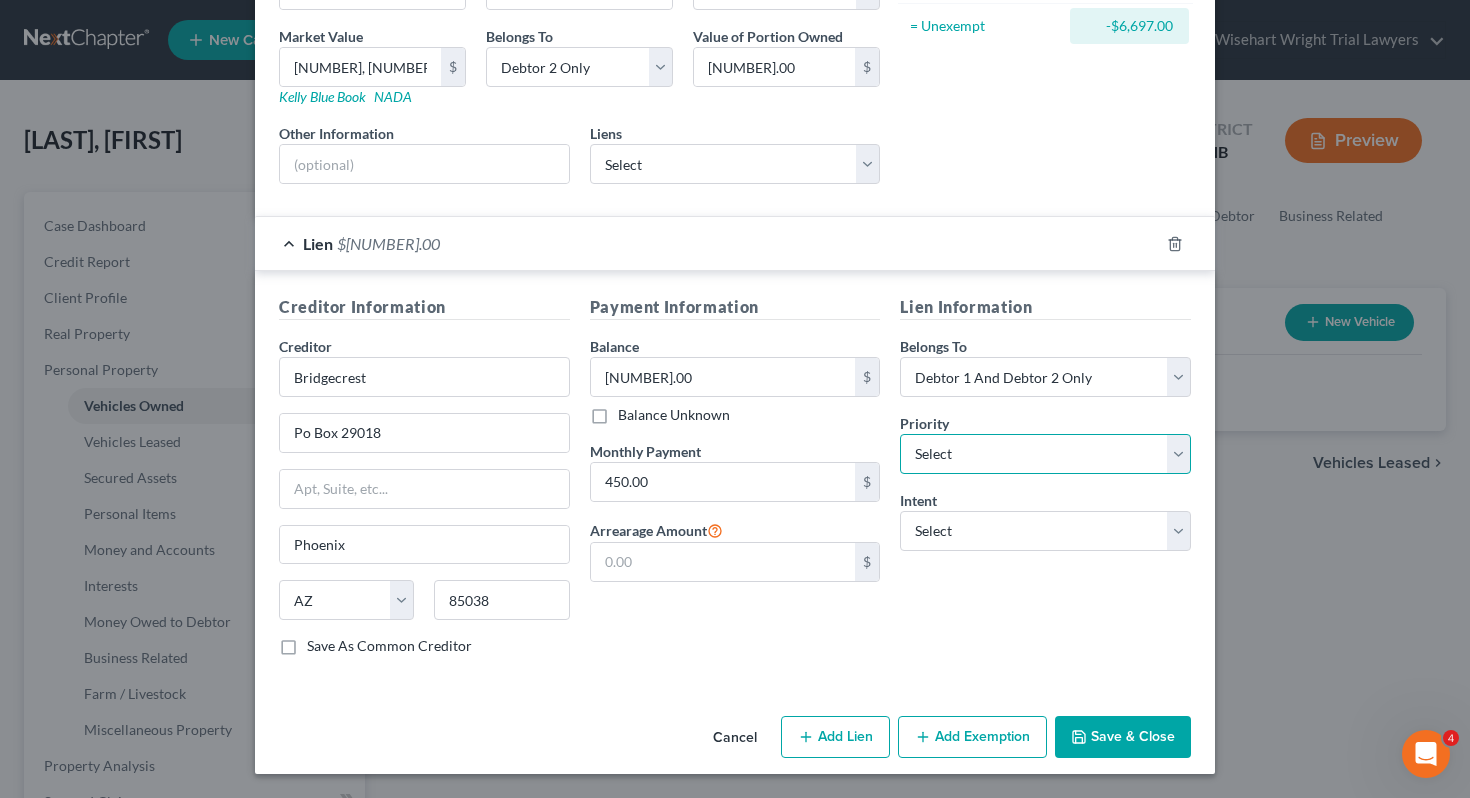 click on "Select 1st 2nd 3rd 4th 5th 6th 7th 8th 9th 10th 11th 12th 13th 14th 15th 16th 17th 18th 19th 20th 21th 22th 23th 24th 25th 26th 27th 28th 29th 30th" at bounding box center (1045, 454) 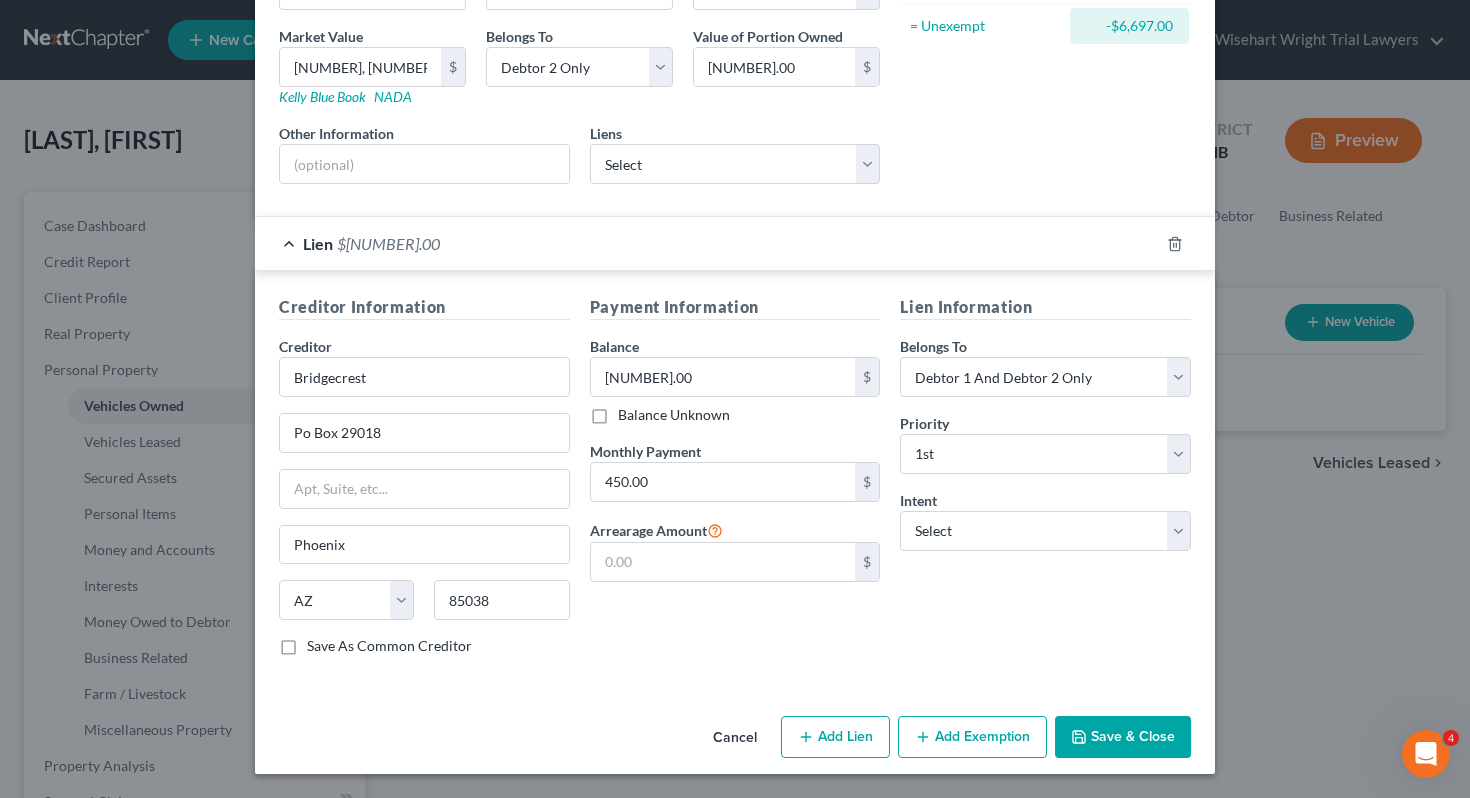 click on "Lien Information
Belongs To
*
Select Debtor 1 Only Debtor 2 Only Debtor 1 And Debtor 2 Only At Least One Of The Debtors And Another Community Property
Priority
*
Select 1st 2nd 3rd 4th 5th 6th 7th 8th 9th 10th 11th 12th 13th 14th 15th 16th 17th 18th 19th 20th 21th 22th 23th 24th 25th 26th 27th 28th 29th 30th
Intent
Select Surrender Redeem Reaffirm Avoid Other" at bounding box center (1045, 483) 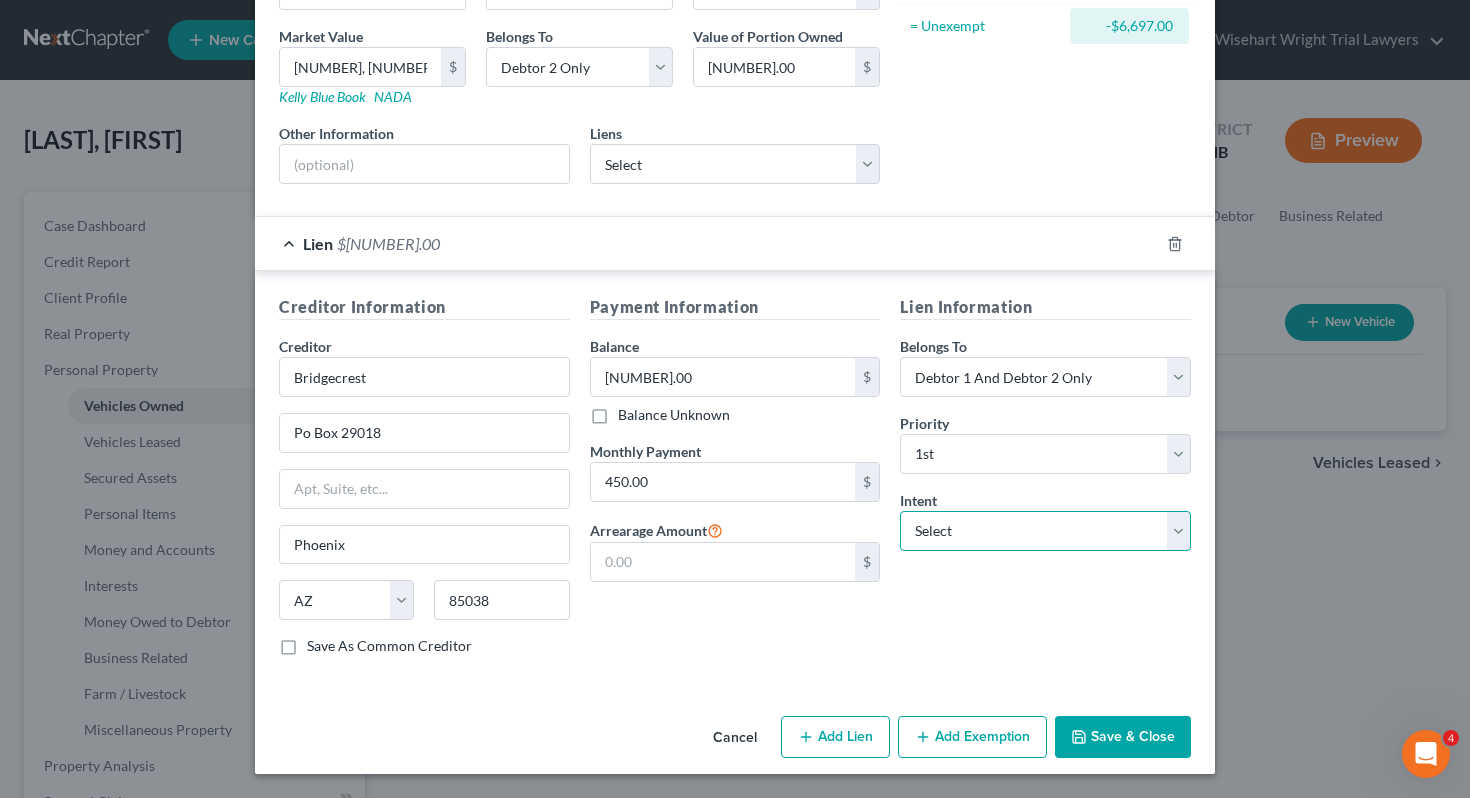 click on "Select Surrender Redeem Reaffirm Avoid Other" at bounding box center [1045, 531] 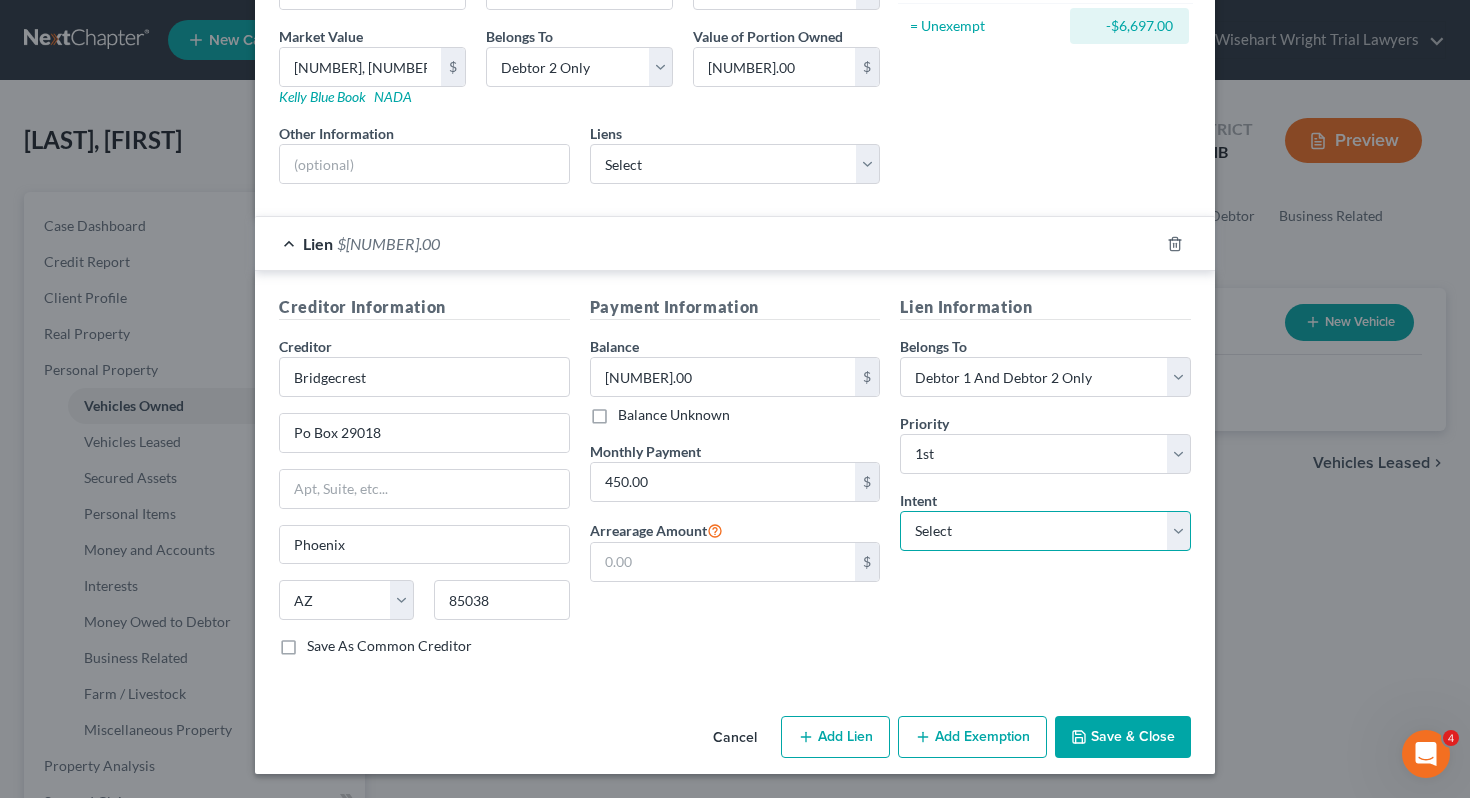 select on "2" 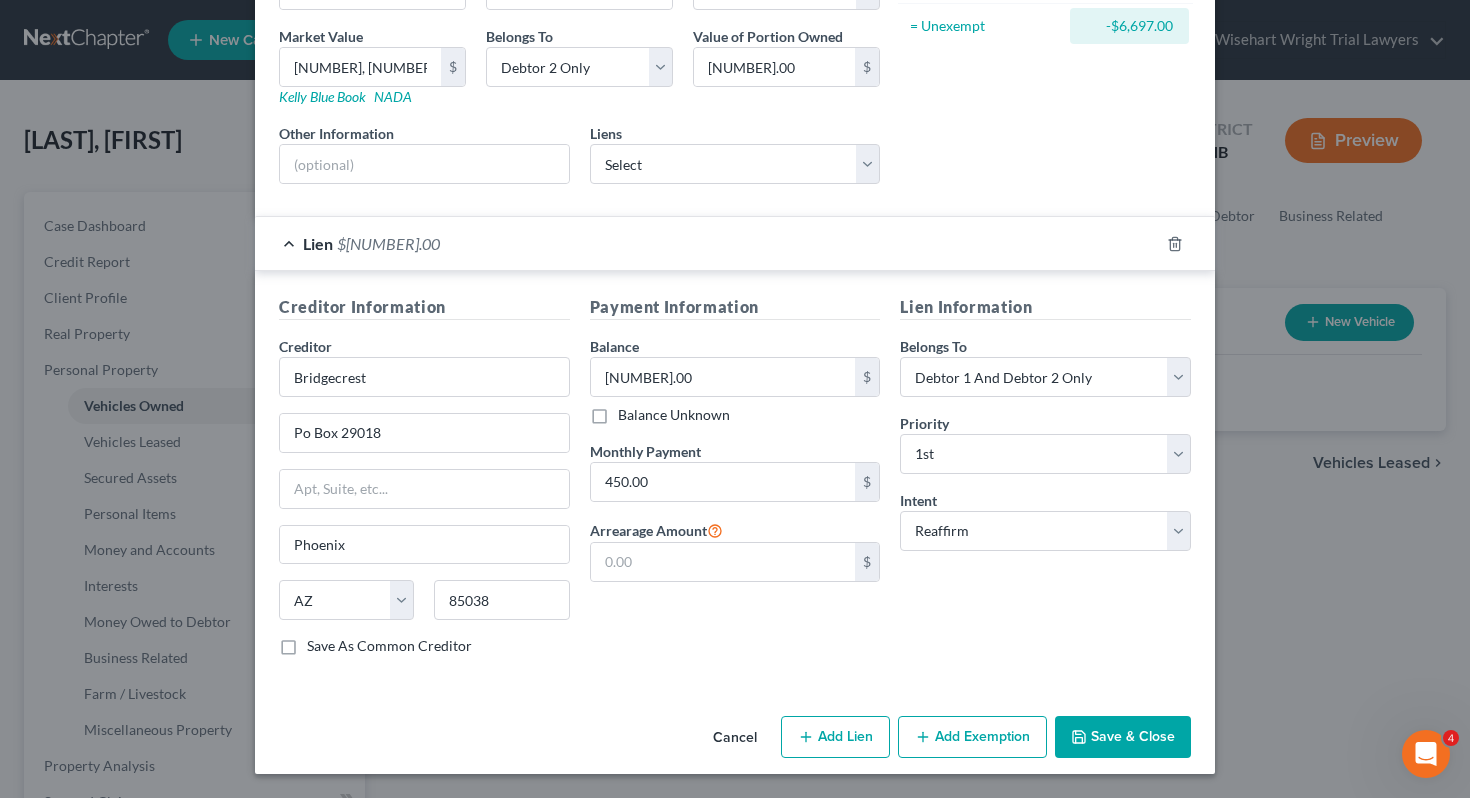click on "Save & Close" at bounding box center [1123, 737] 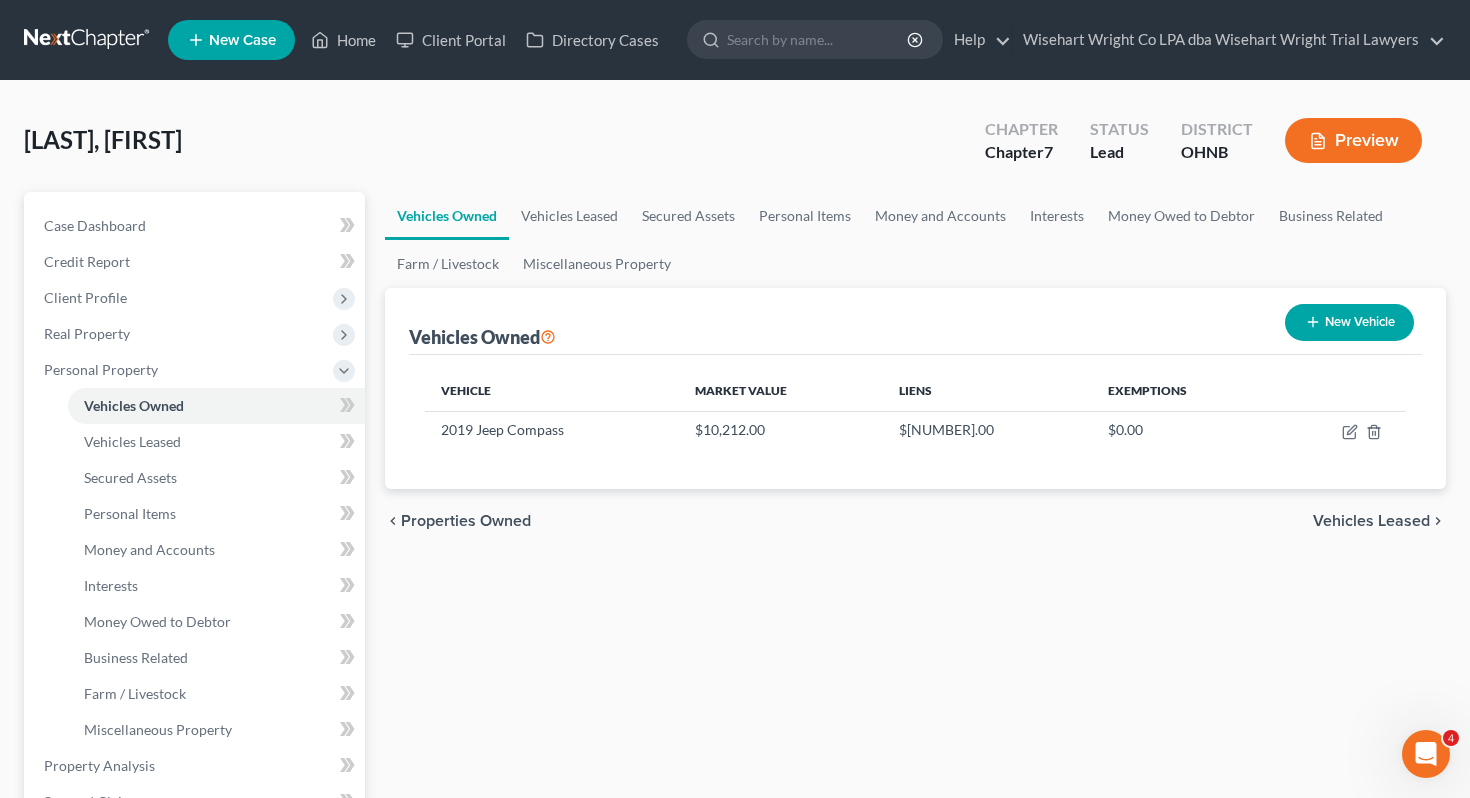 click 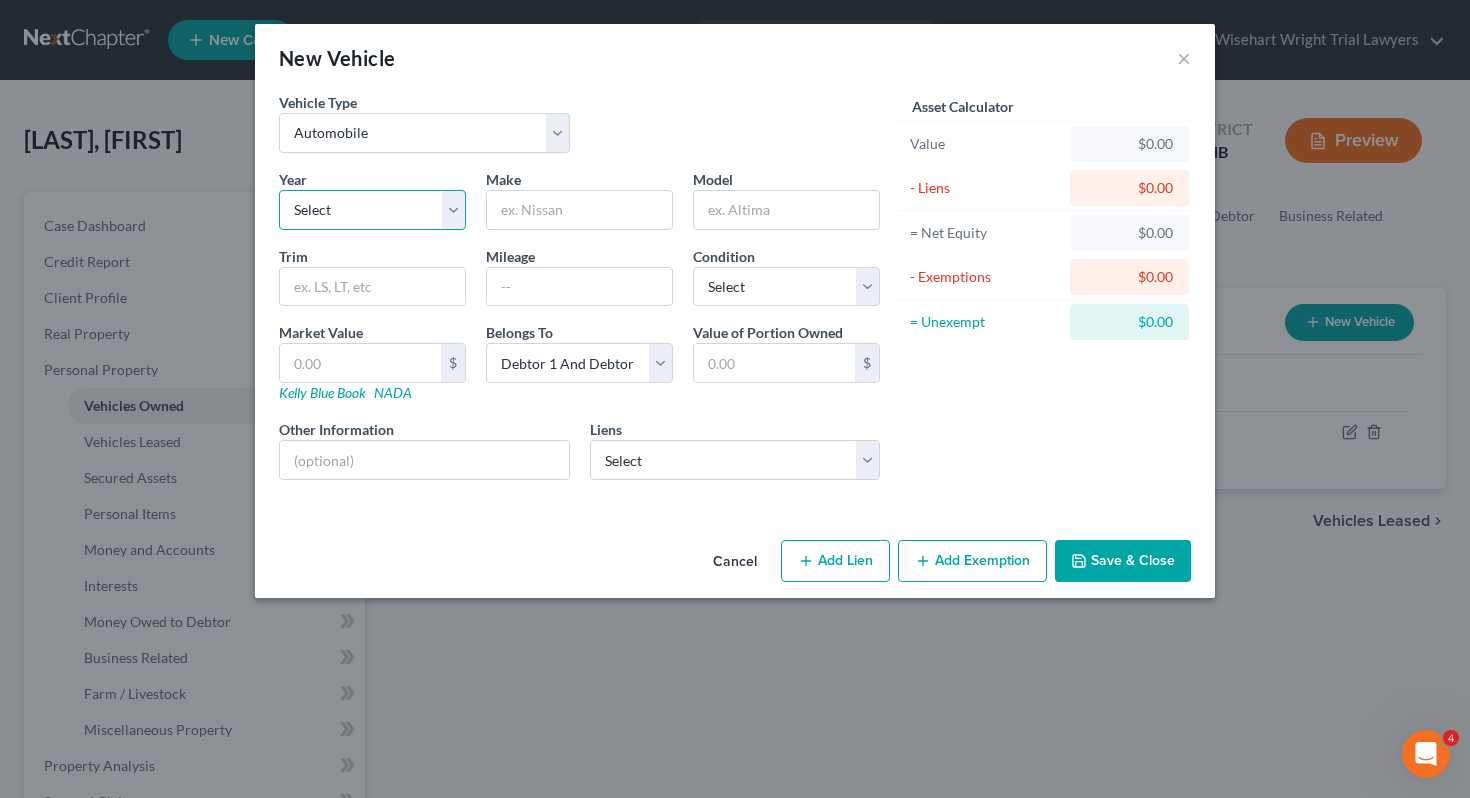 click on "Select 2026 2025 2024 2023 2022 2021 2020 2019 2018 2017 2016 2015 2014 2013 2012 2011 2010 2009 2008 2007 2006 2005 2004 2003 2002 2001 2000 1999 1998 1997 1996 1995 1994 1993 1992 1991 1990 1989 1988 1987 1986 1985 1984 1983 1982 1981 1980 1979 1978 1977 1976 1975 1974 1973 1972 1971 1970 1969 1968 1967 1966 1965 1964 1963 1962 1961 1960 1959 1958 1957 1956 1955 1954 1953 1952 1951 1950 1949 1948 1947 1946 1945 1944 1943 1942 1941 1940 1939 1938 1937 1936 1935 1934 1933 1932 1931 1930 1929 1928 1927 1926 1925 1924 1923 1922 1921 1920 1919 1918 1917 1916 1915 1914 1913 1912 1911 1910 1909 1908 1907 1906 1905 1904 1903 1902 1901" at bounding box center [372, 210] 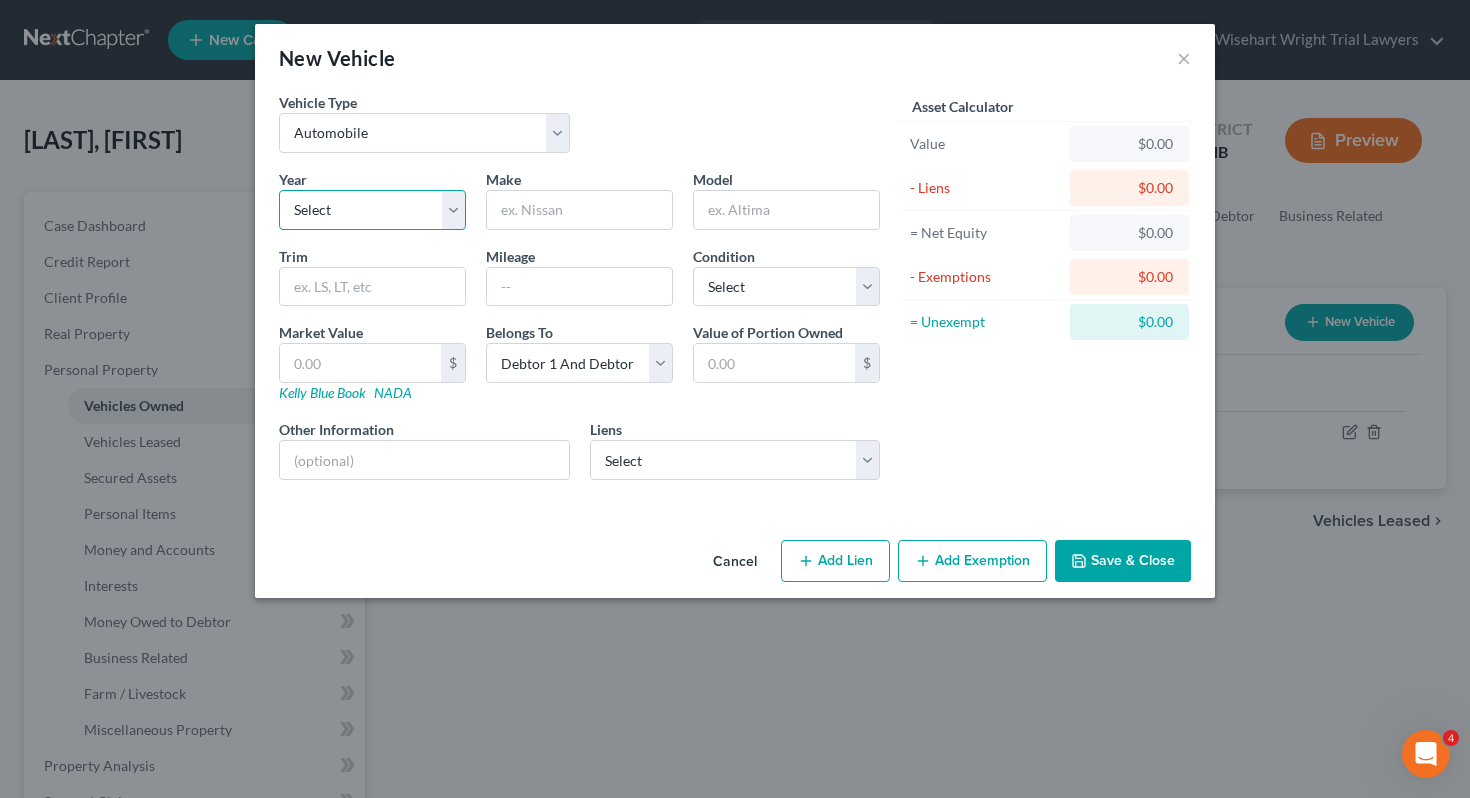 select on "11" 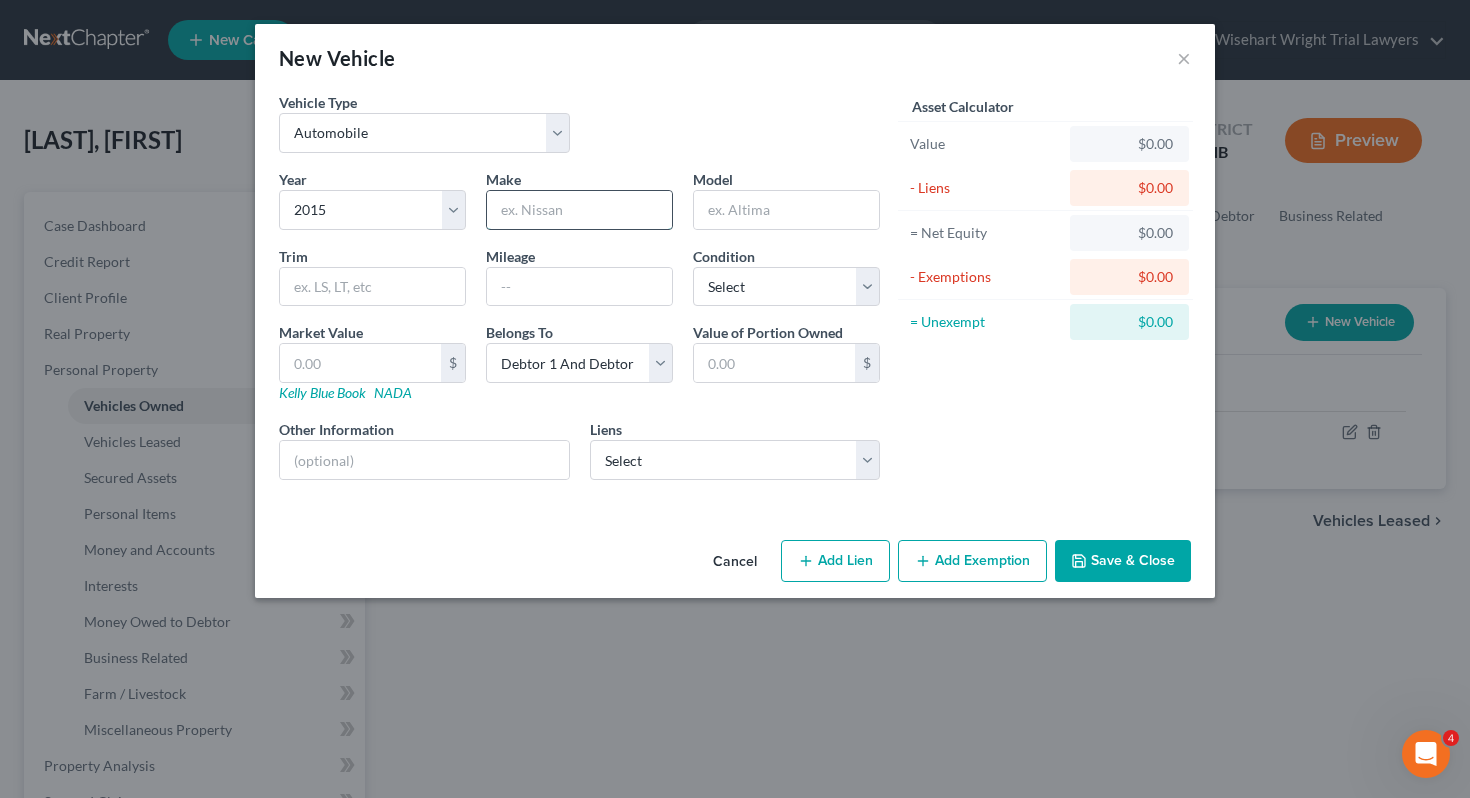 click at bounding box center [579, 210] 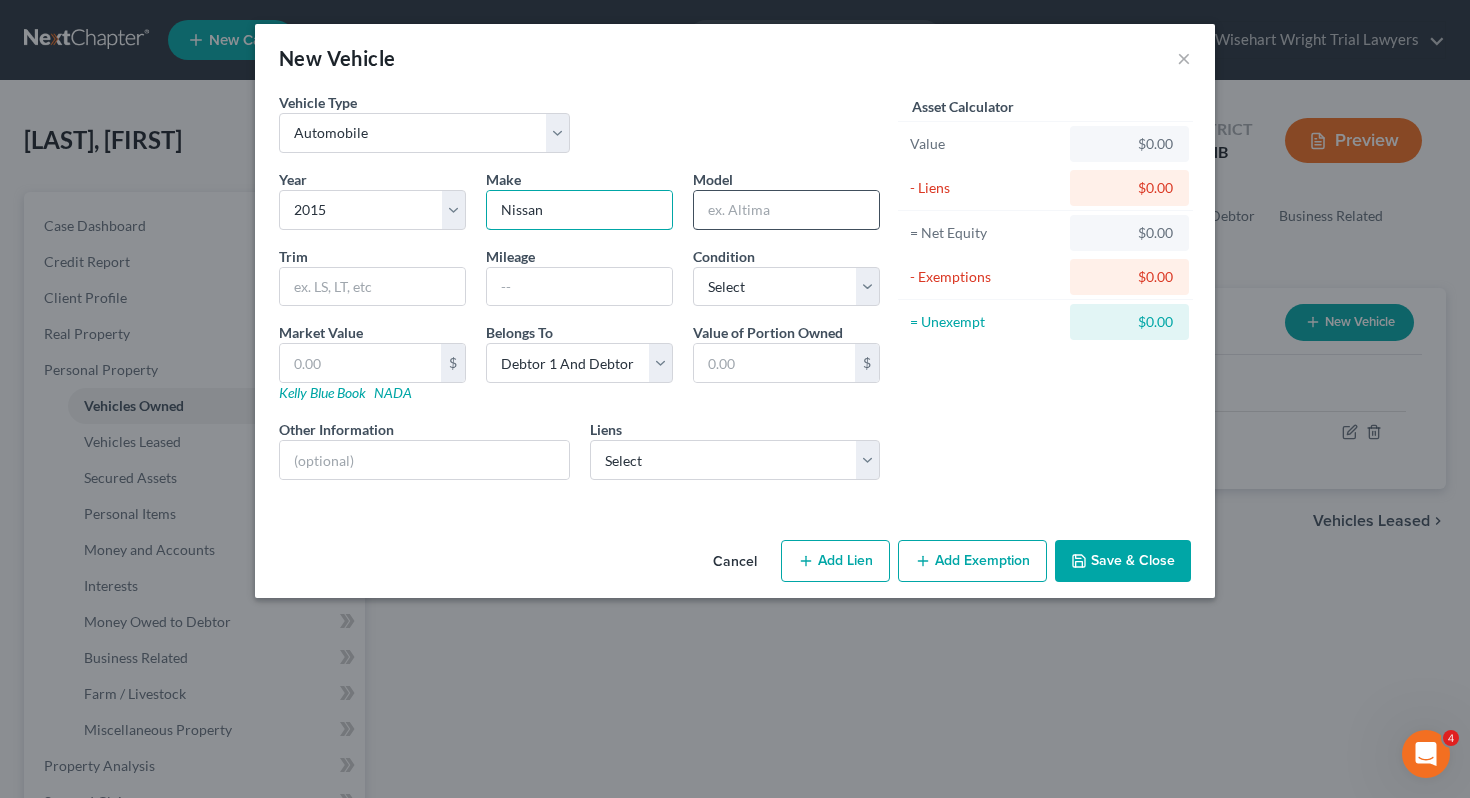 type on "Nissan" 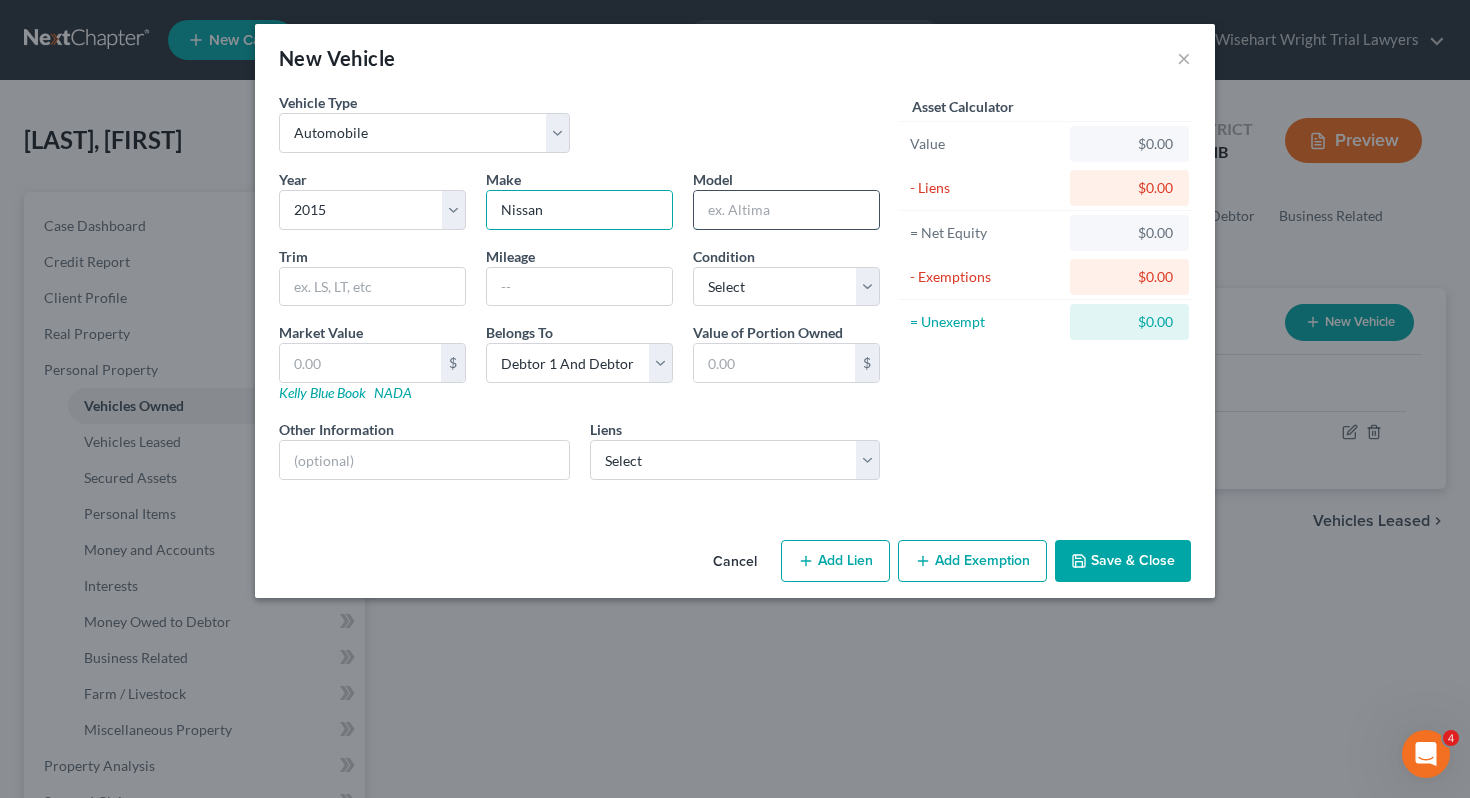 click at bounding box center [786, 210] 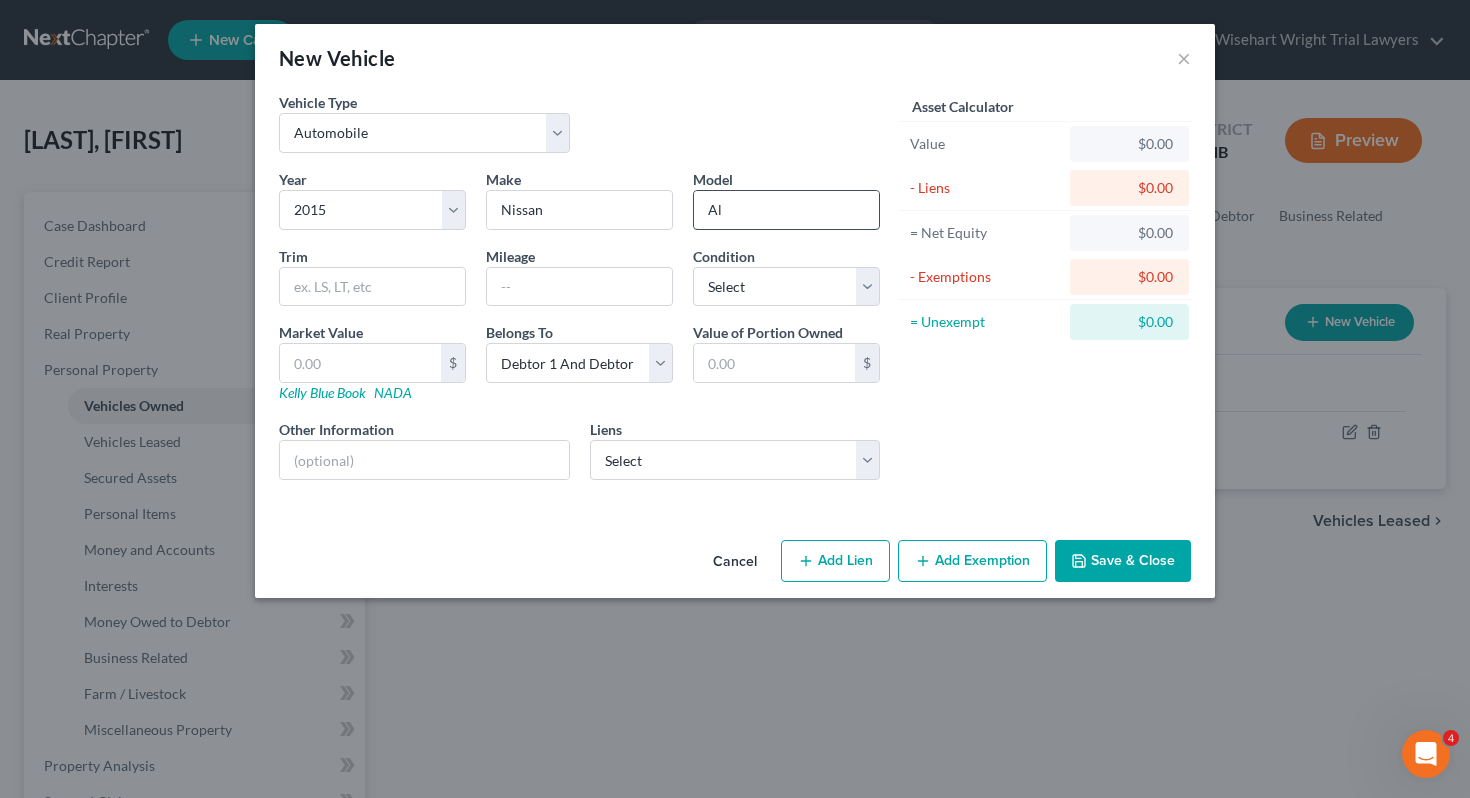type on "Altima" 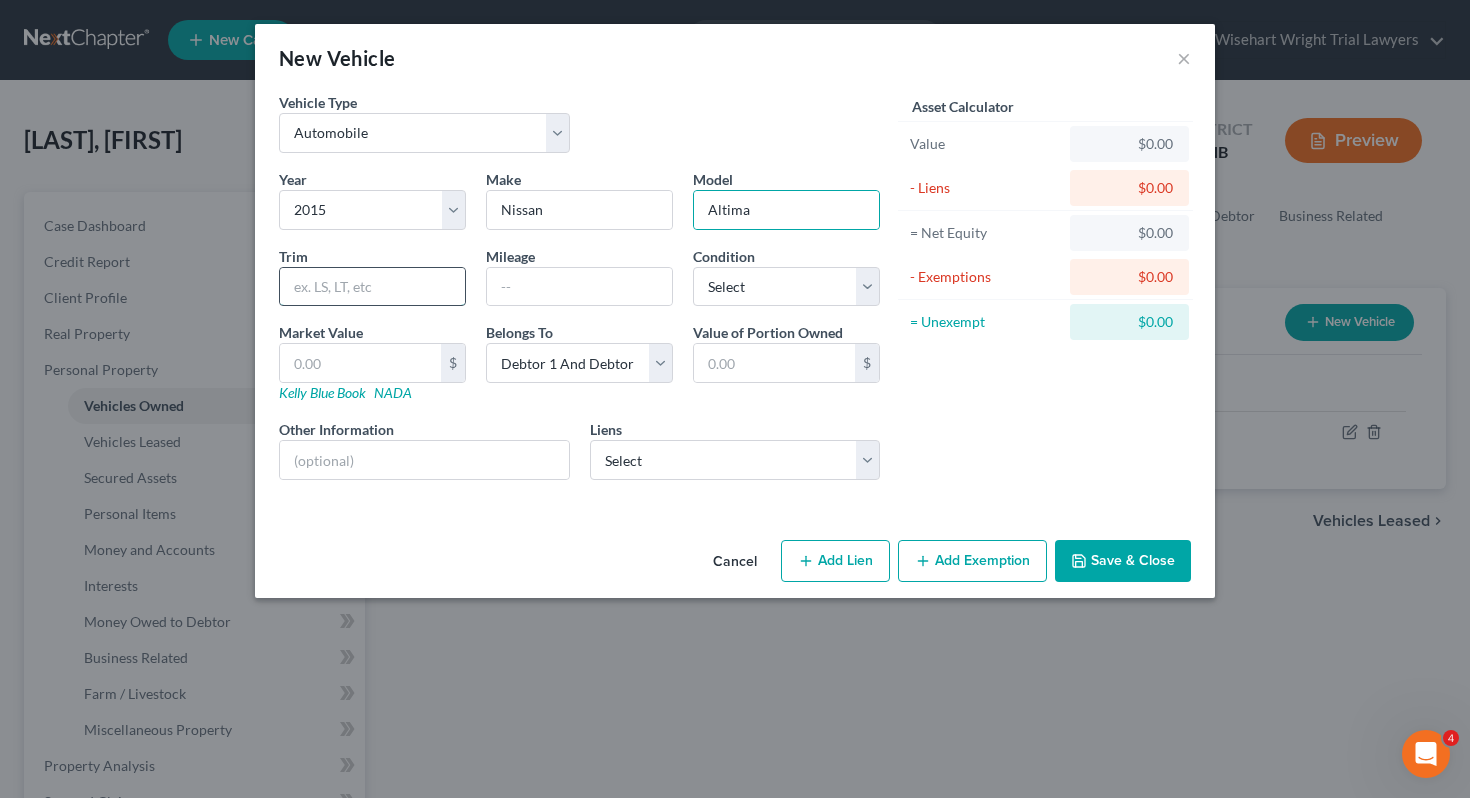 click at bounding box center (372, 287) 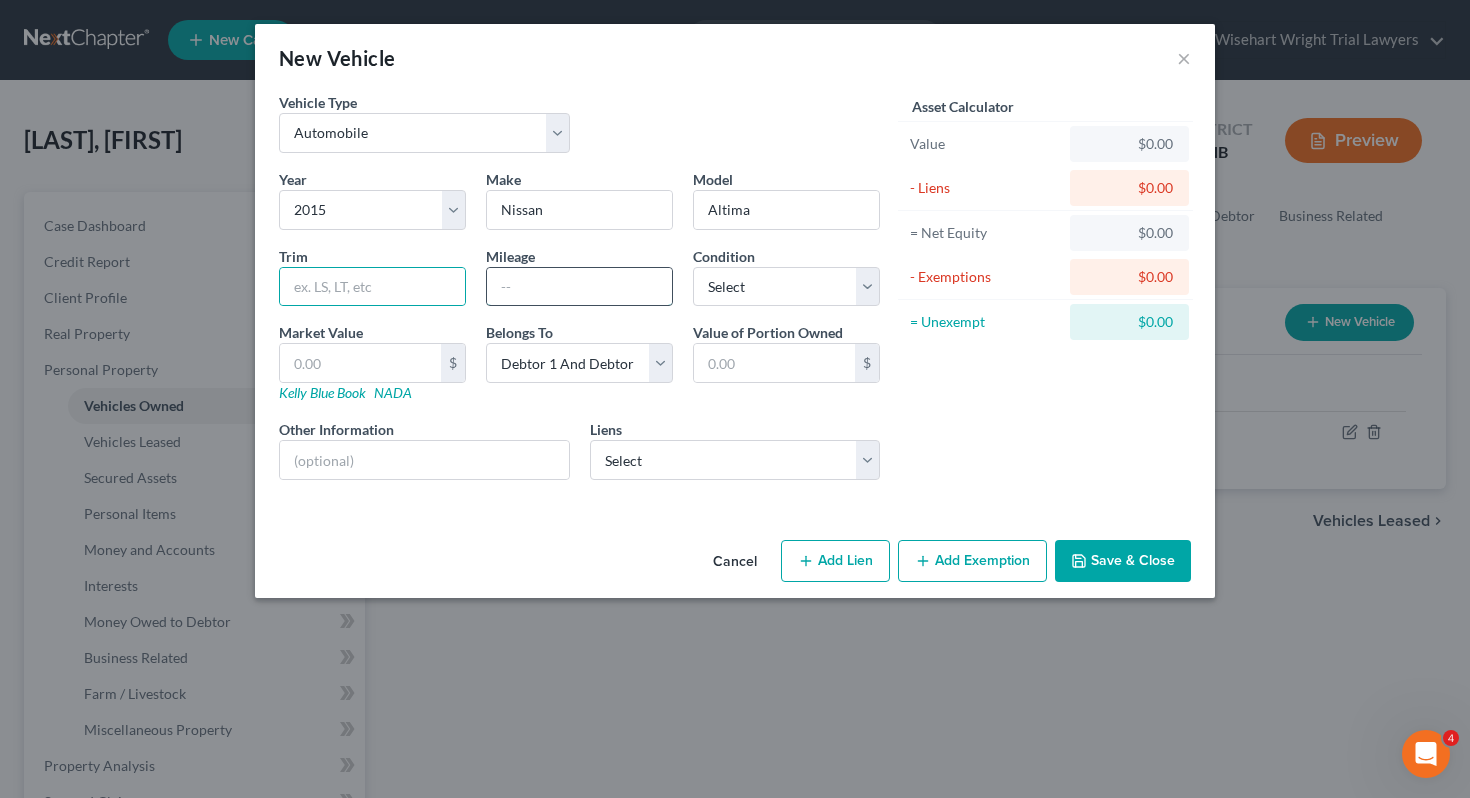 click at bounding box center (579, 287) 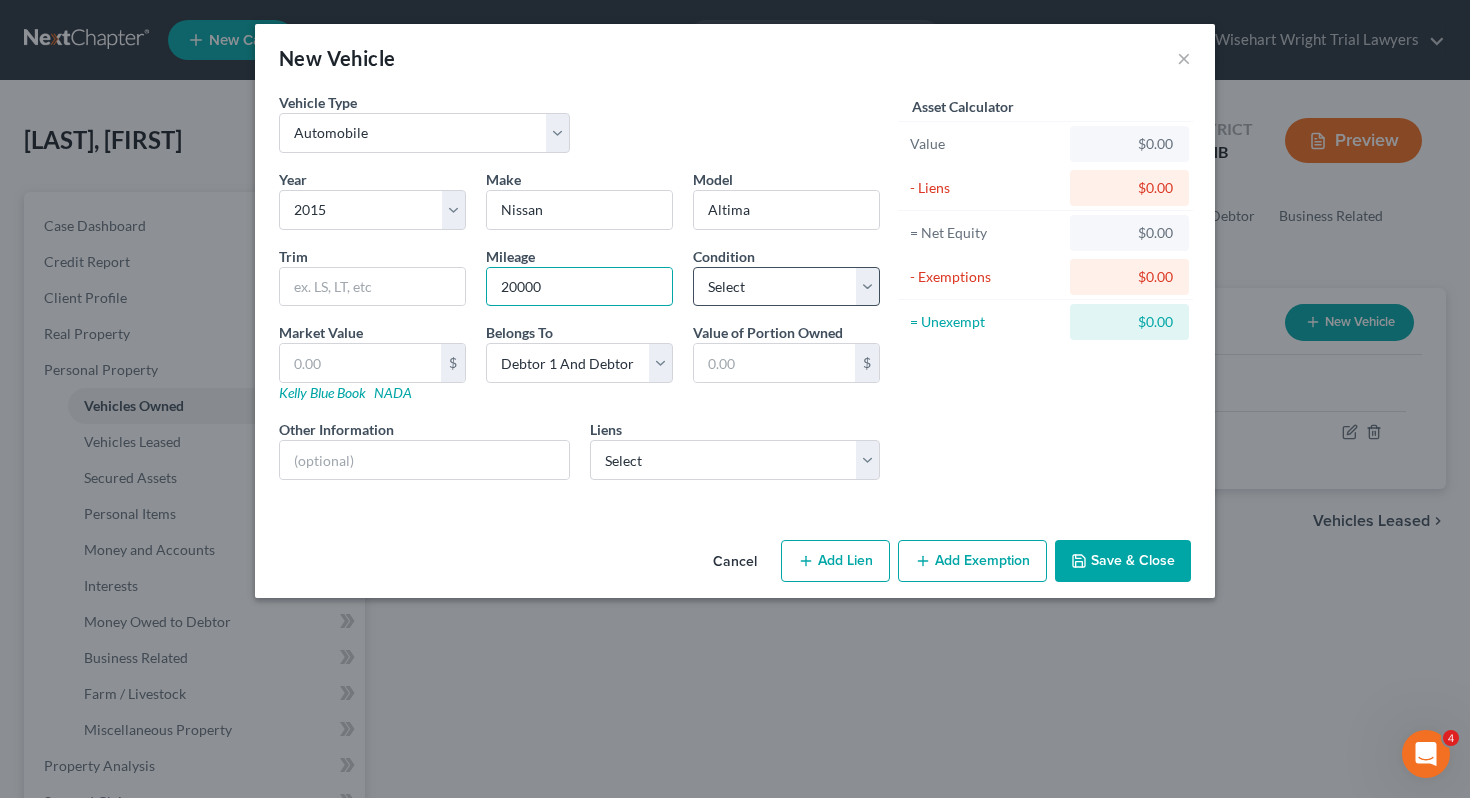 type on "20000" 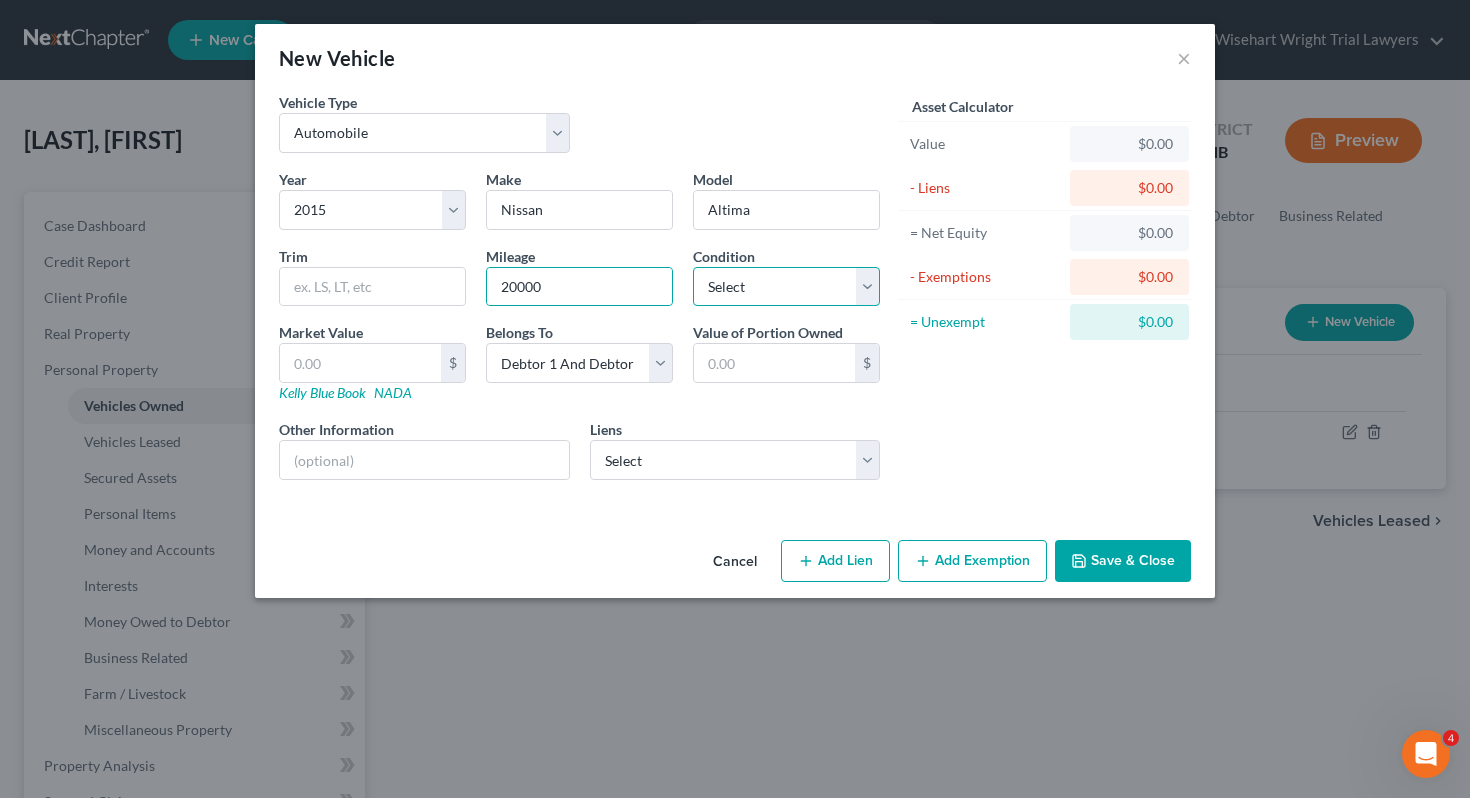 click on "Select Excellent Very Good Good Fair Poor" at bounding box center [786, 287] 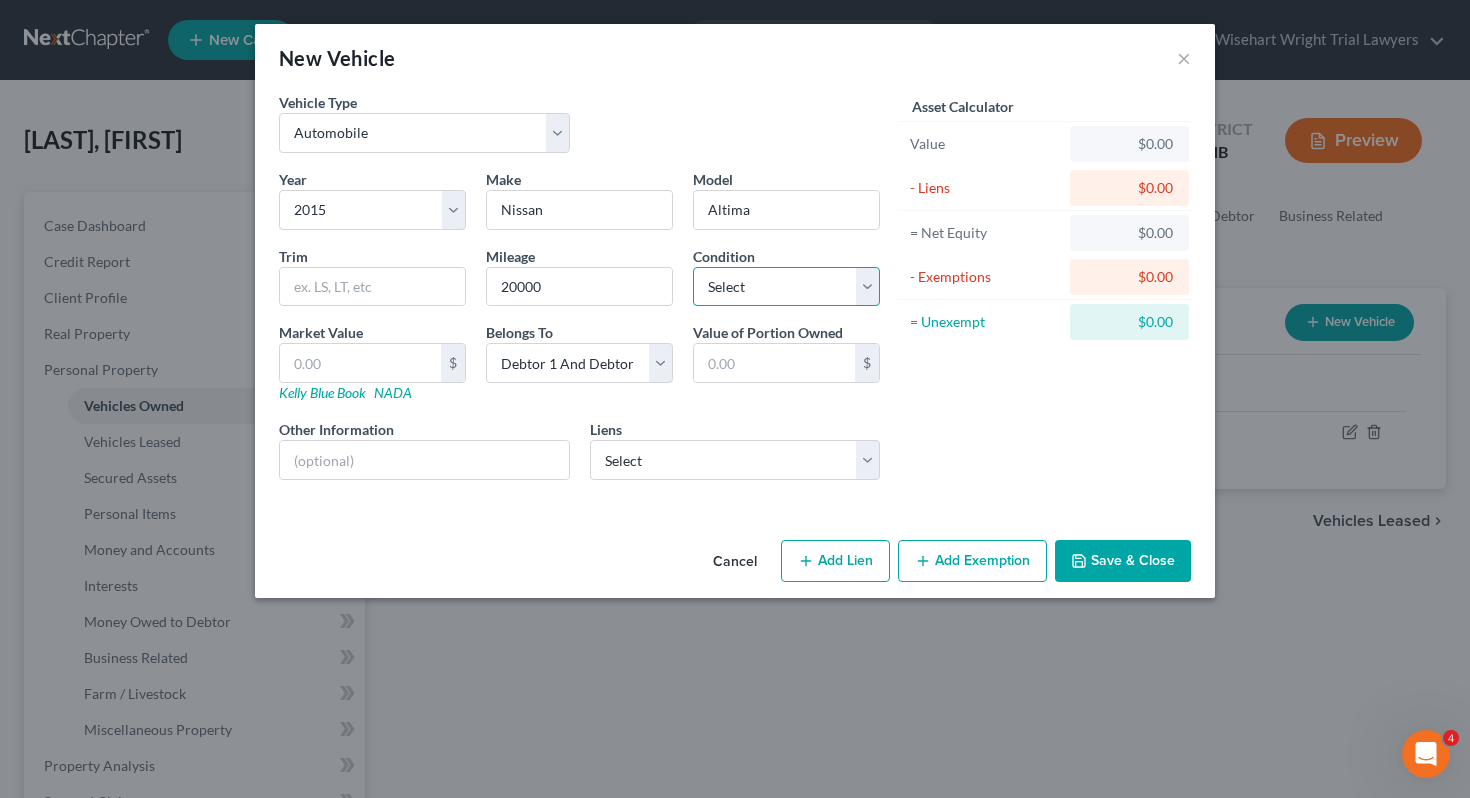 select on "2" 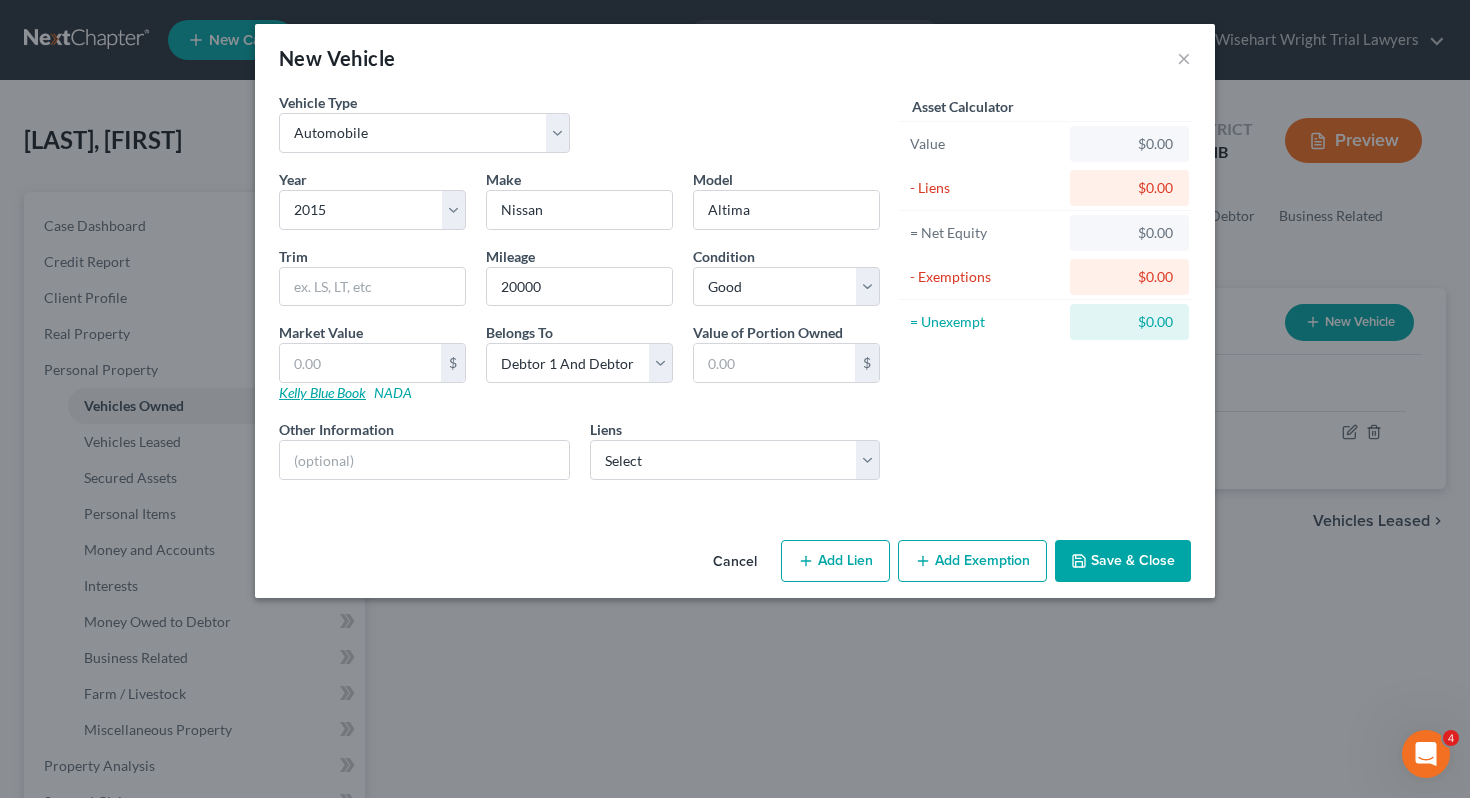 click on "Kelly Blue Book" at bounding box center [322, 392] 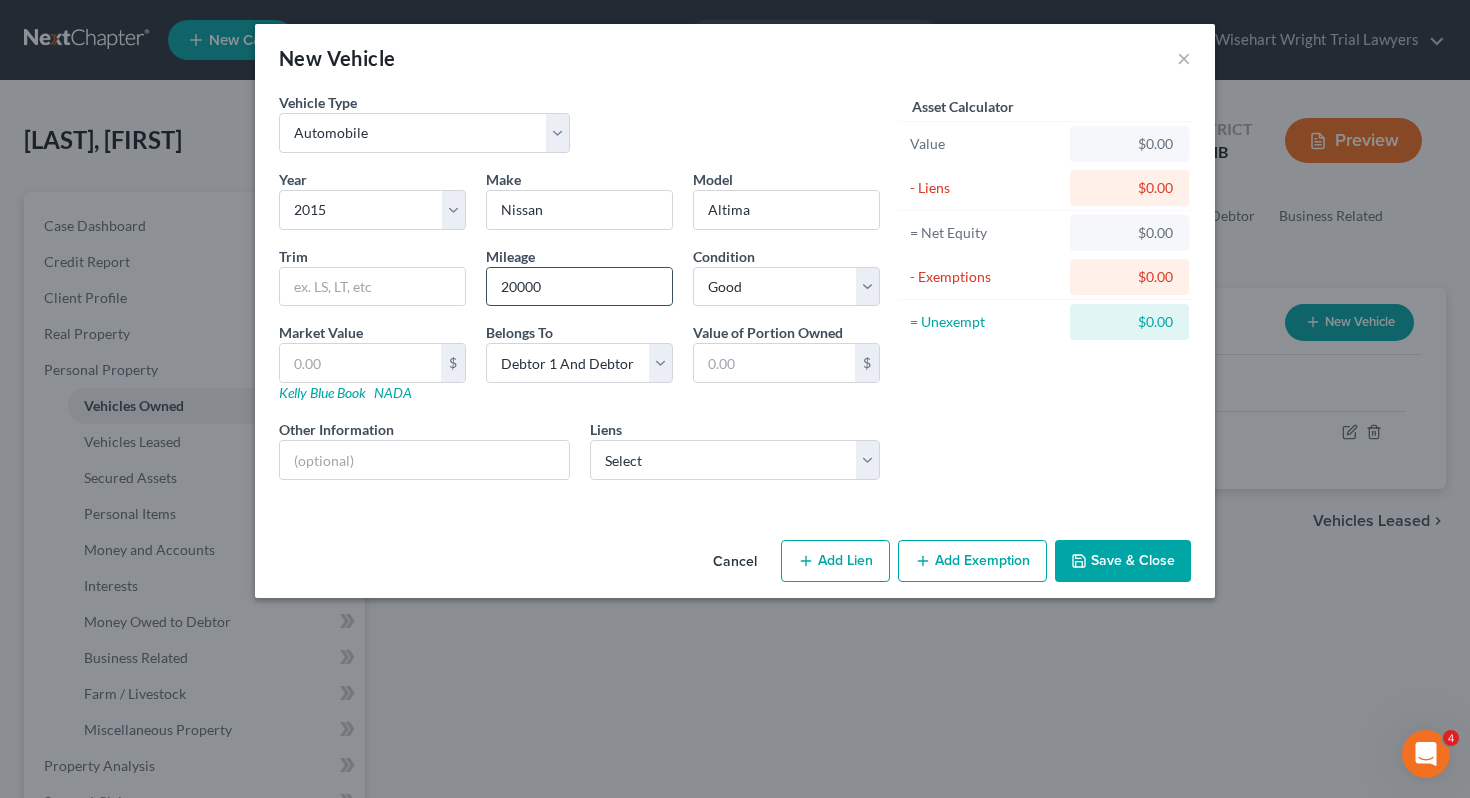 click on "20000" at bounding box center [579, 287] 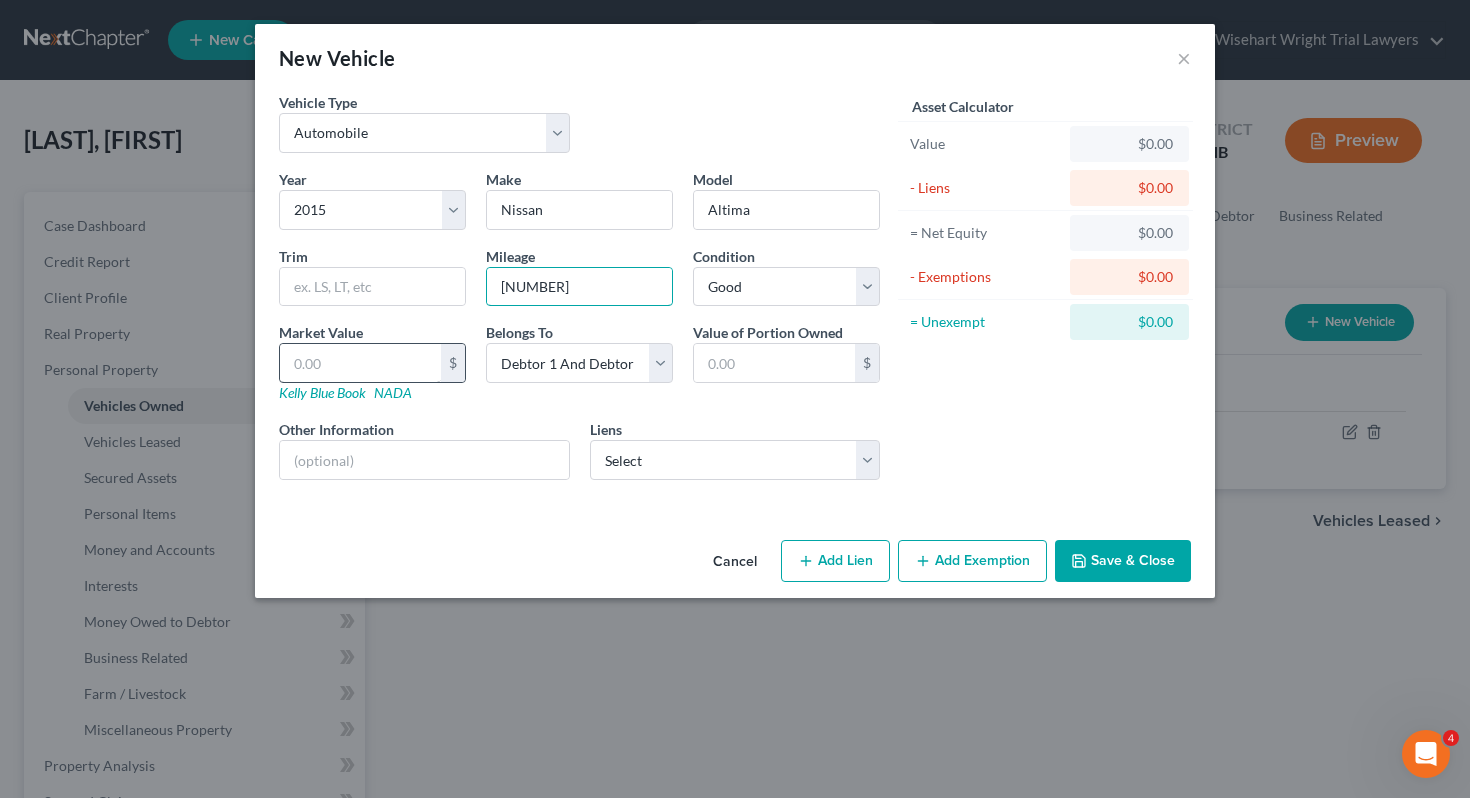 type on "[NUMBER]" 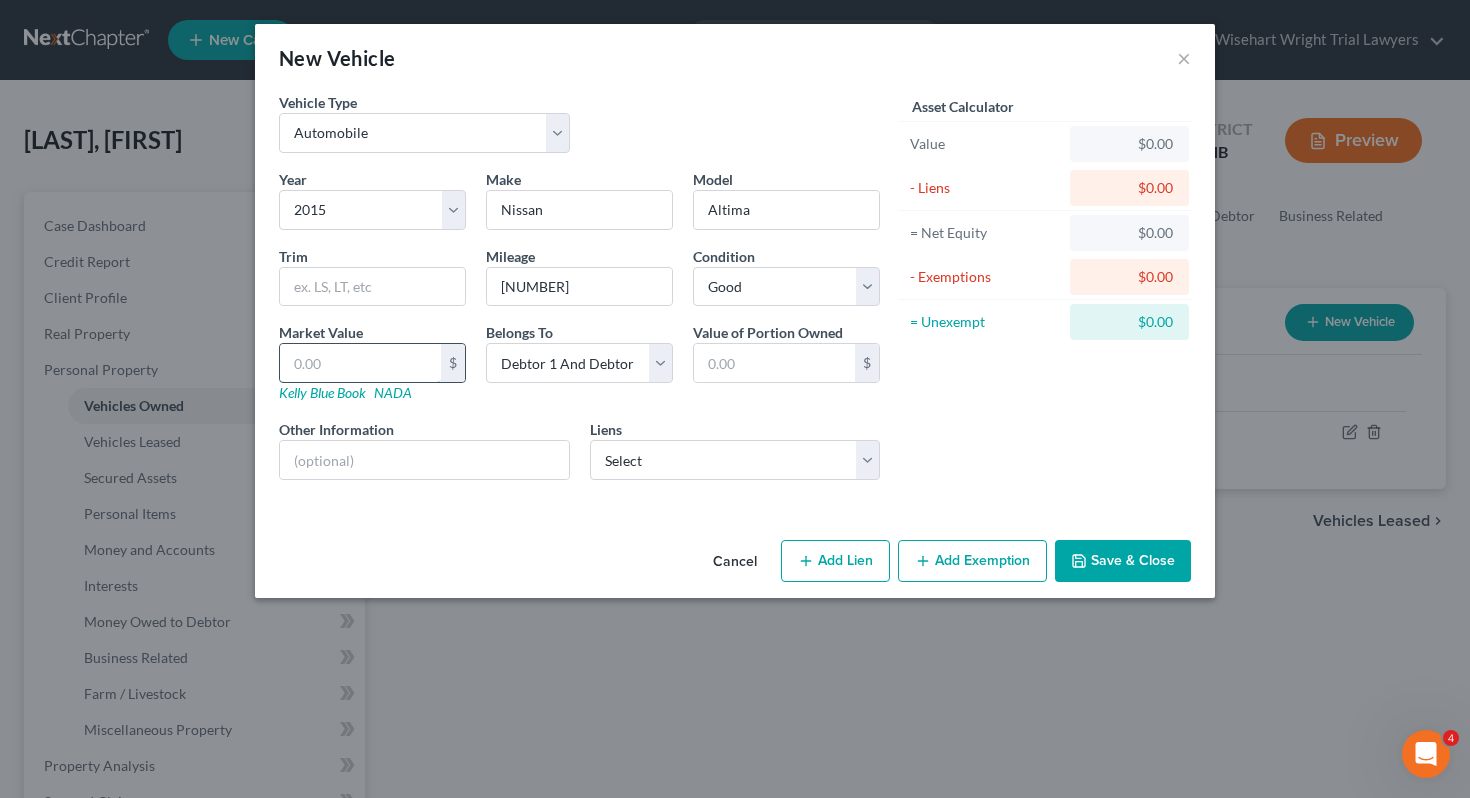 click at bounding box center (360, 363) 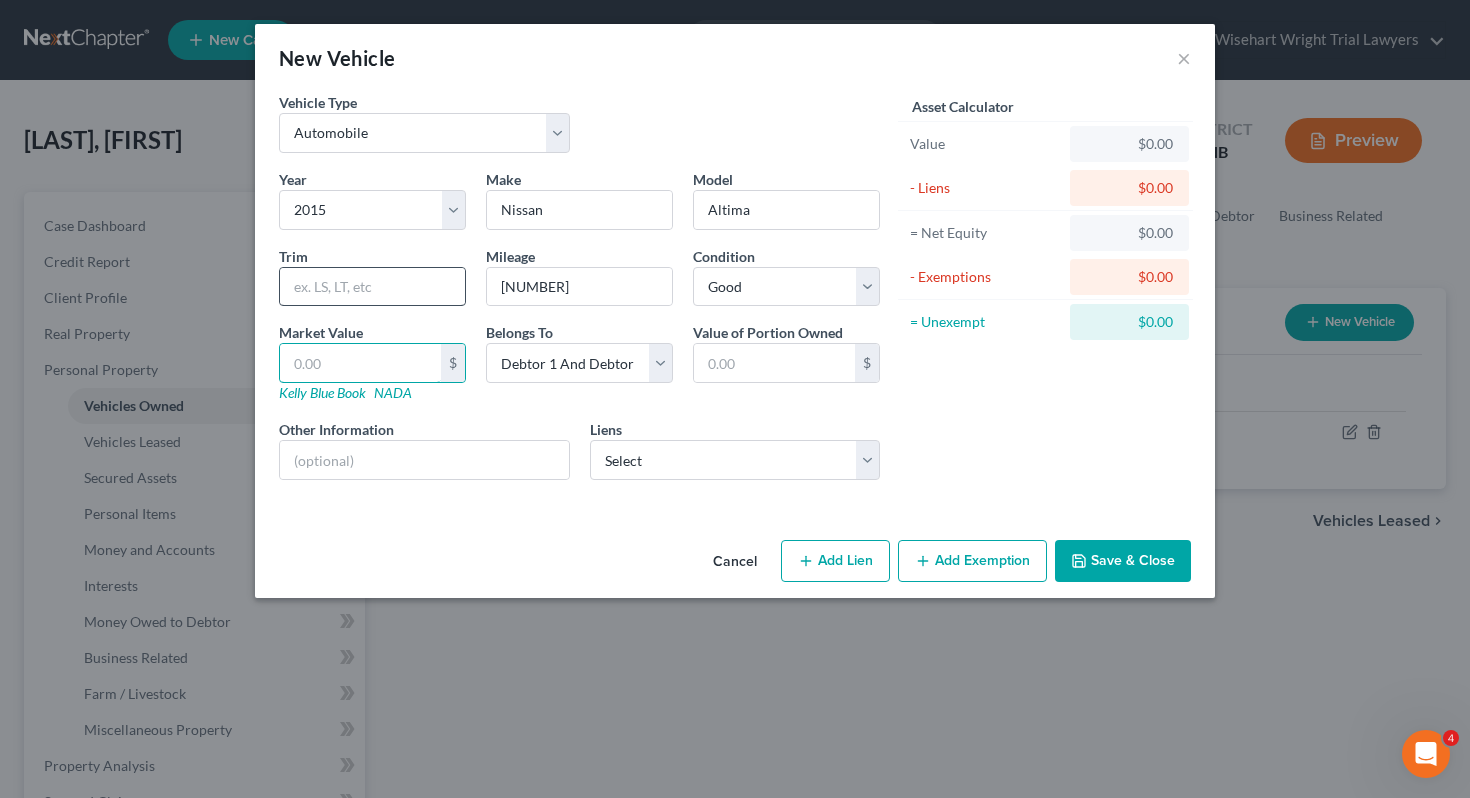type on "3" 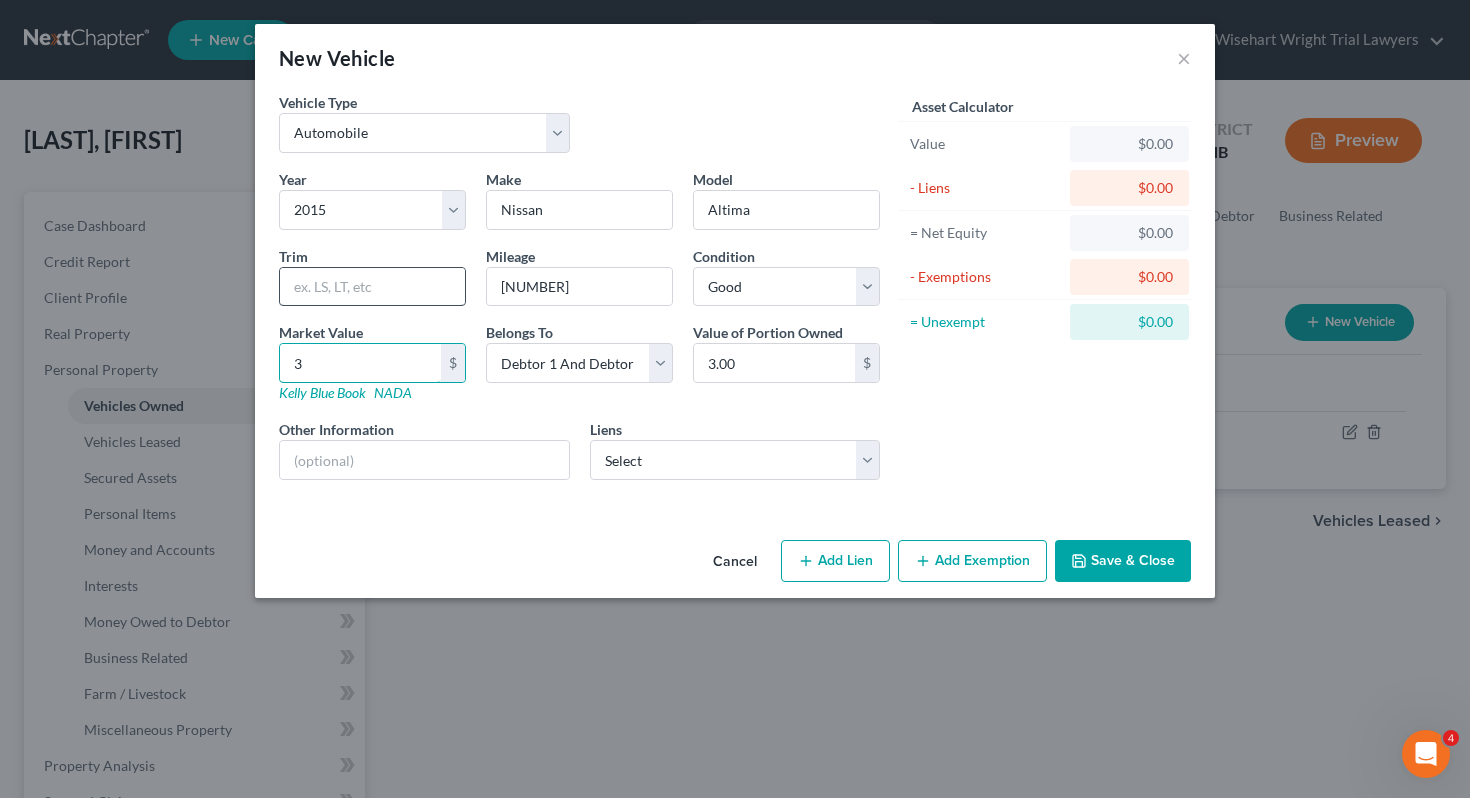 type on "36" 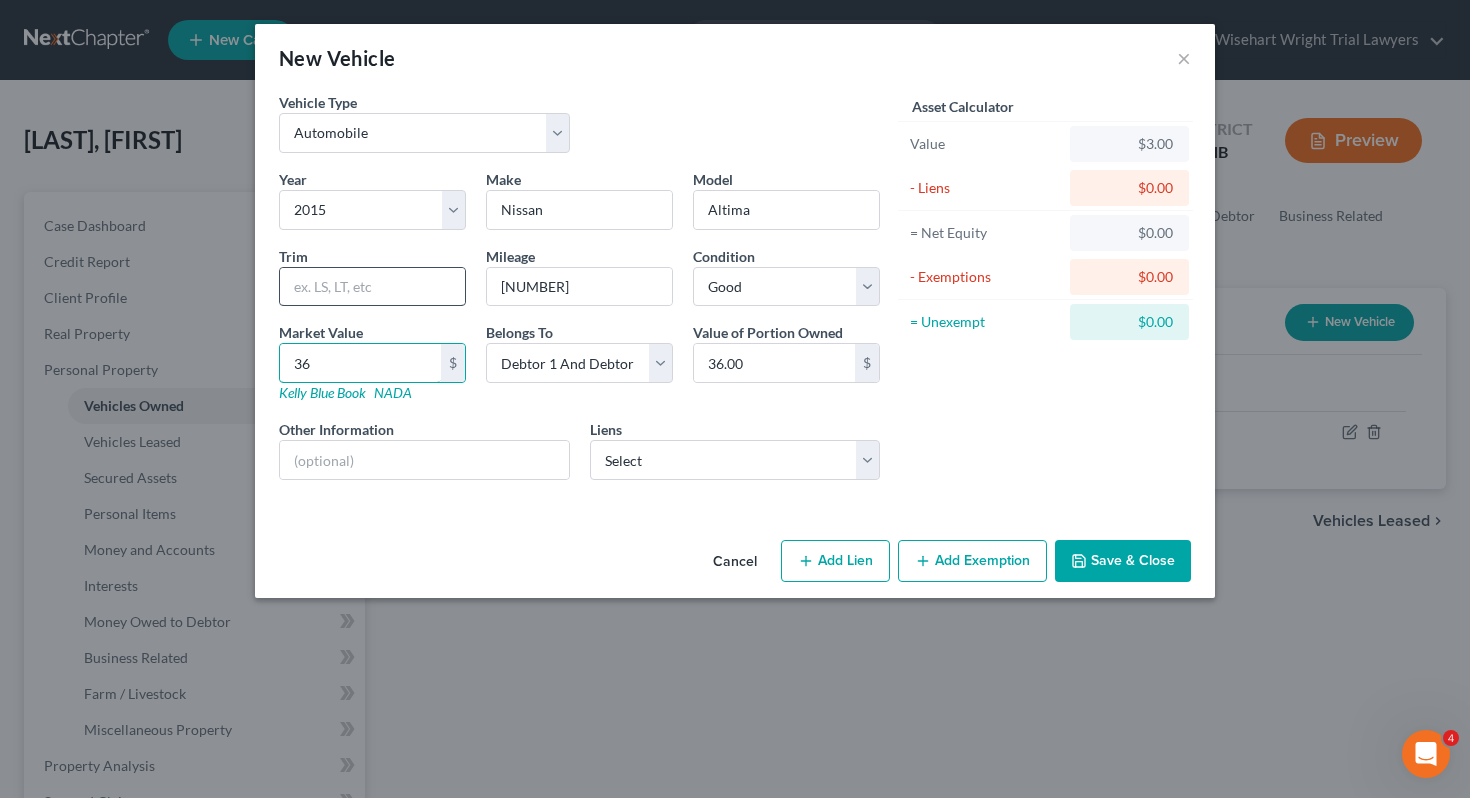 type on "367" 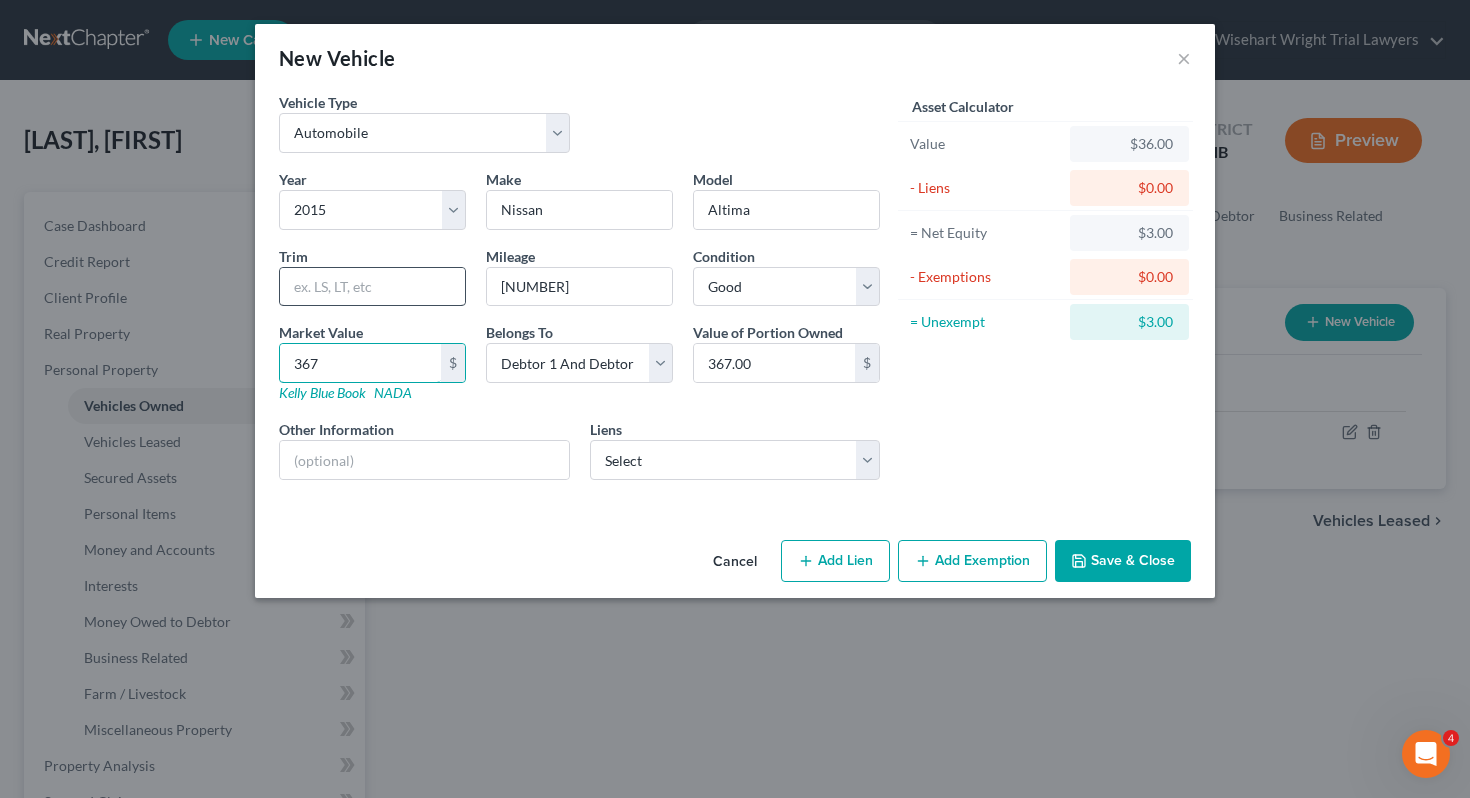 type on "3676" 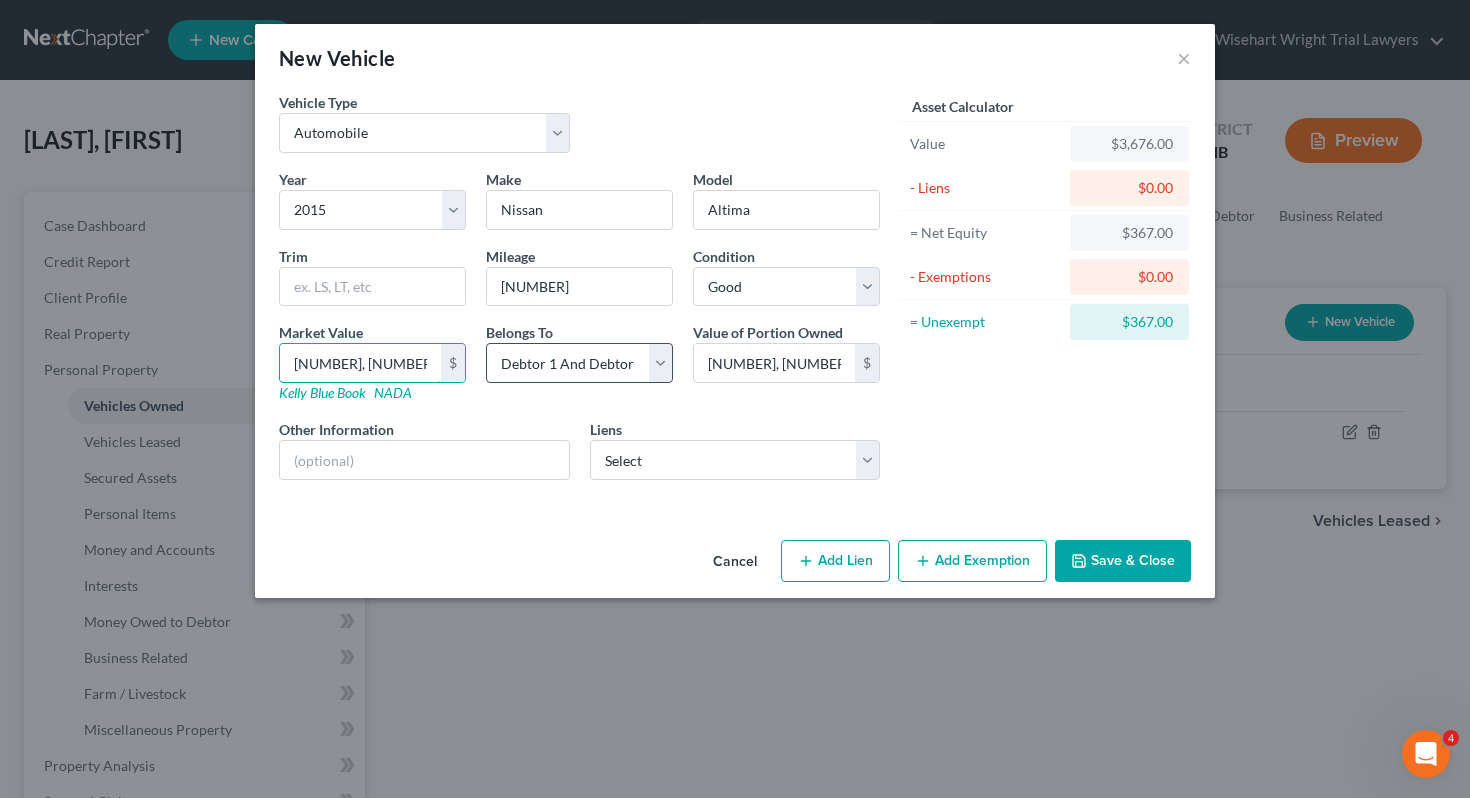 type on "[NUMBER], [NUMBER]" 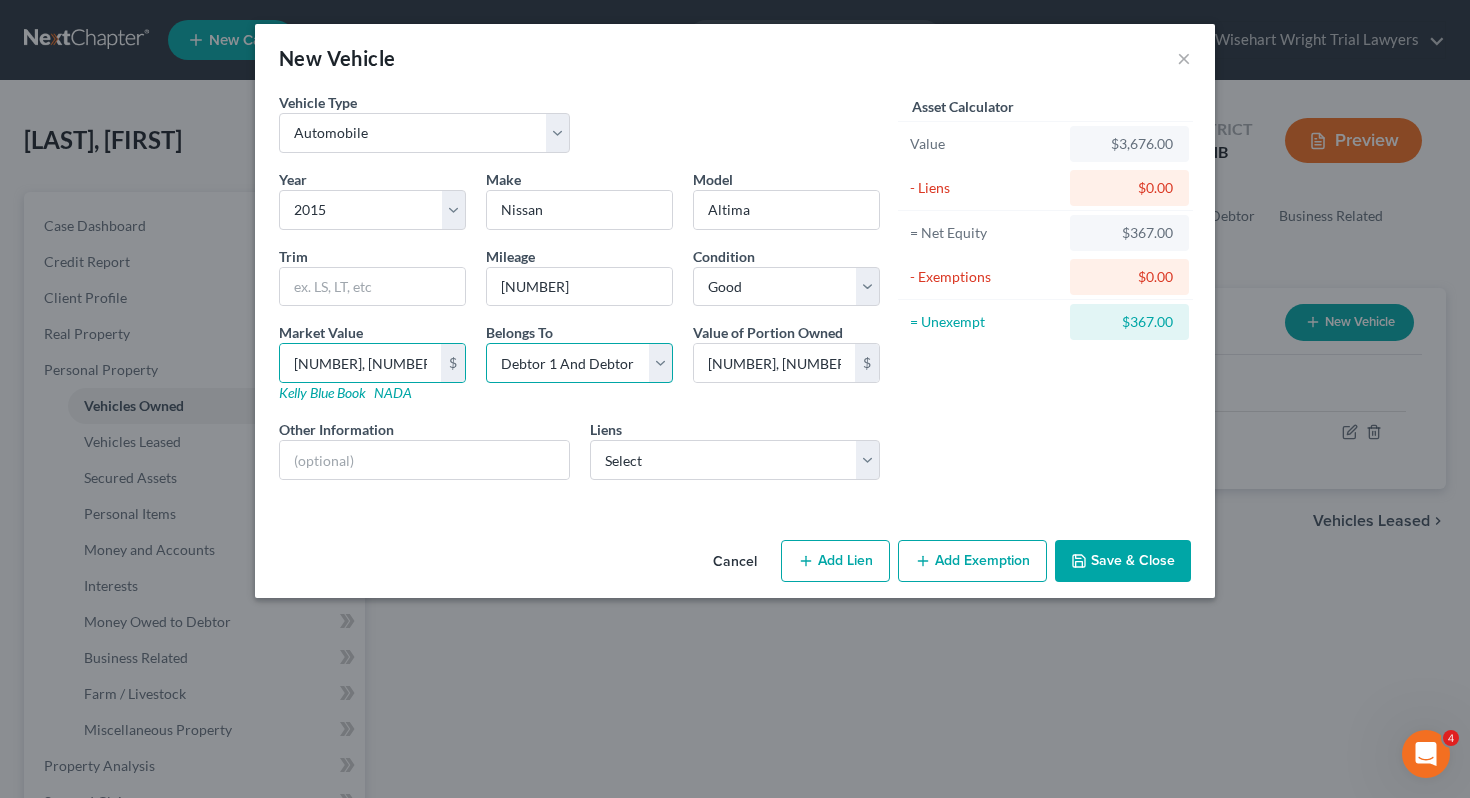 click on "Select Debtor 1 Only Debtor 2 Only Debtor 1 And Debtor 2 Only At Least One Of The Debtors And Another Community Property" at bounding box center (579, 363) 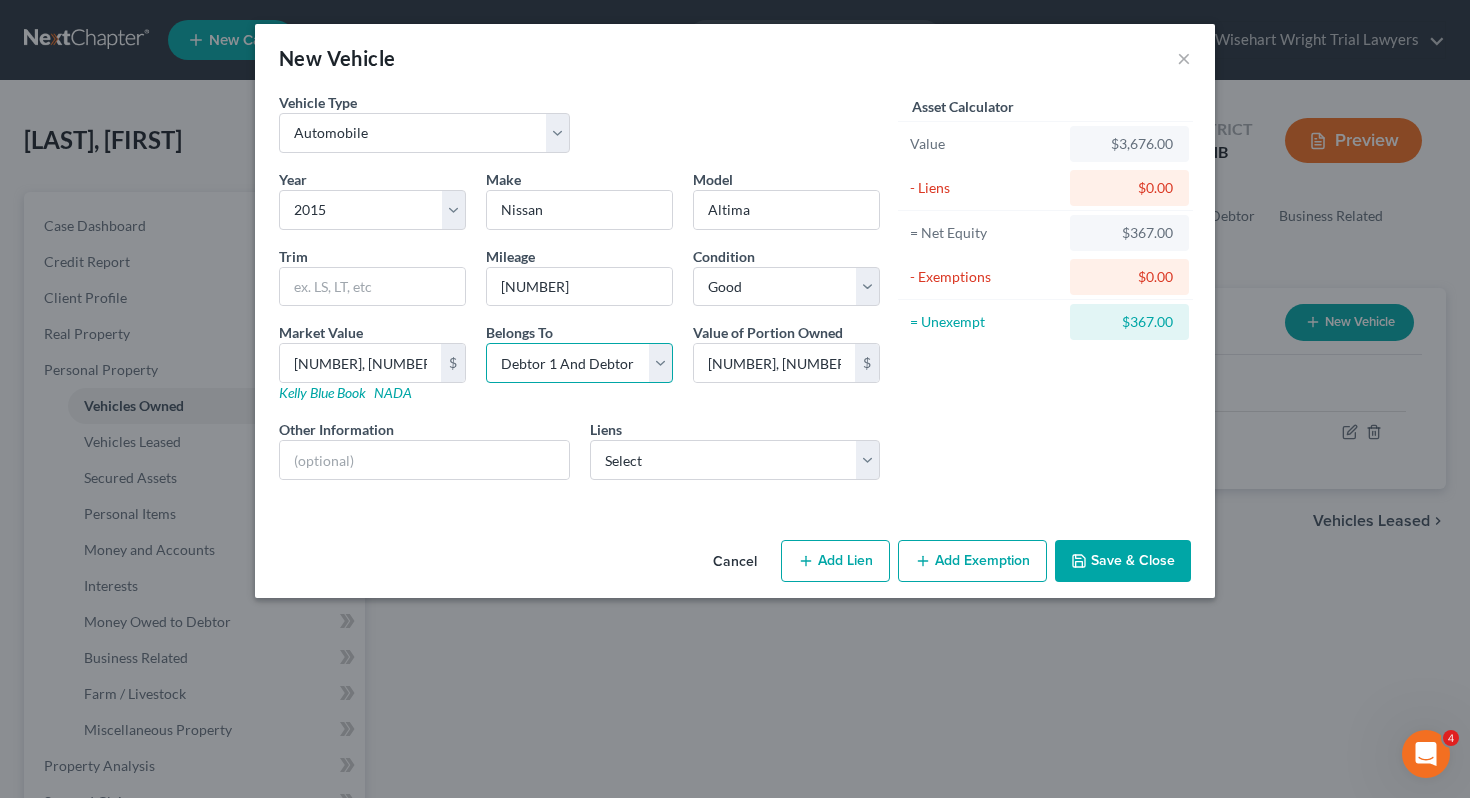 select on "0" 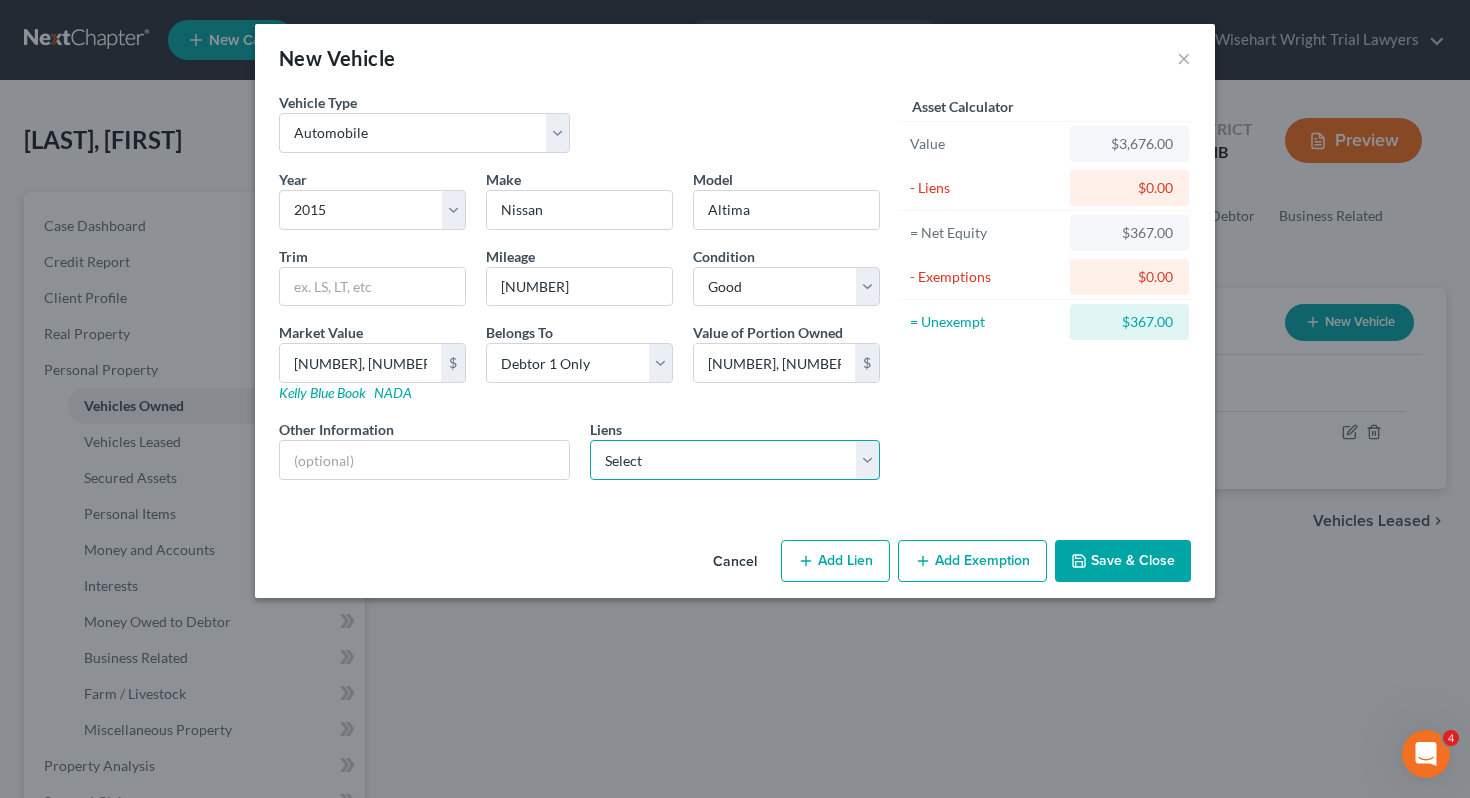 click on "Select [BRAND] - $[NUMBER].00 [BRAND] - $[NUMBER].00 [BRAND] - $[NUMBER].00 [BRAND] - $[NUMBER].00 [BRAND] - $[NUMBER].00" at bounding box center (735, 460) 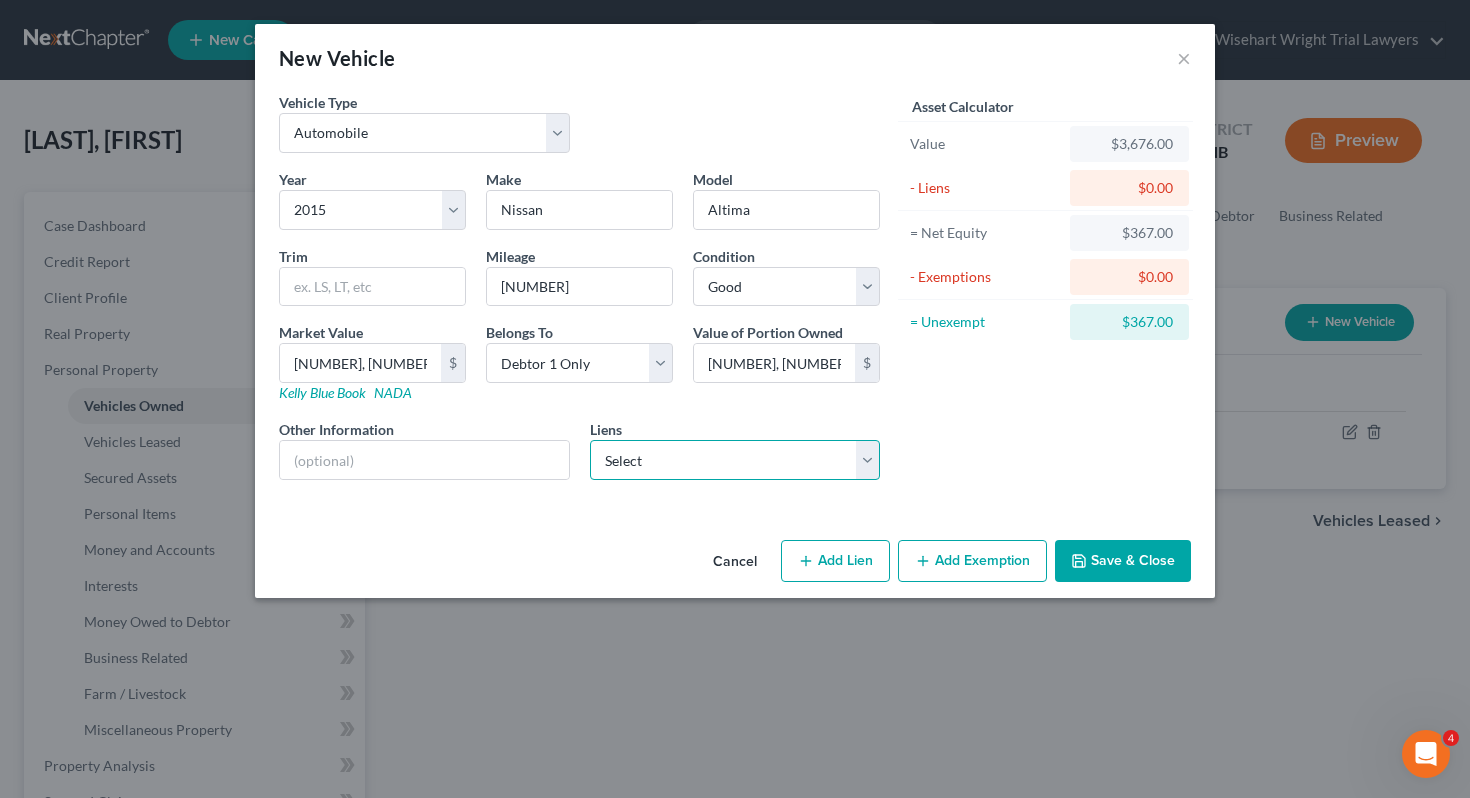 select on "3" 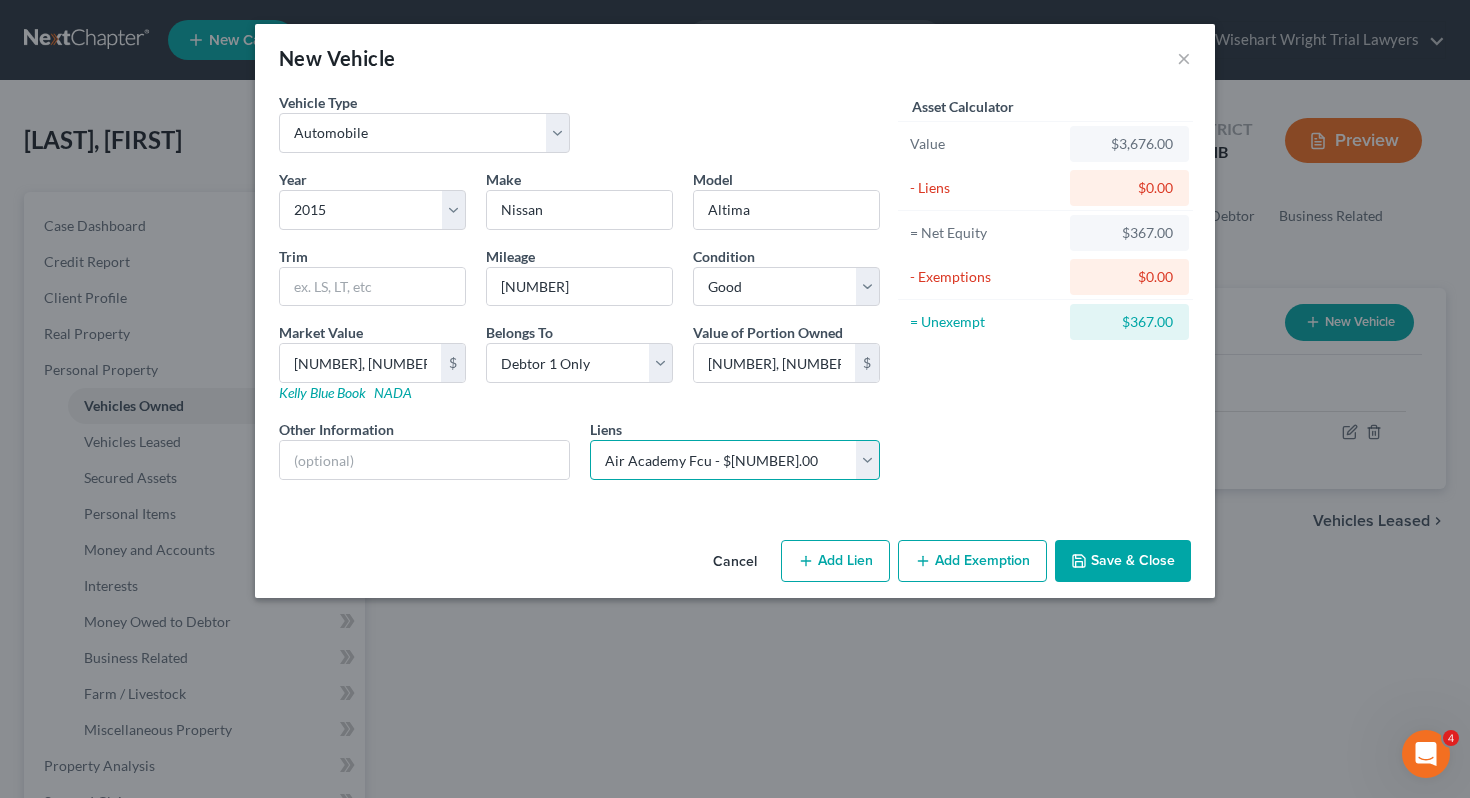 select 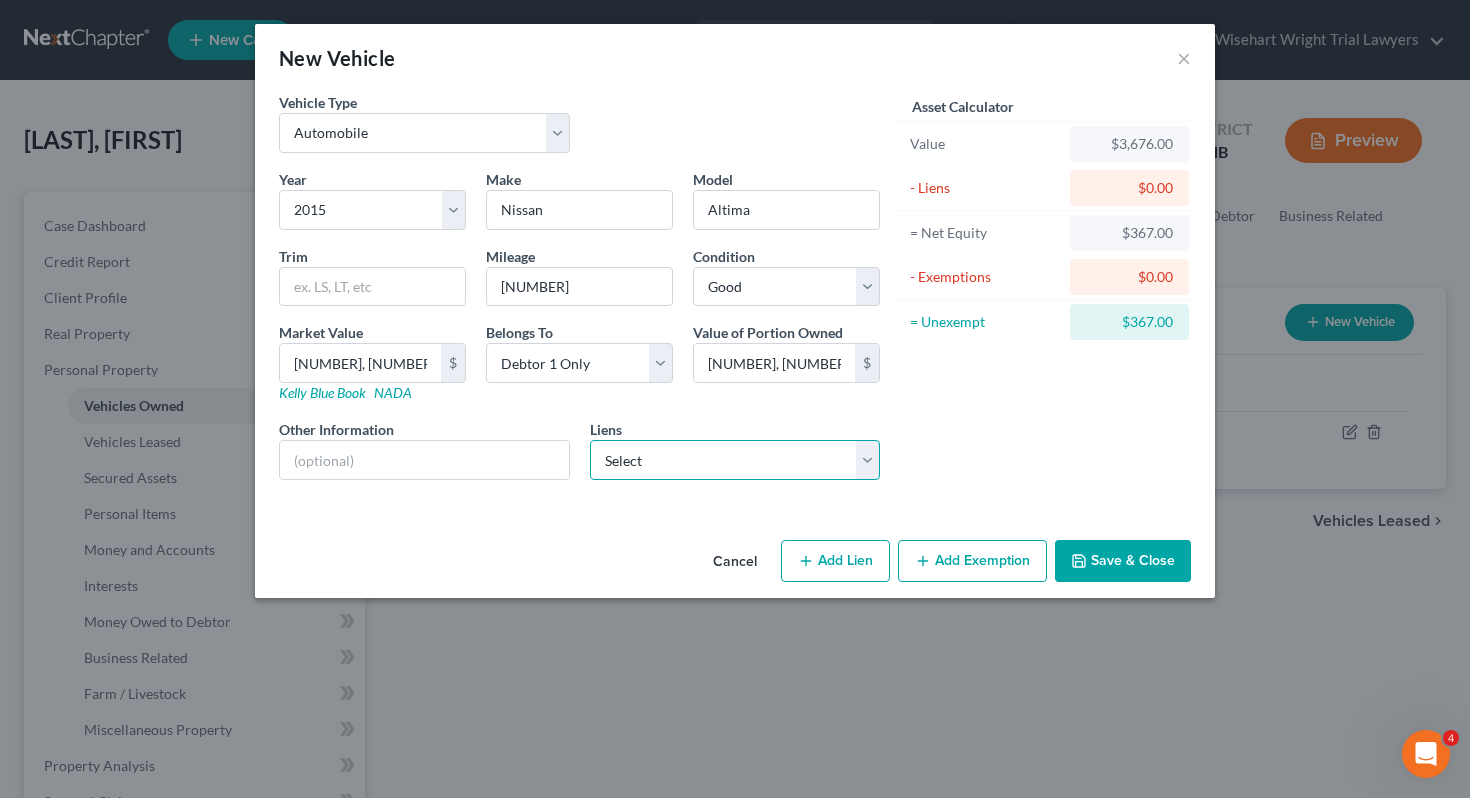 select on "5" 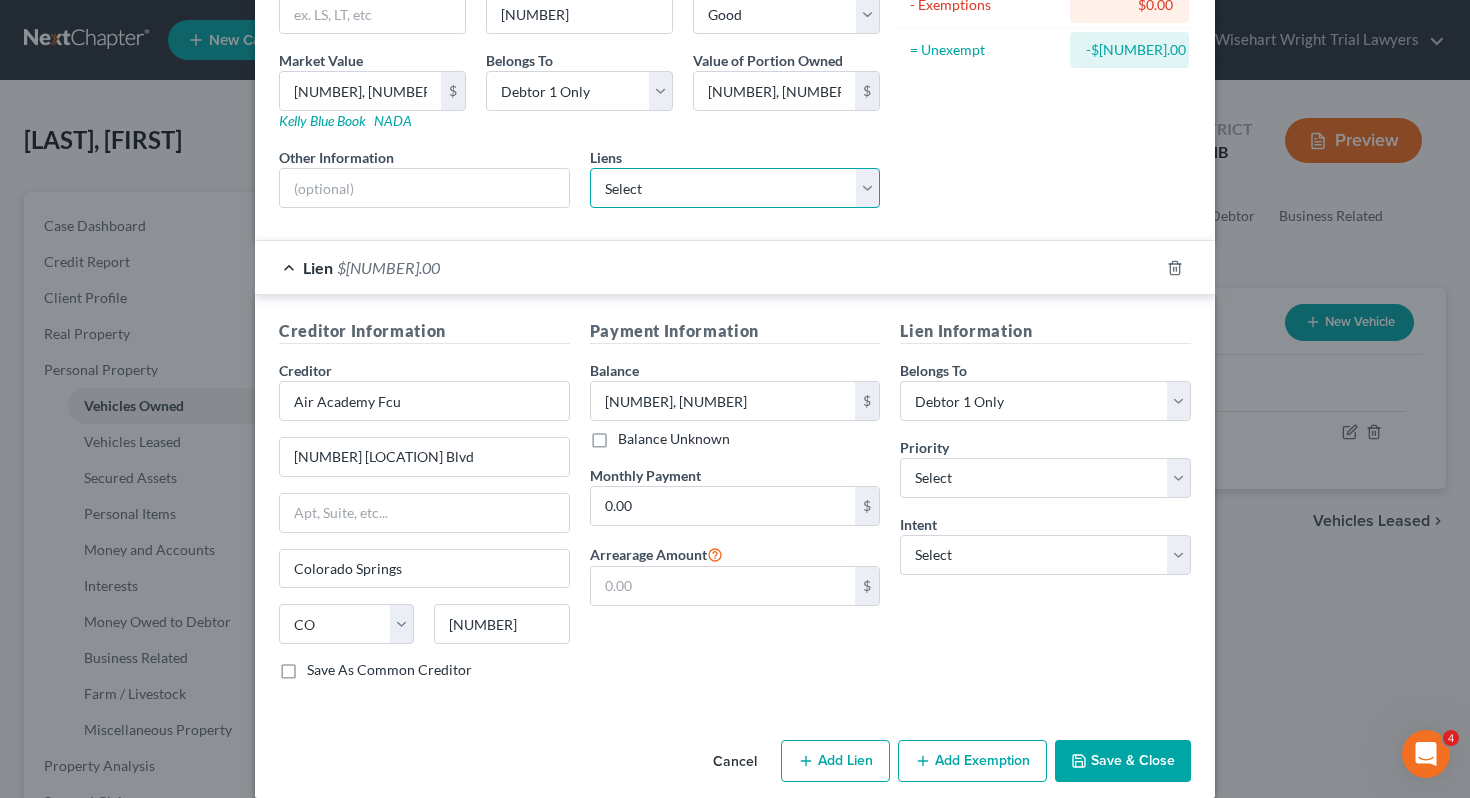 scroll, scrollTop: 296, scrollLeft: 0, axis: vertical 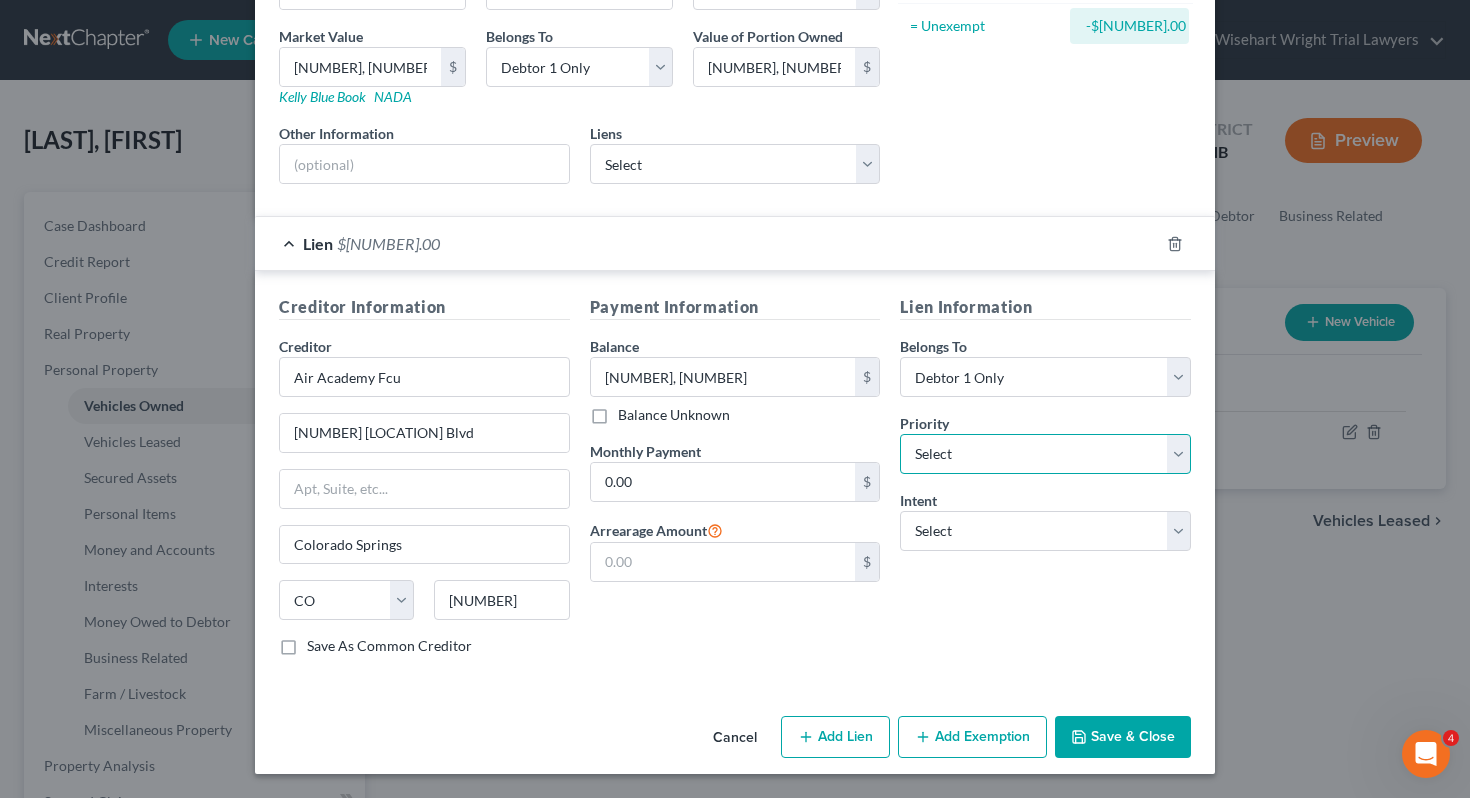 click on "Select 1st 2nd 3rd 4th 5th 6th 7th 8th 9th 10th 11th 12th 13th 14th 15th 16th 17th 18th 19th 20th 21th 22th 23th 24th 25th 26th 27th 28th 29th 30th" at bounding box center [1045, 454] 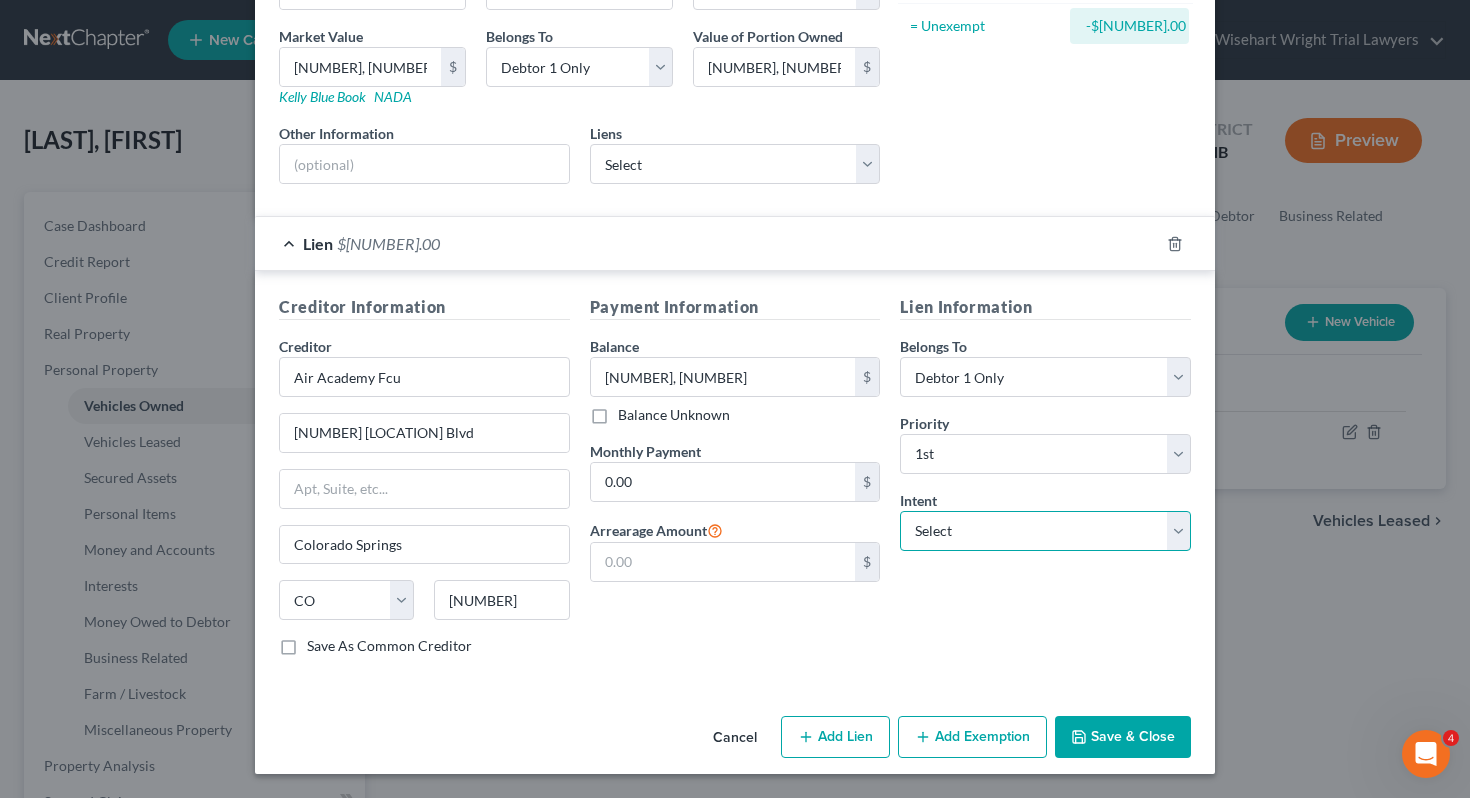 click on "Select Surrender Redeem Reaffirm Avoid Other" at bounding box center [1045, 531] 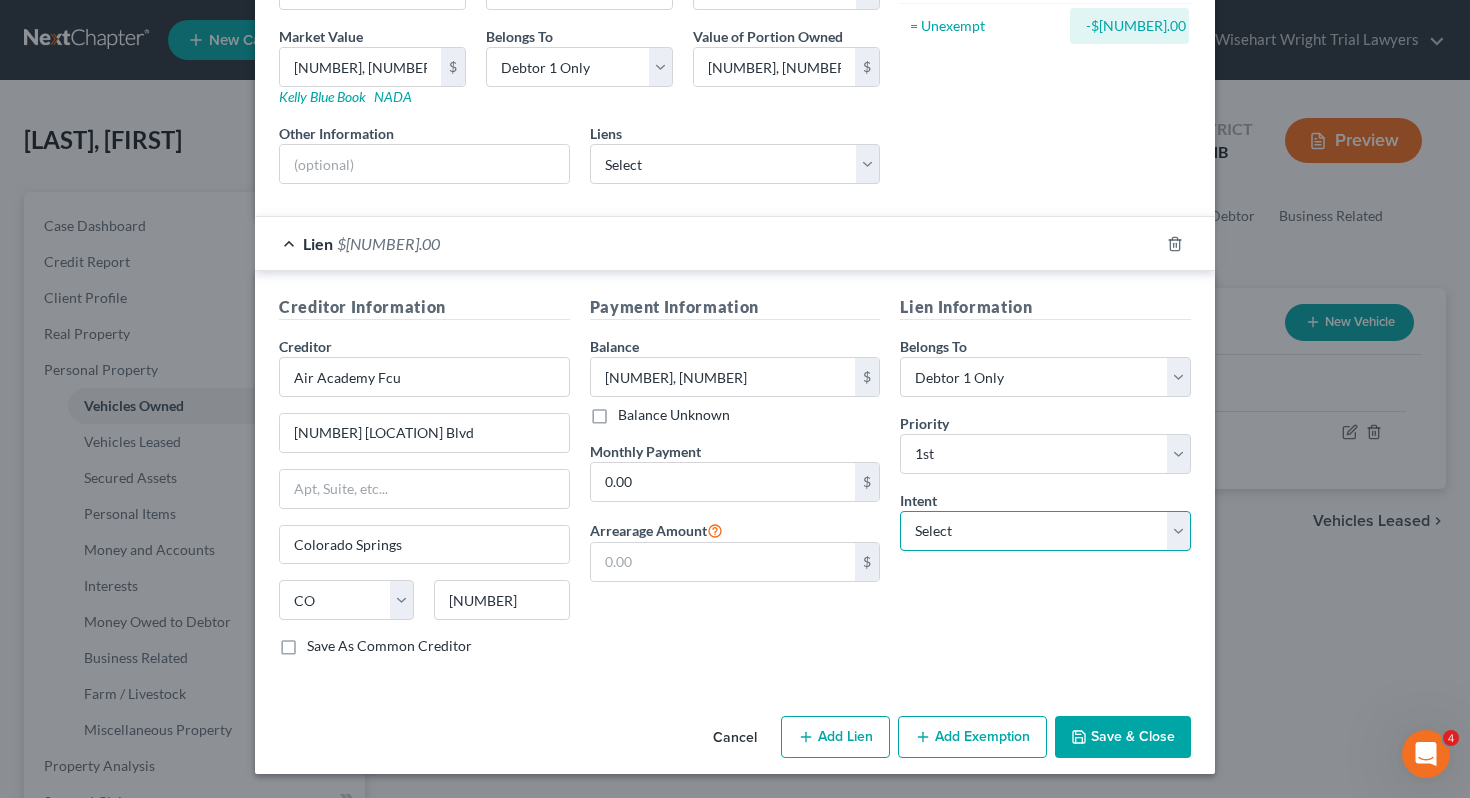select on "2" 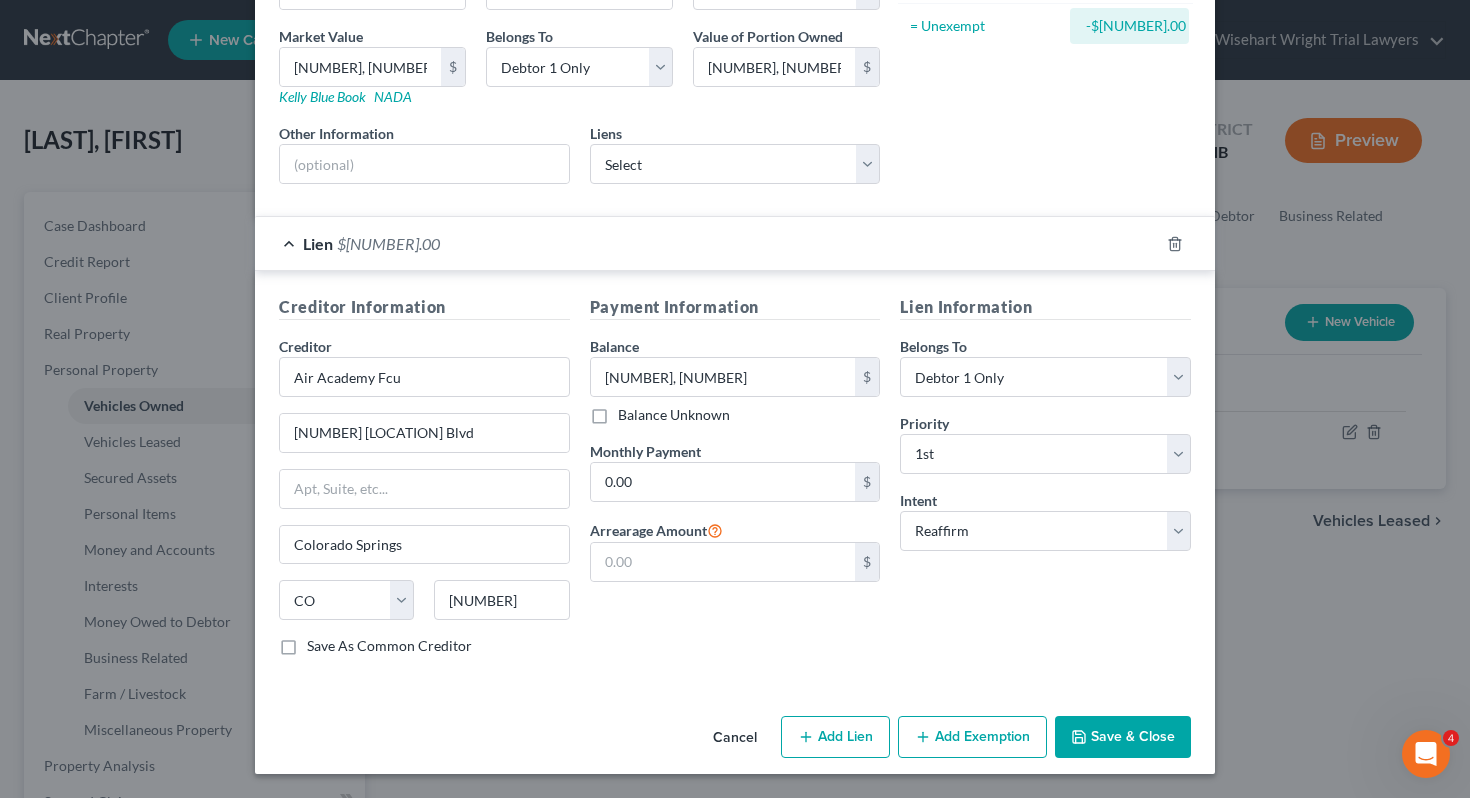 click on "Cancel Add Lien Add Lease Add Exemption Save & Close" at bounding box center [735, 741] 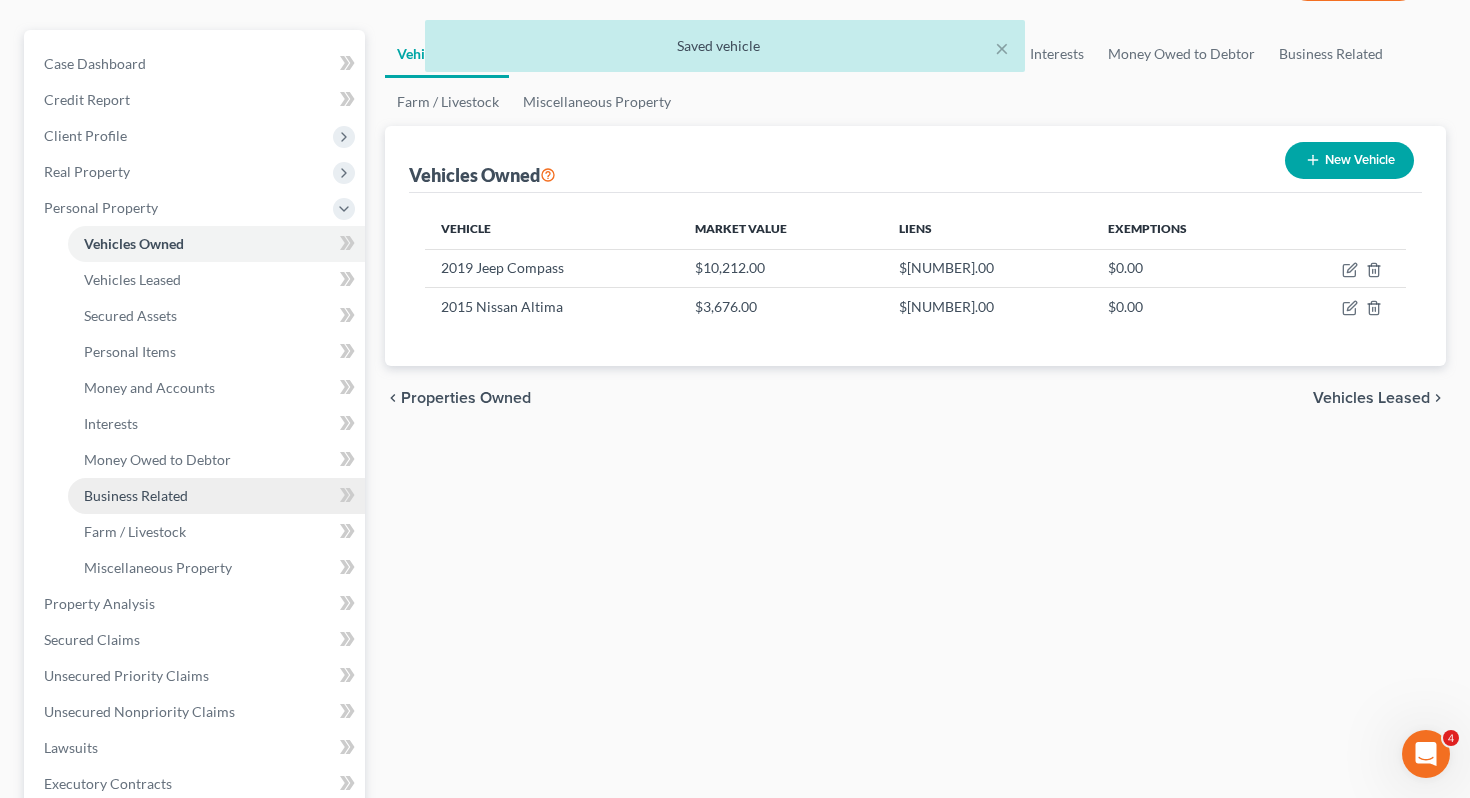 scroll, scrollTop: 172, scrollLeft: 0, axis: vertical 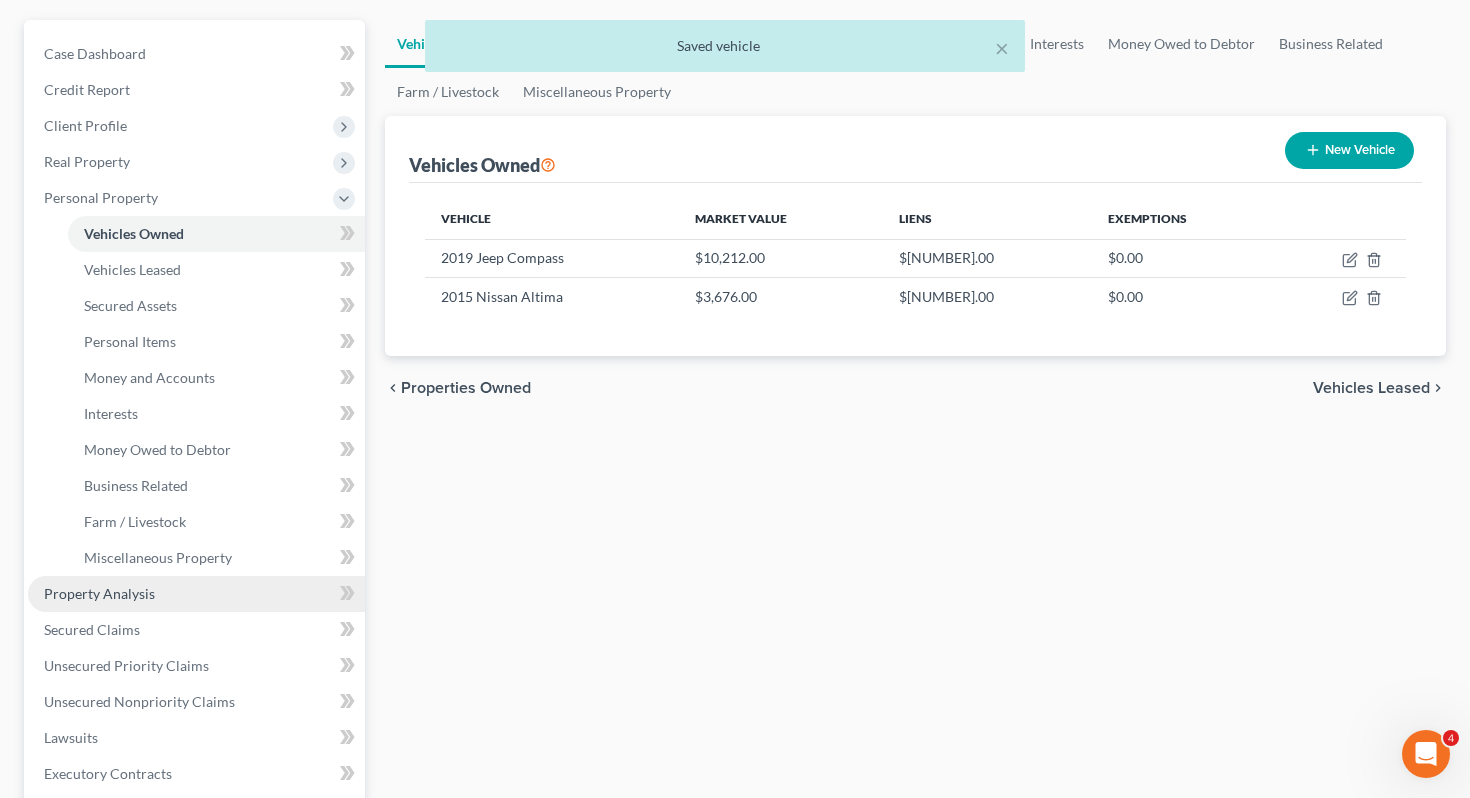 click on "Property Analysis" at bounding box center (196, 594) 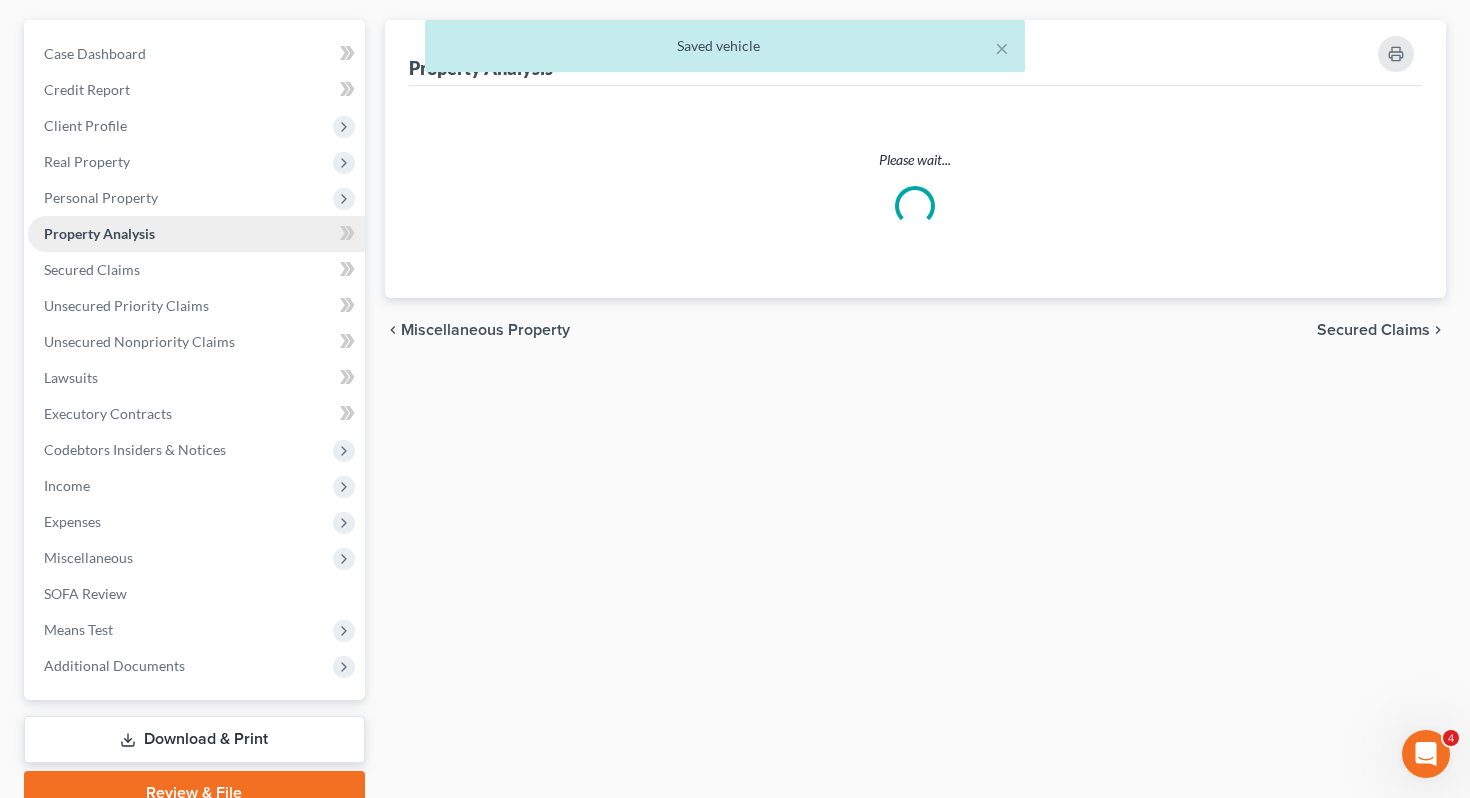 scroll, scrollTop: 0, scrollLeft: 0, axis: both 